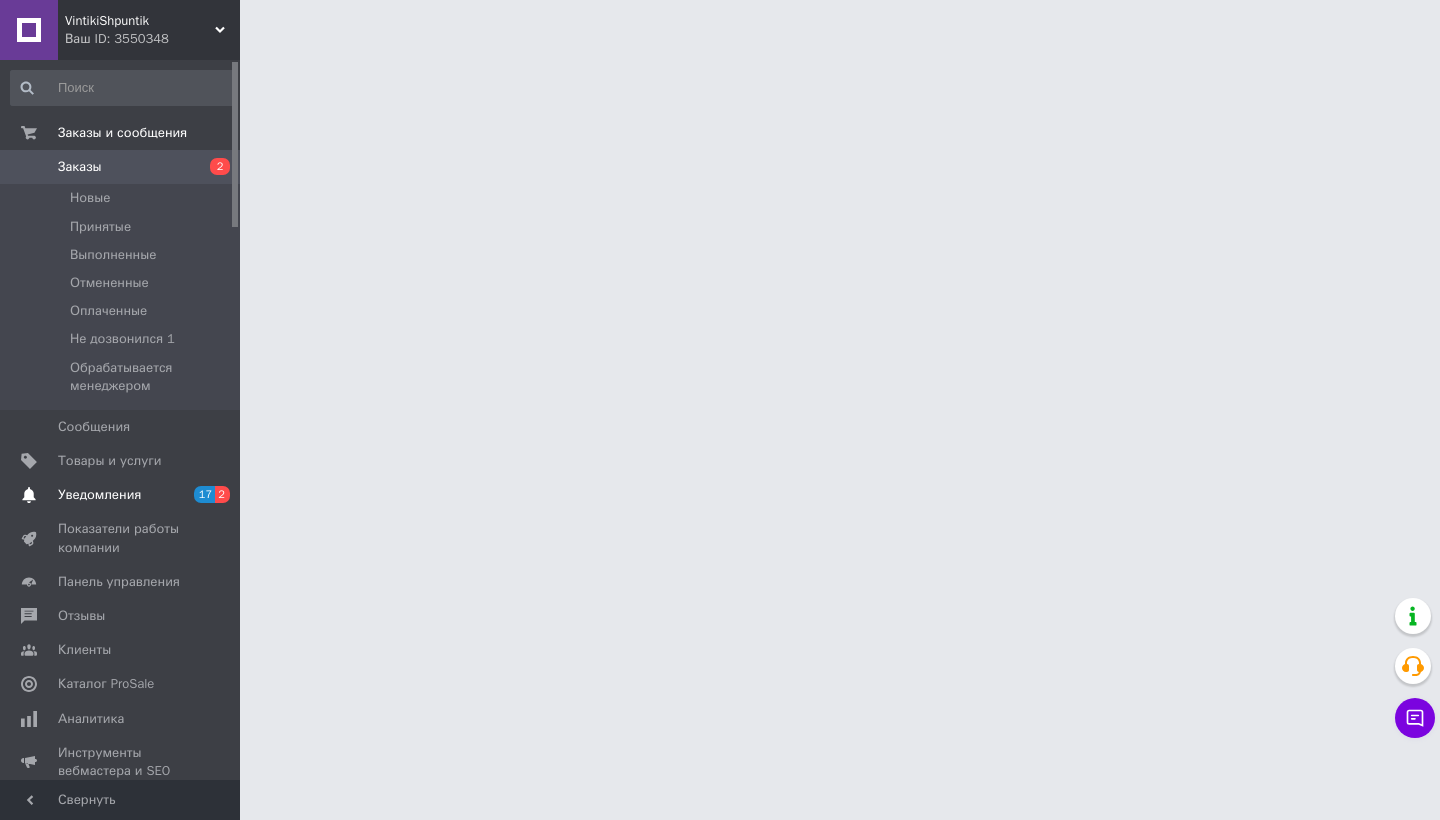 scroll, scrollTop: 0, scrollLeft: 0, axis: both 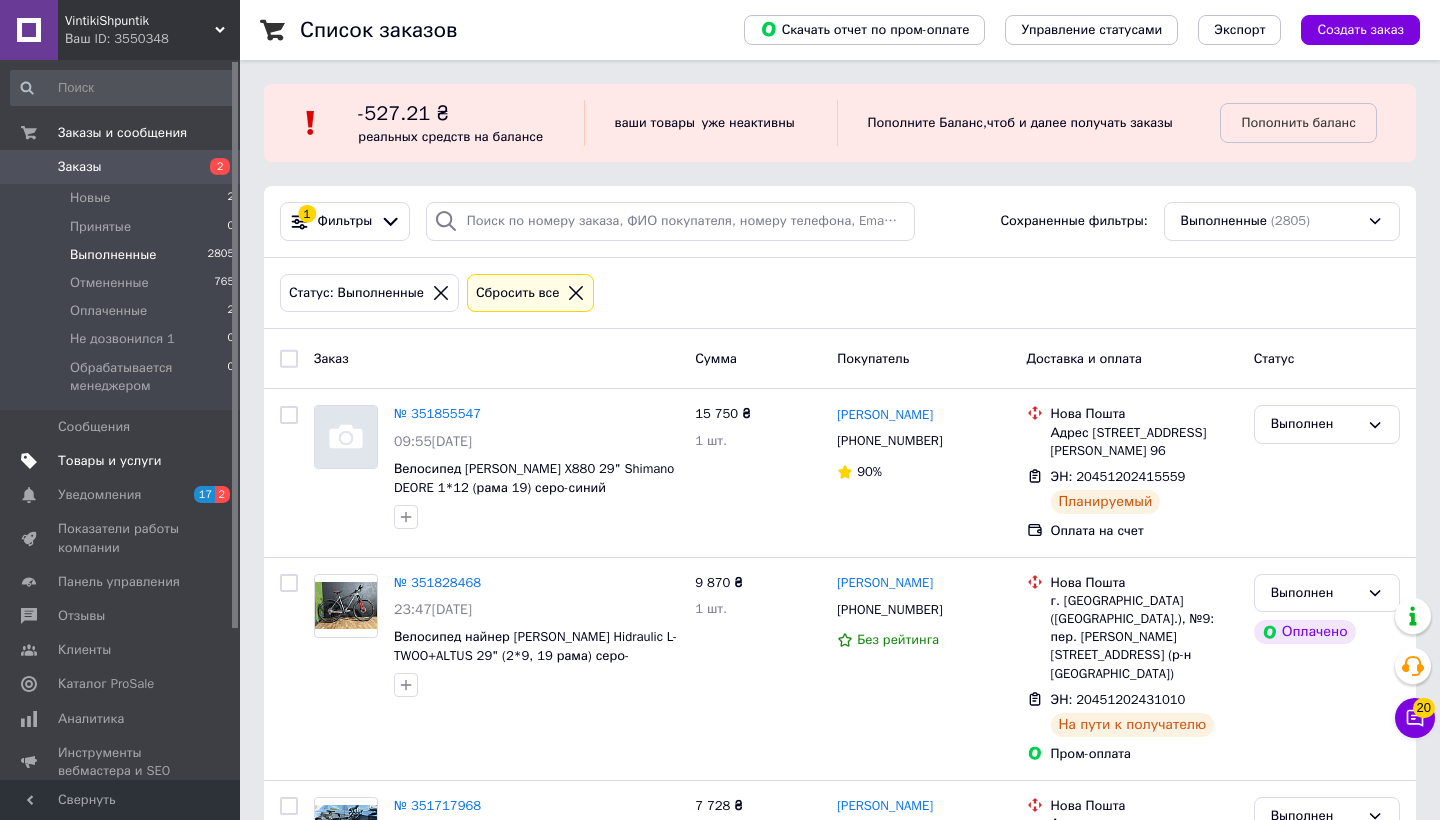 click on "Товары и услуги" at bounding box center [110, 461] 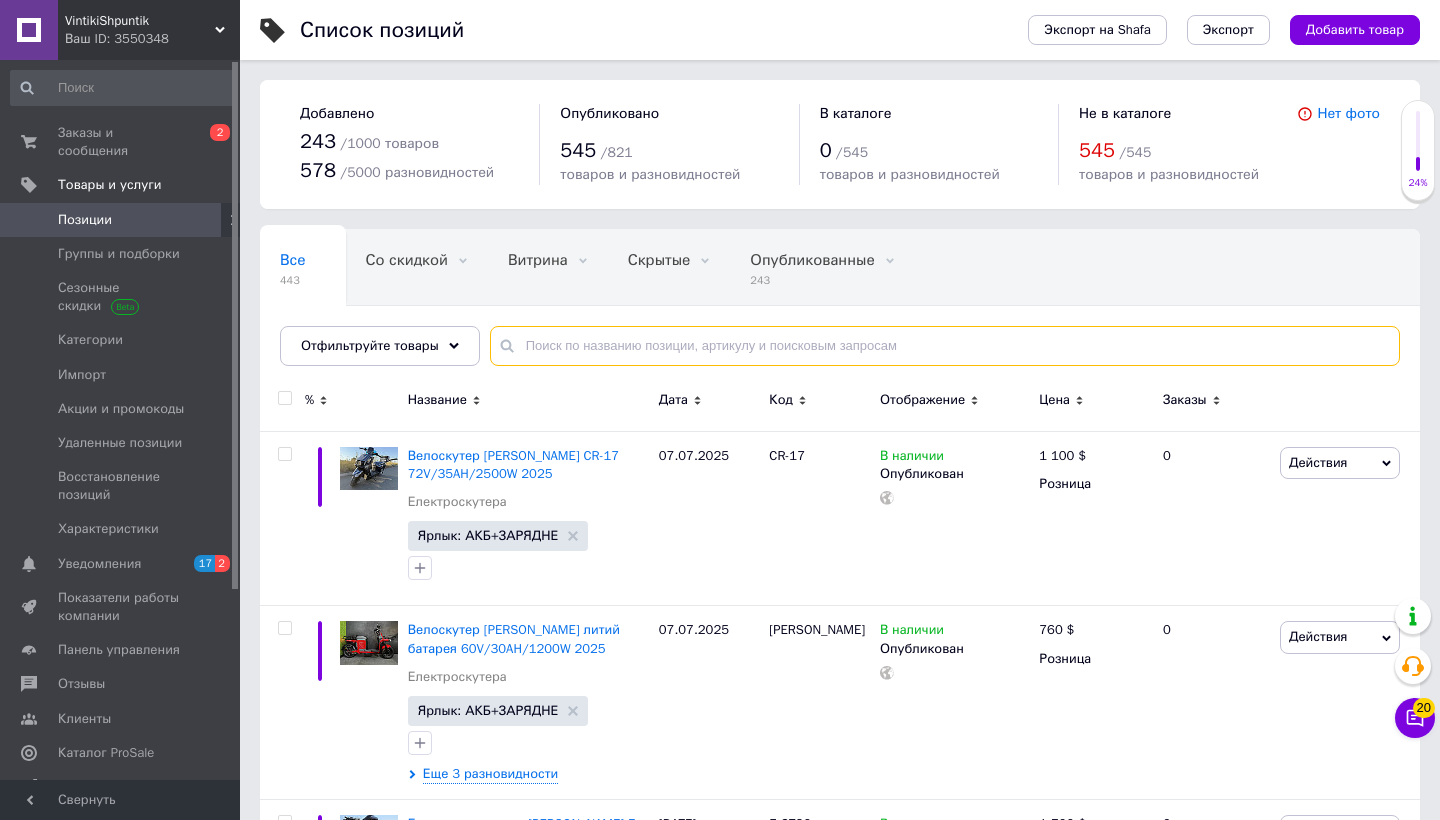 click at bounding box center (945, 346) 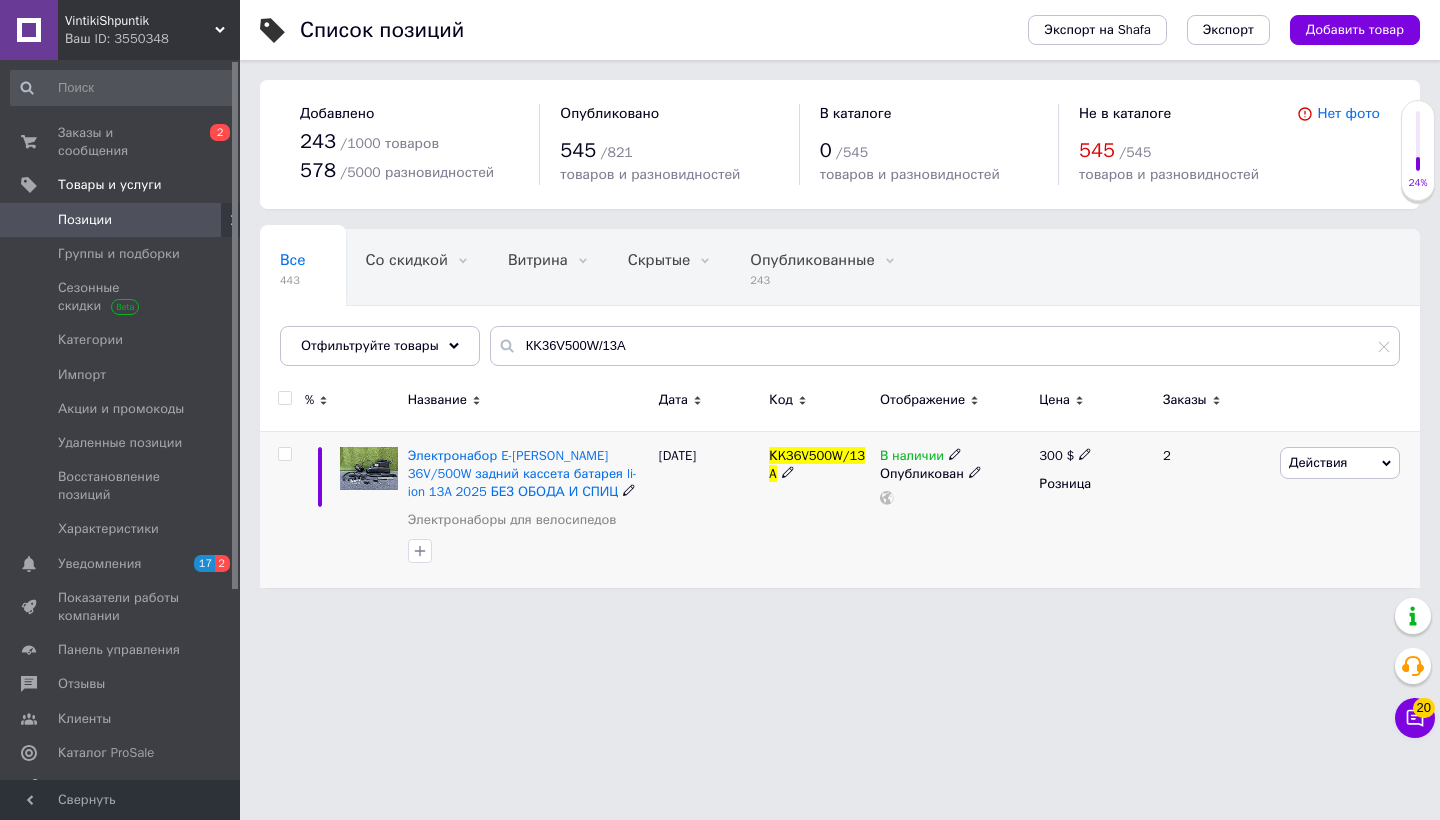 click at bounding box center [975, 471] 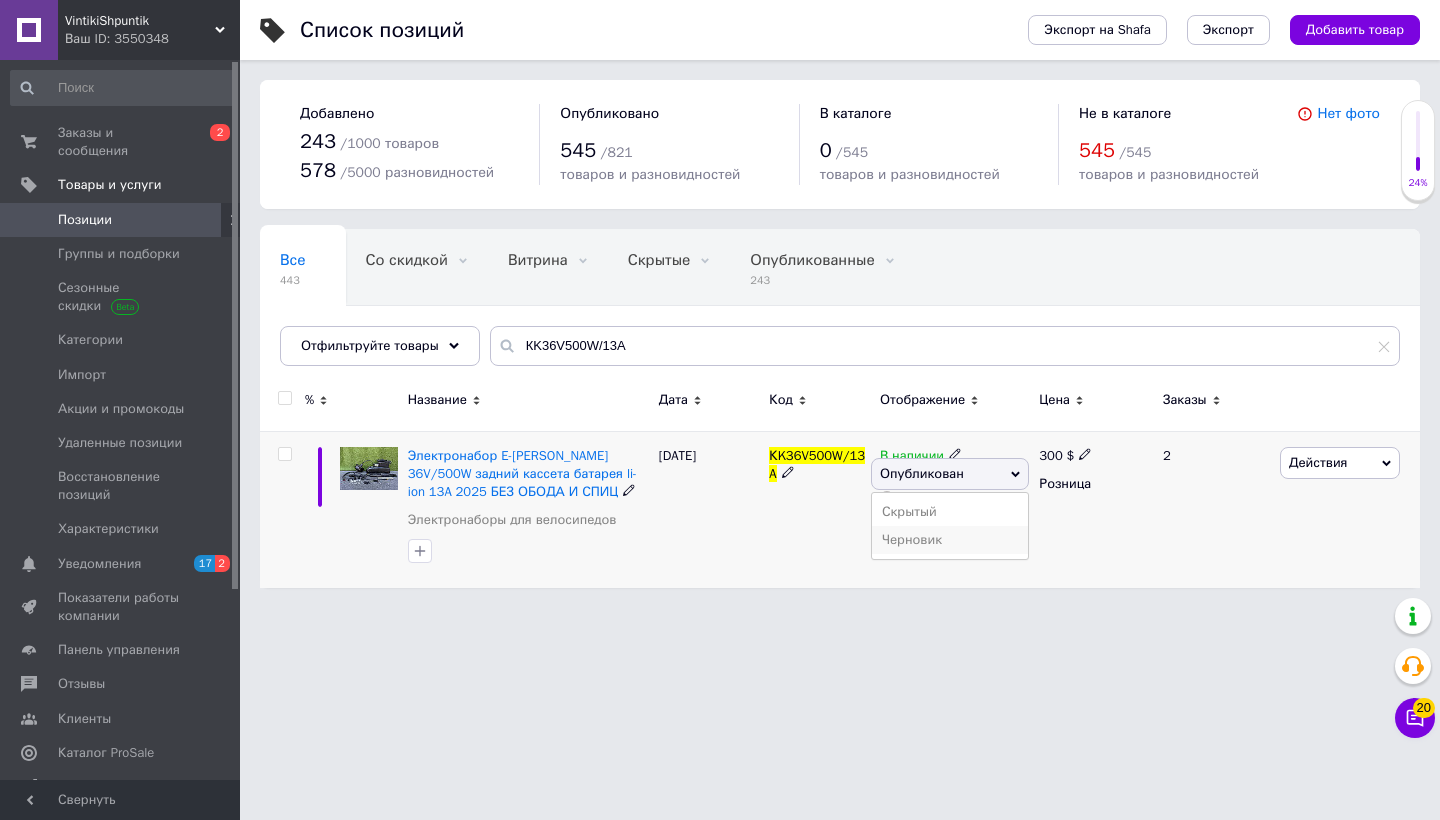 click on "Черновик" at bounding box center (950, 540) 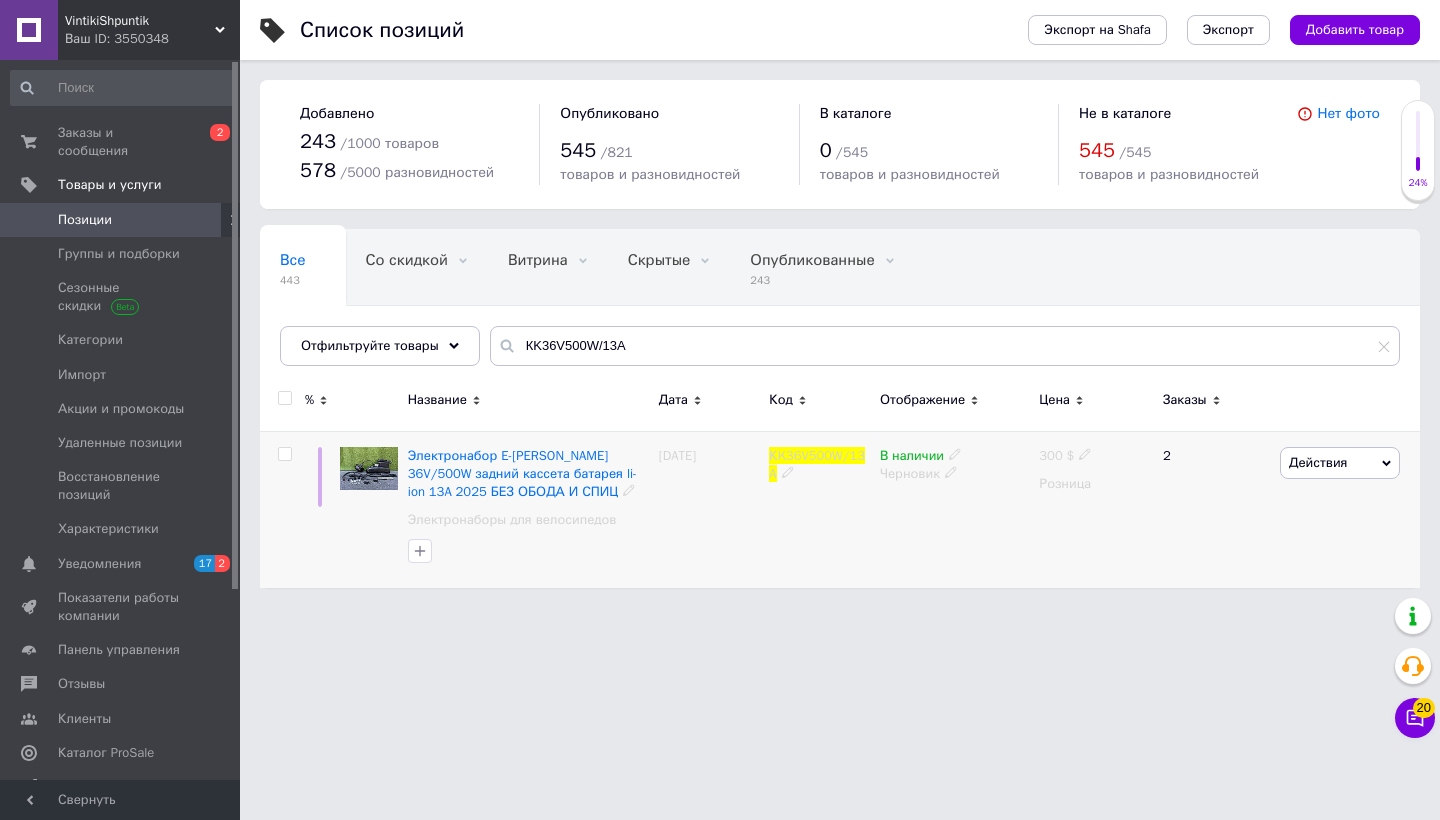 click 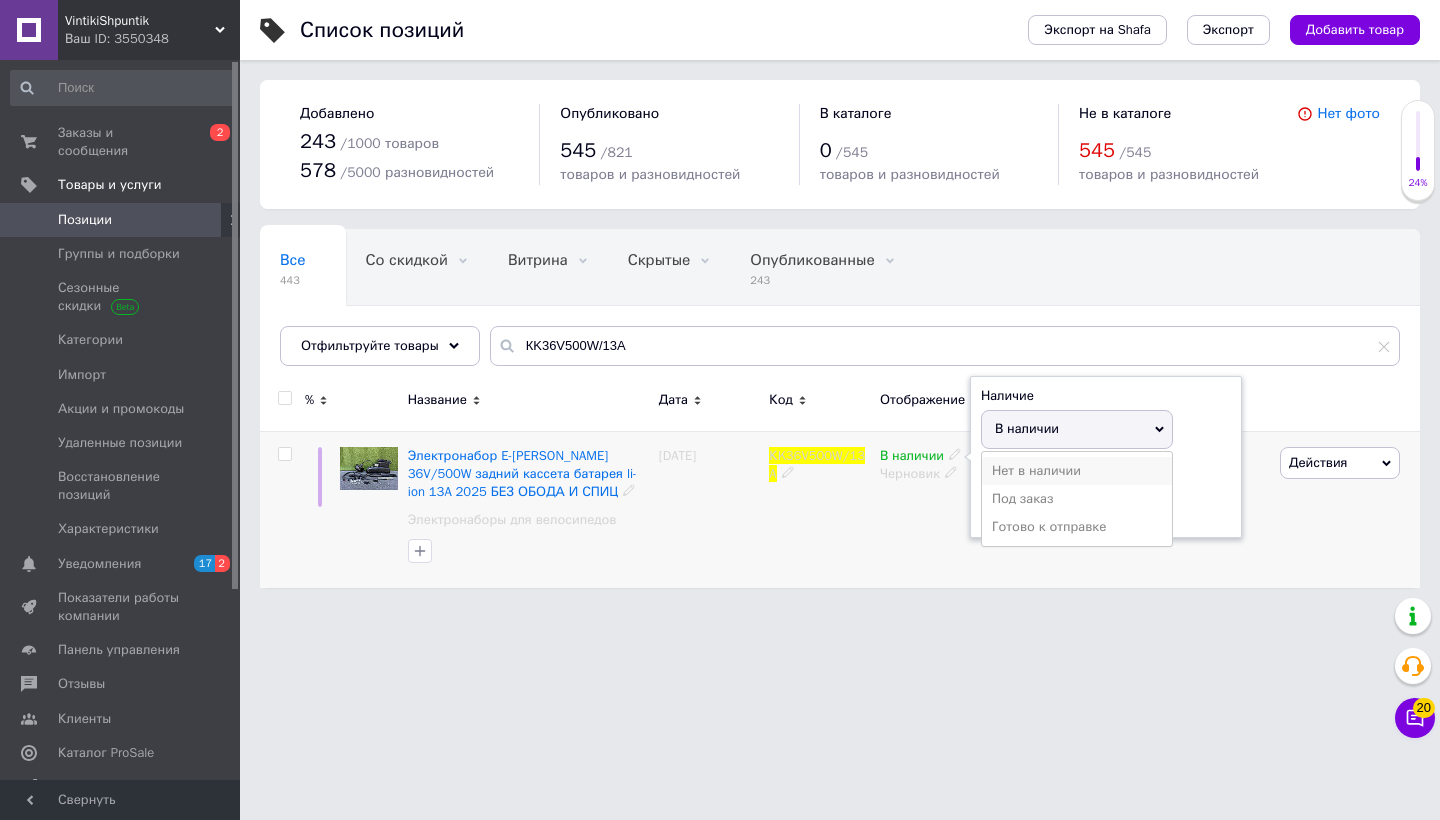 click on "Нет в наличии" at bounding box center [1077, 471] 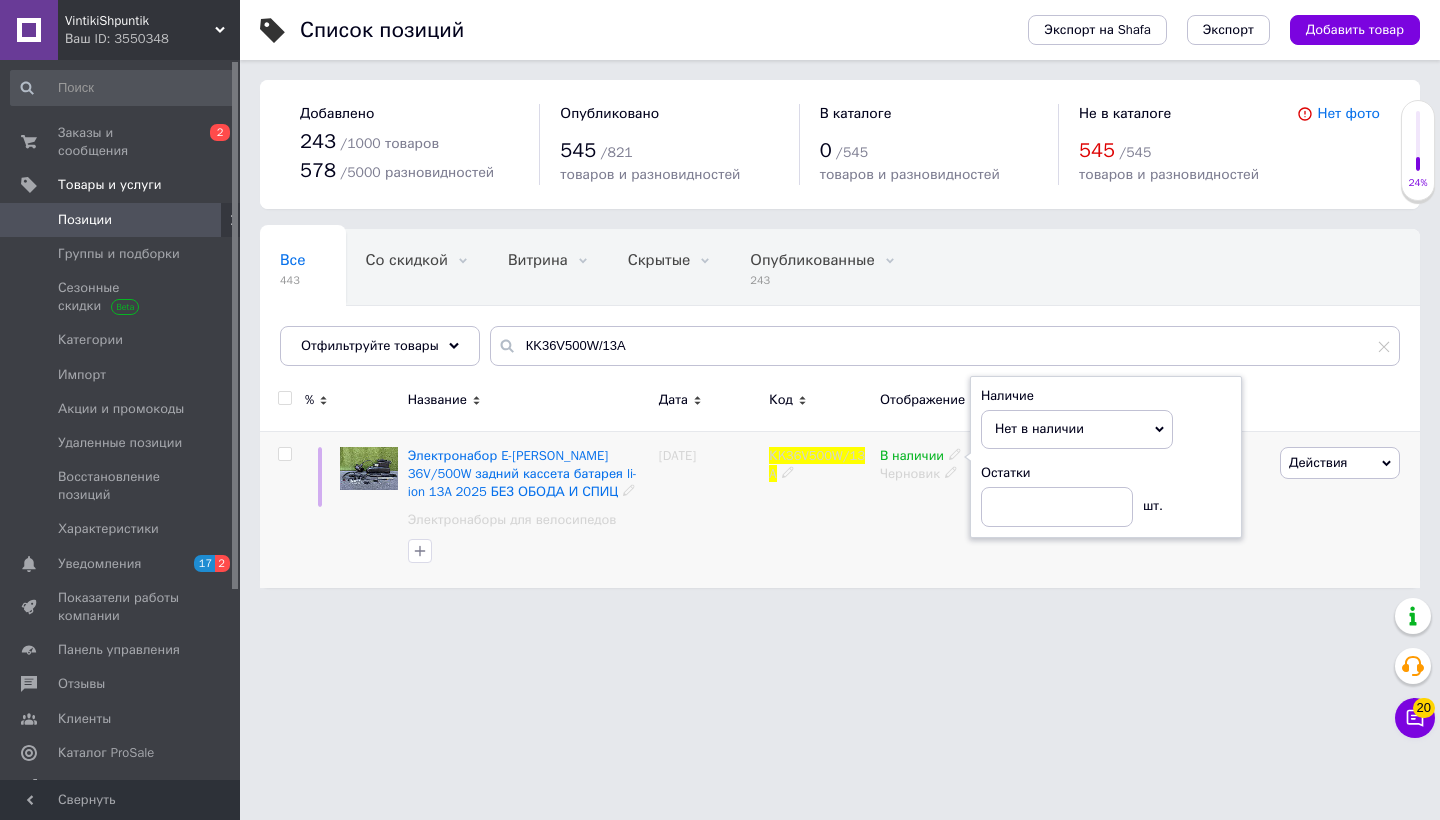 click on "В наличии Наличие Нет в наличии В наличии Под заказ Готово к отправке Остатки шт. Черновик" at bounding box center (954, 509) 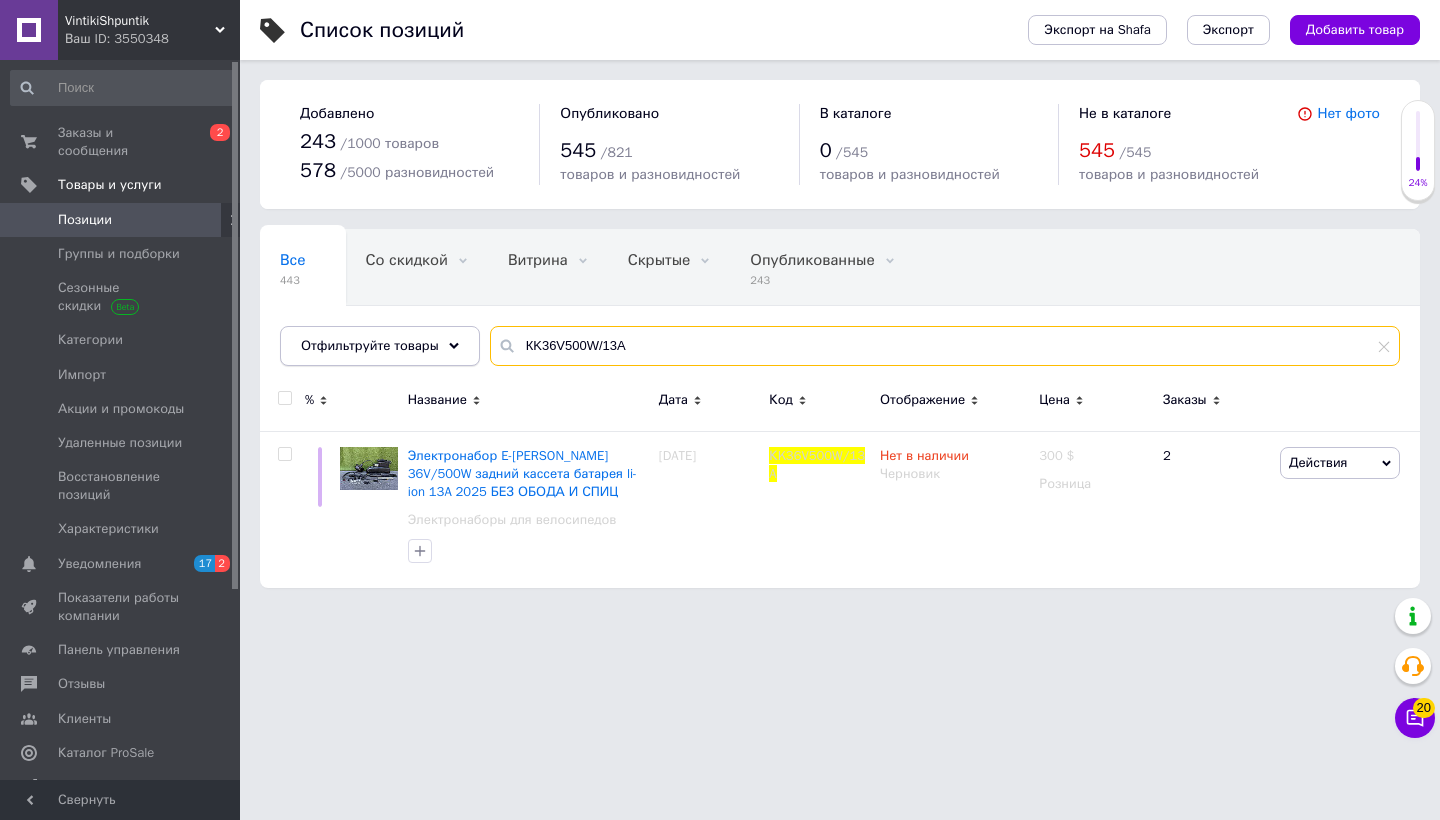 drag, startPoint x: 654, startPoint y: 345, endPoint x: 457, endPoint y: 348, distance: 197.02284 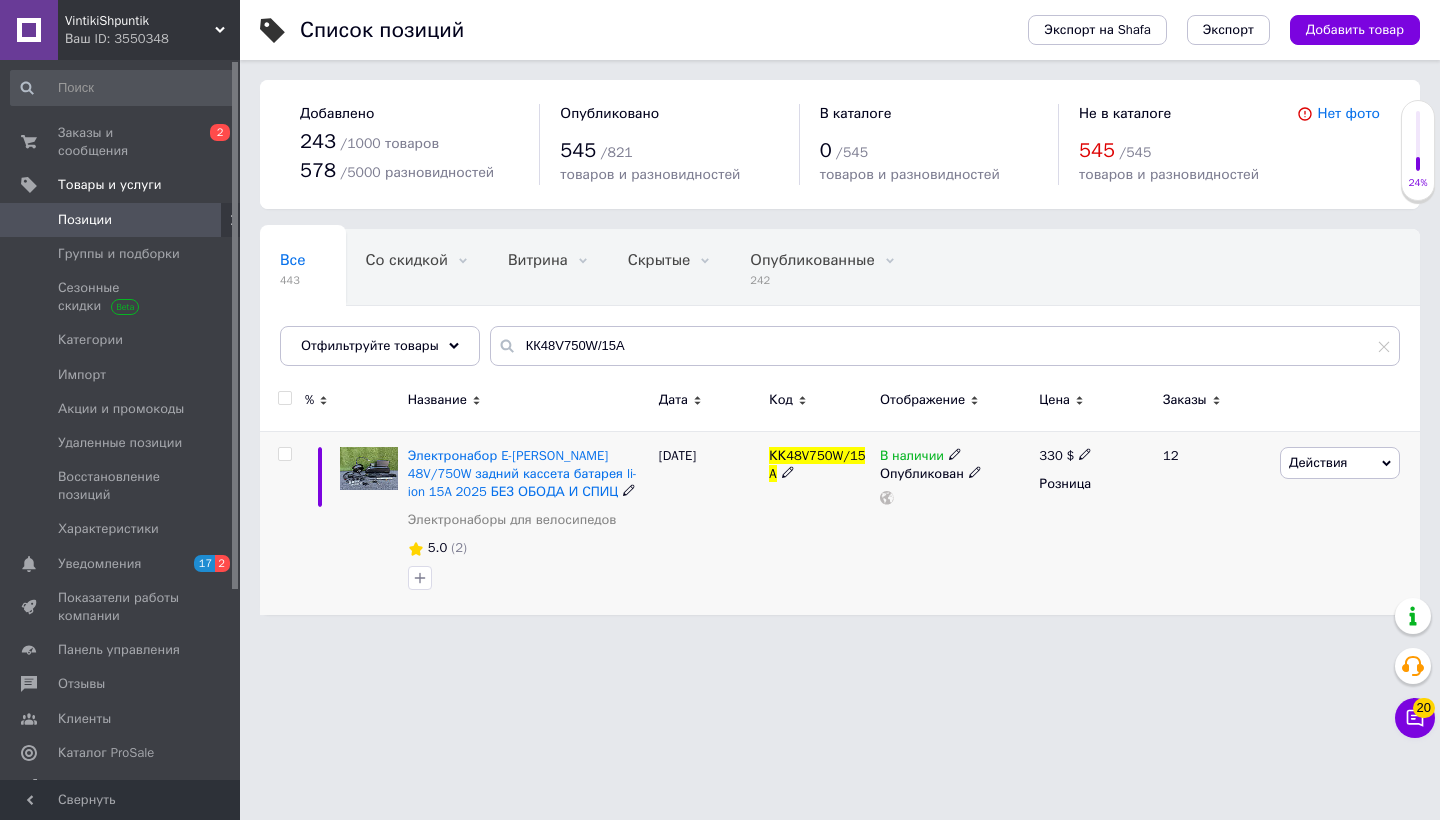 click 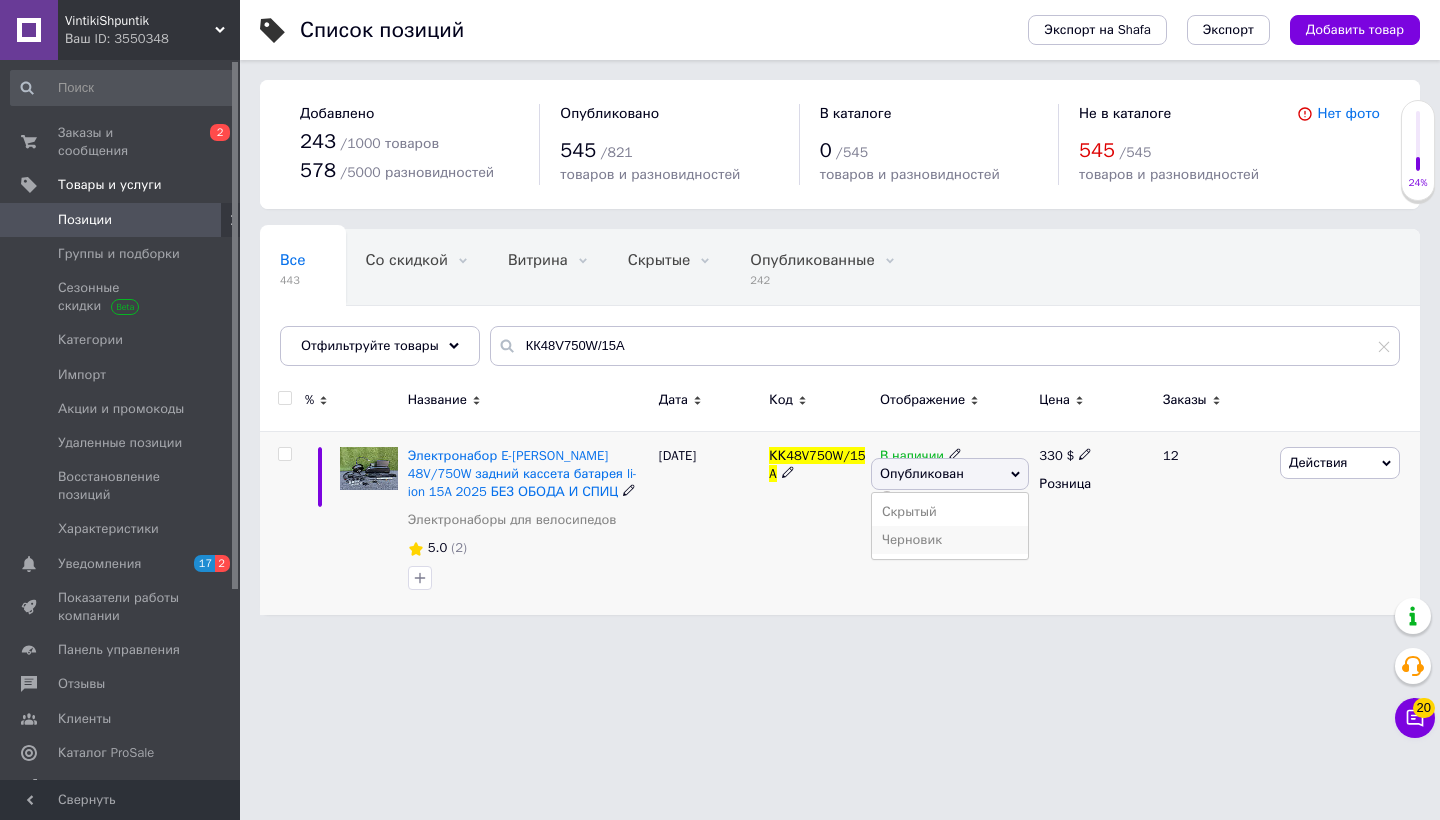 click on "Черновик" at bounding box center [950, 540] 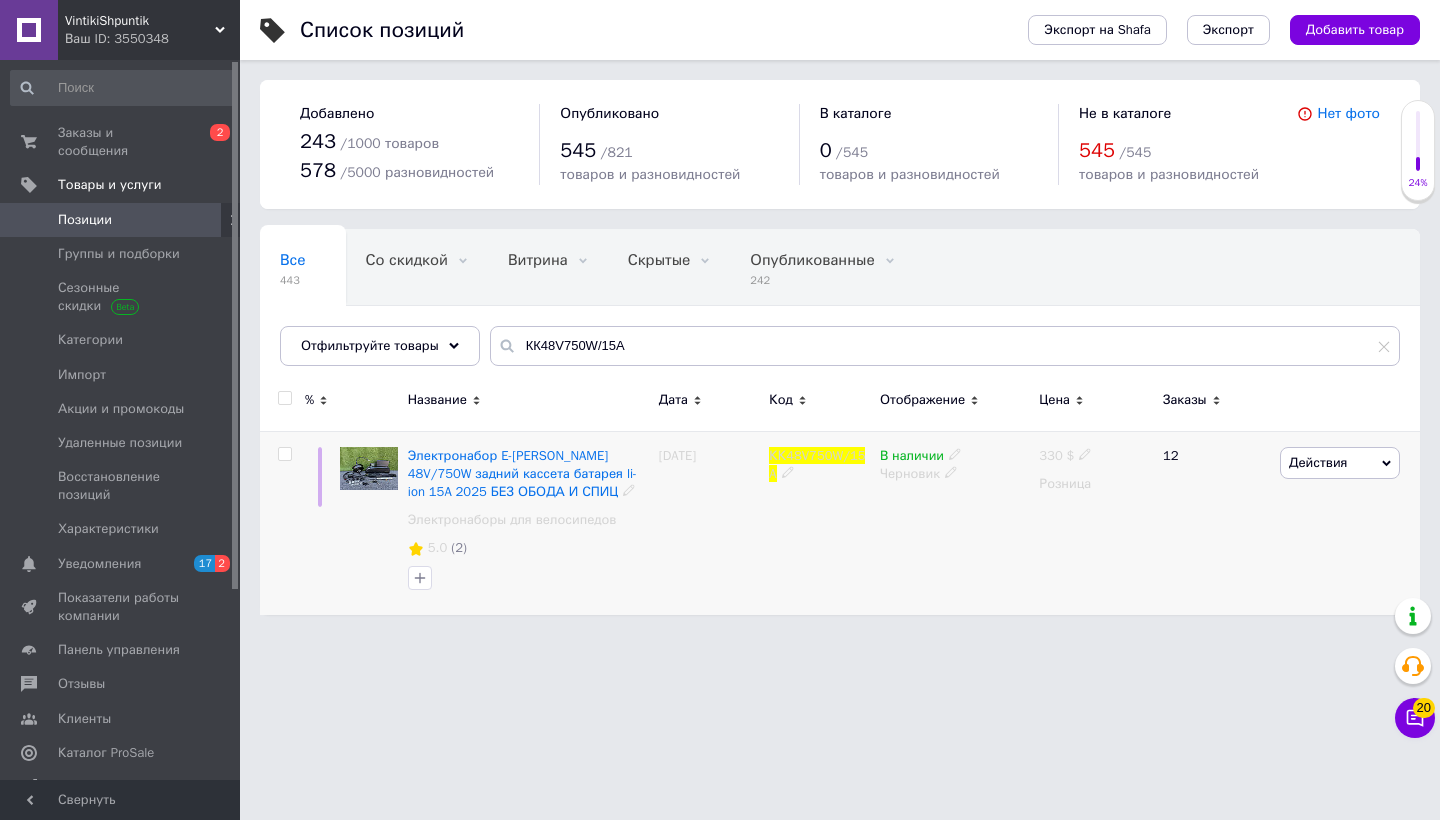 click on "В наличии" at bounding box center (954, 456) 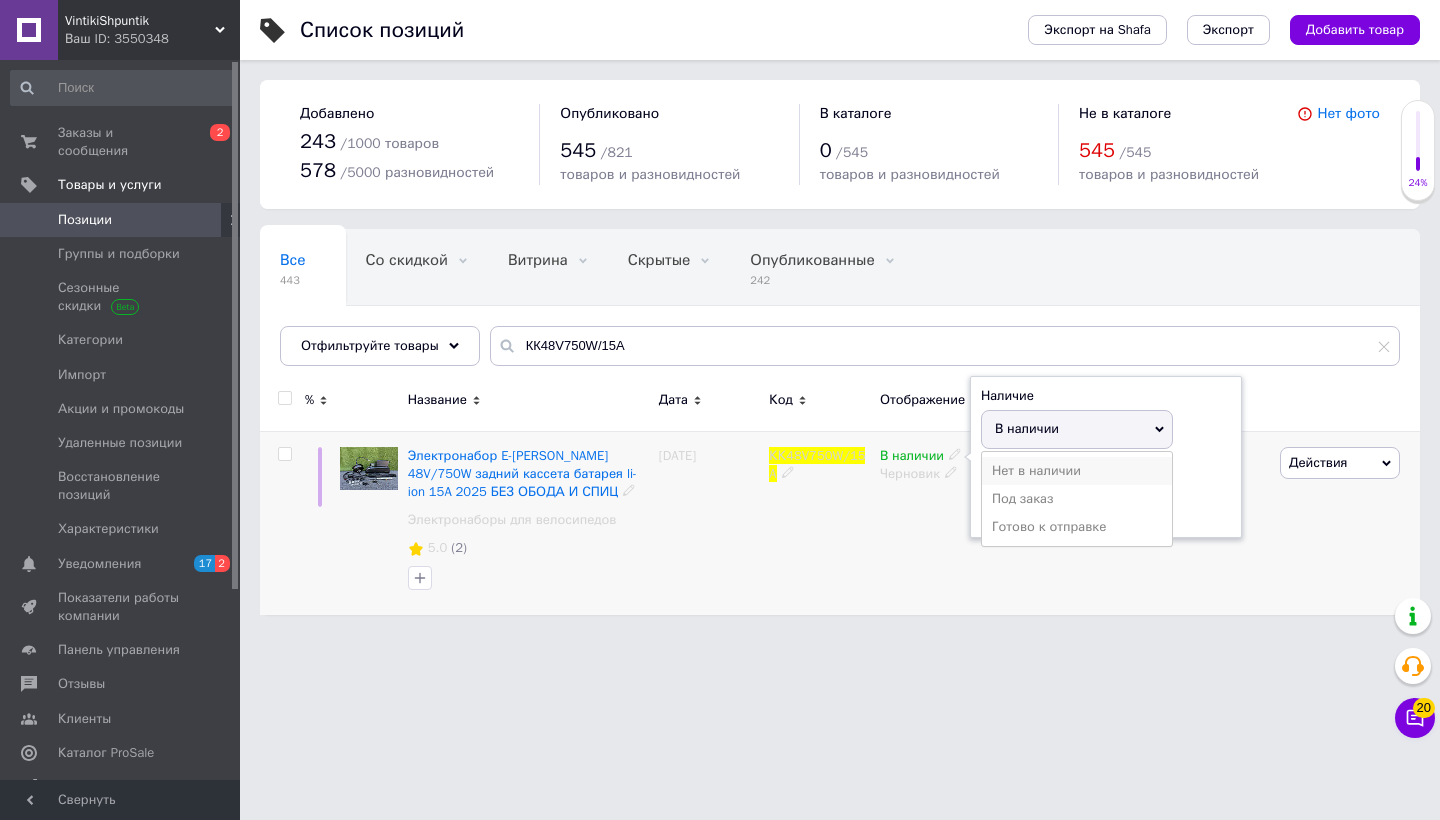click on "Нет в наличии" at bounding box center [1077, 471] 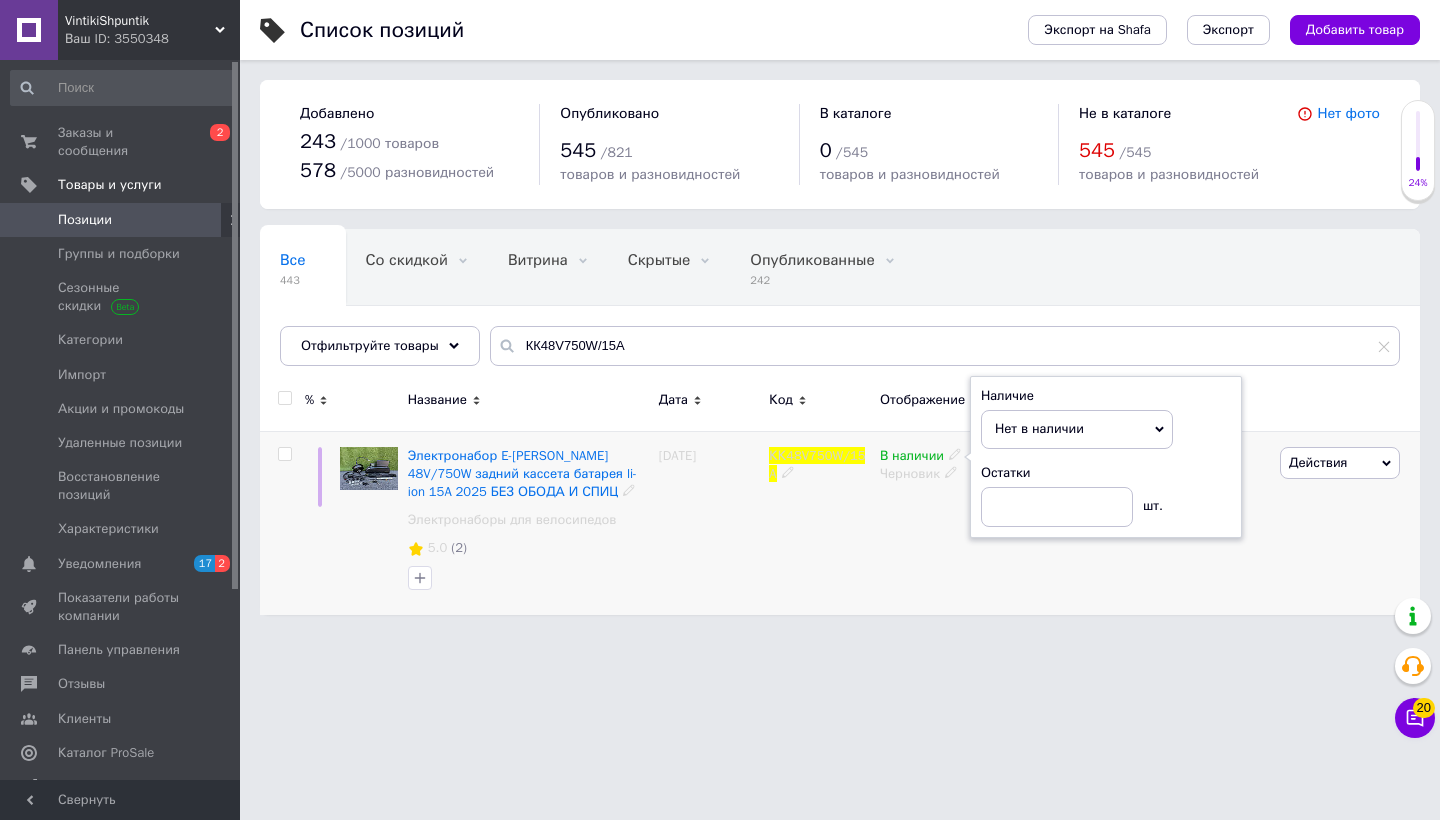 click on "В наличии Наличие Нет в наличии В наличии Под заказ Готово к отправке Остатки шт. Черновик" at bounding box center [954, 523] 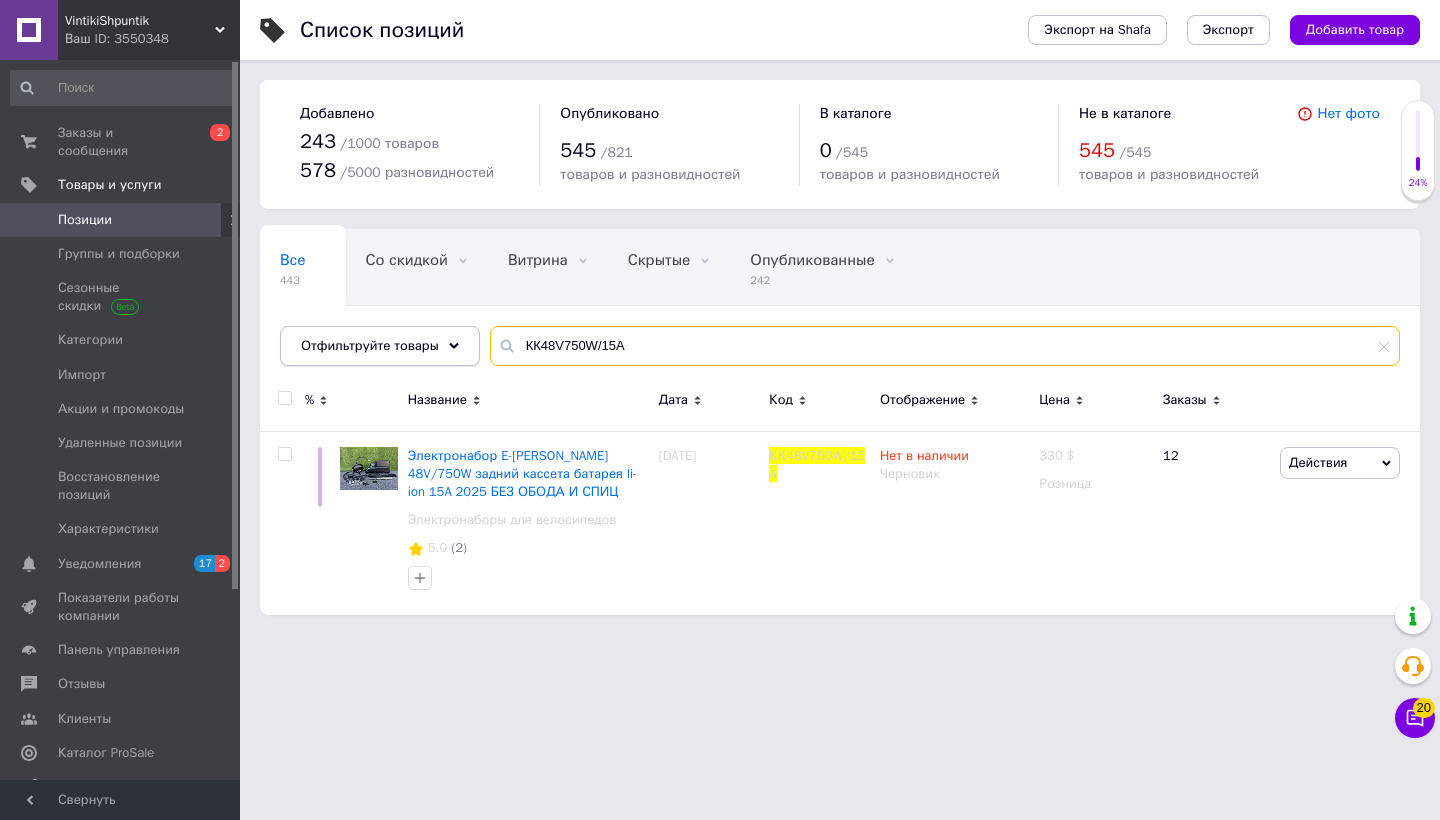 paste on "K36V500W/13" 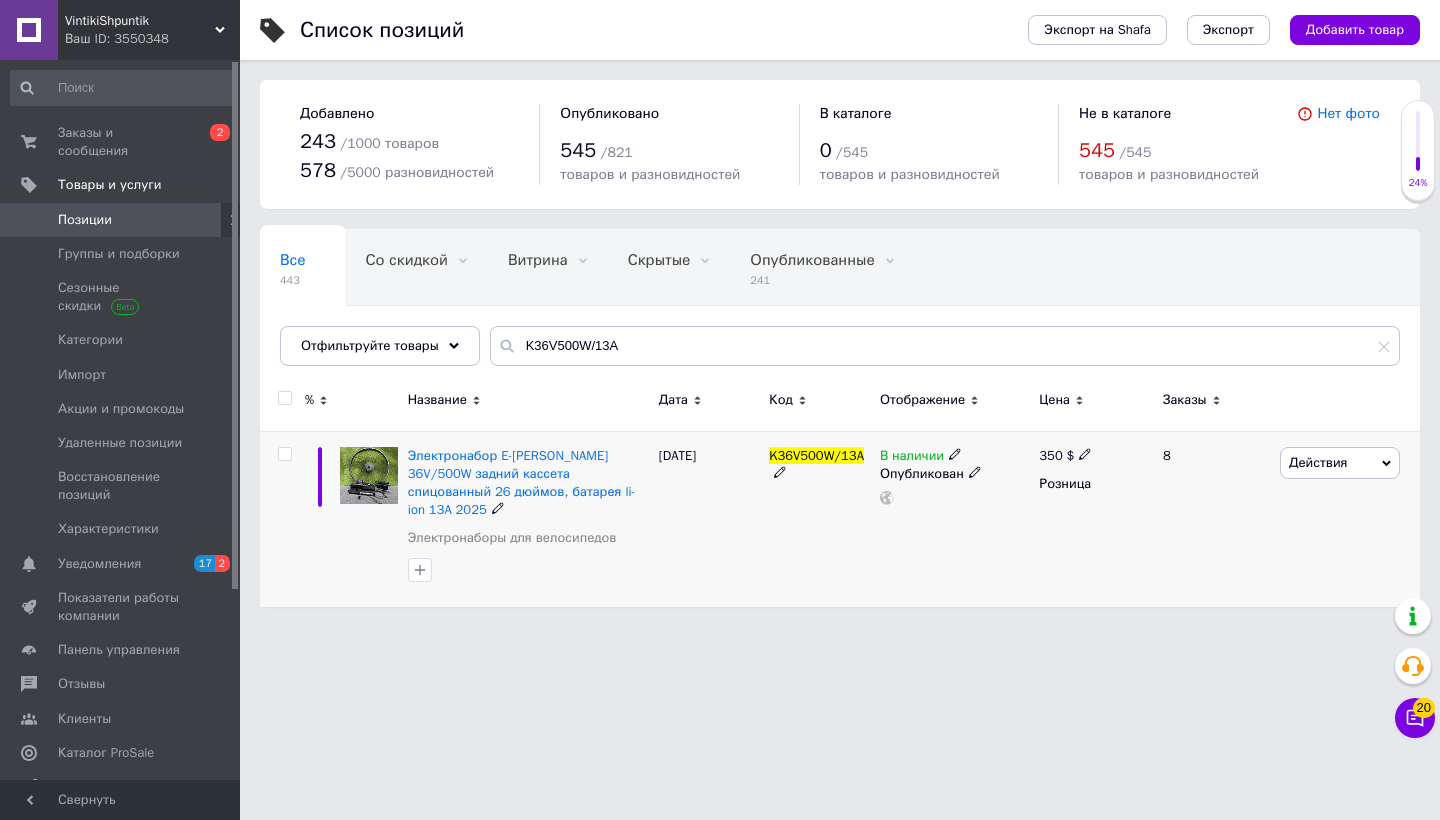 click 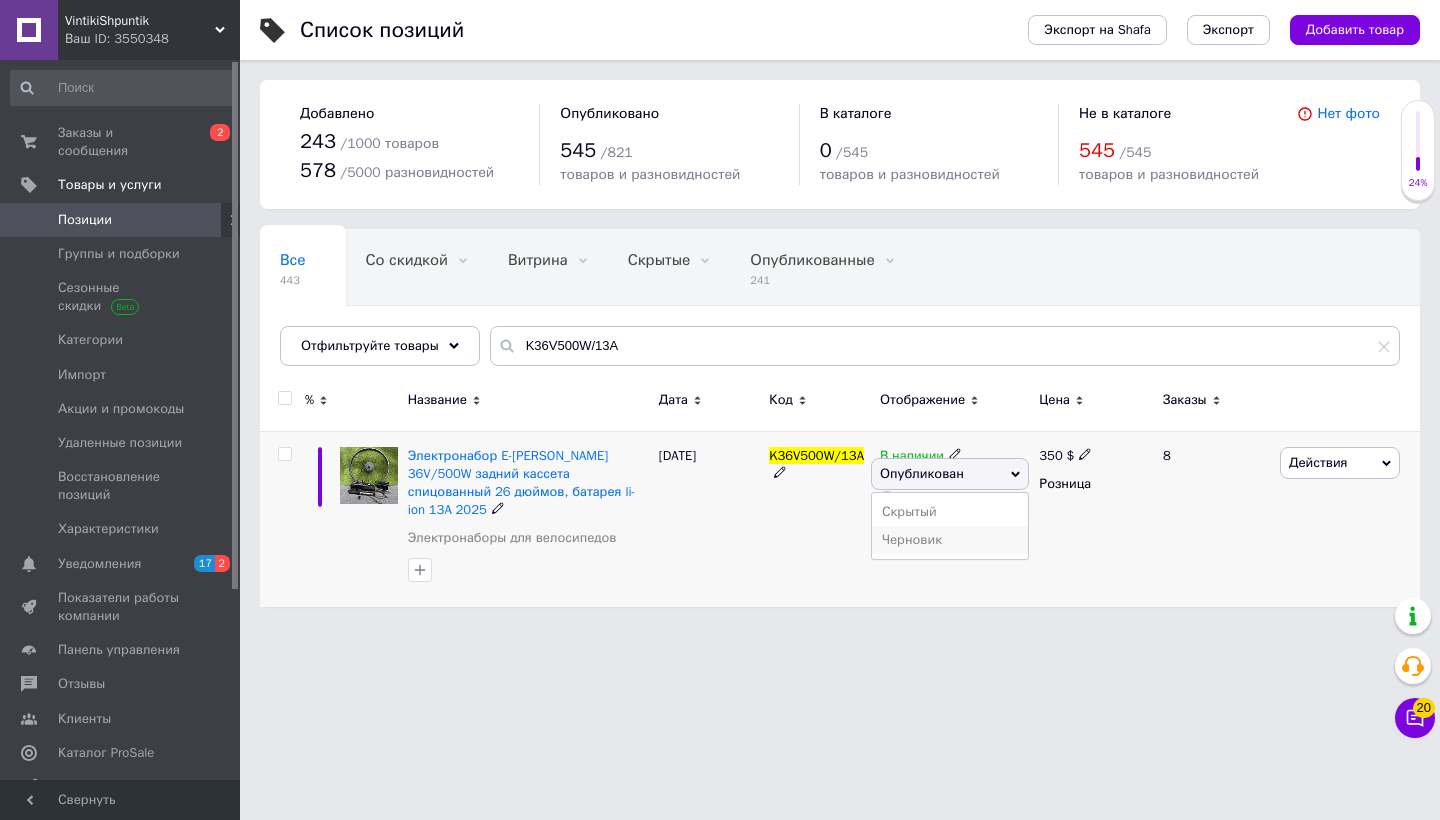 click on "Черновик" at bounding box center (950, 540) 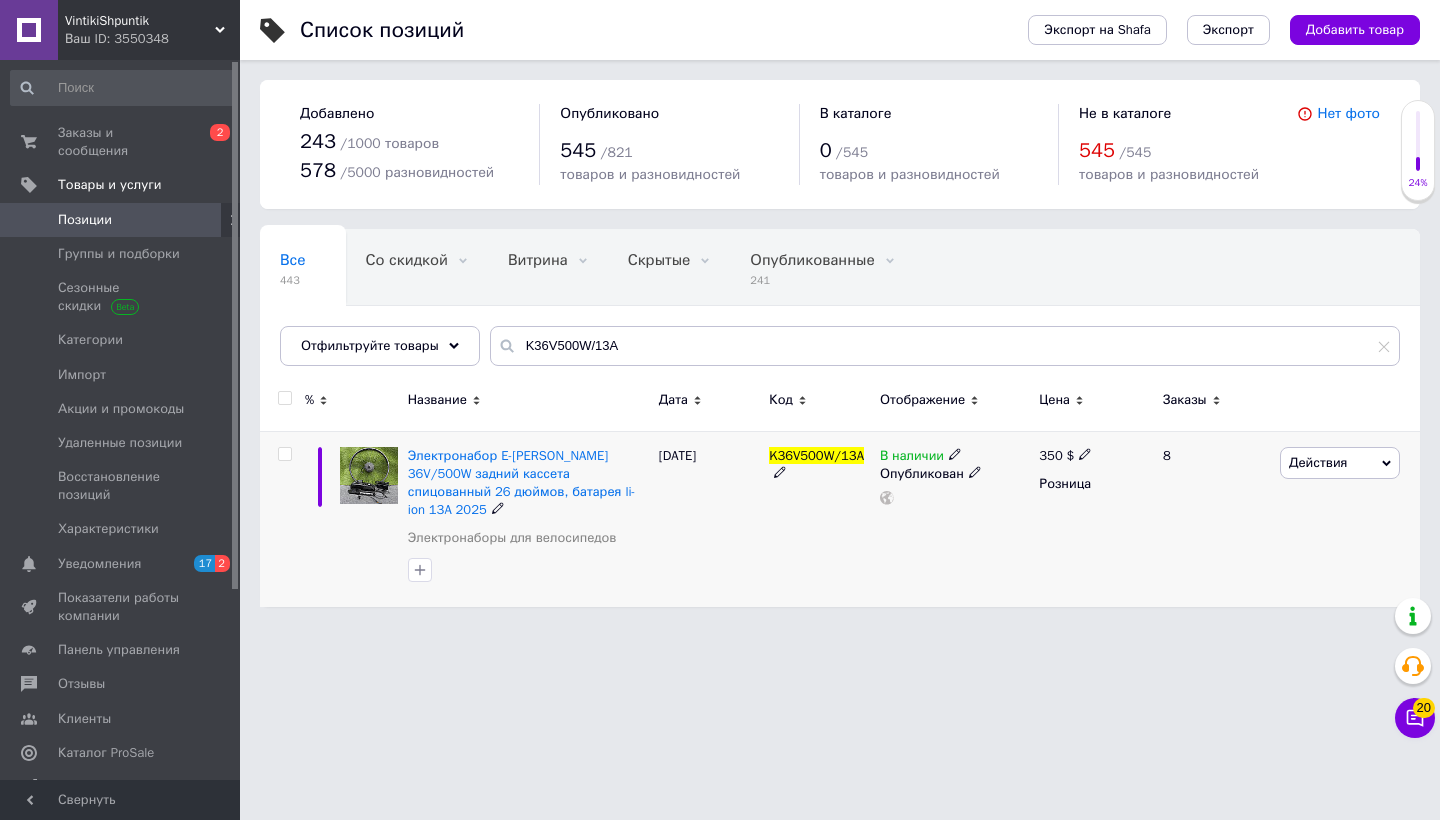 click on "В наличии Опубликован" at bounding box center (954, 518) 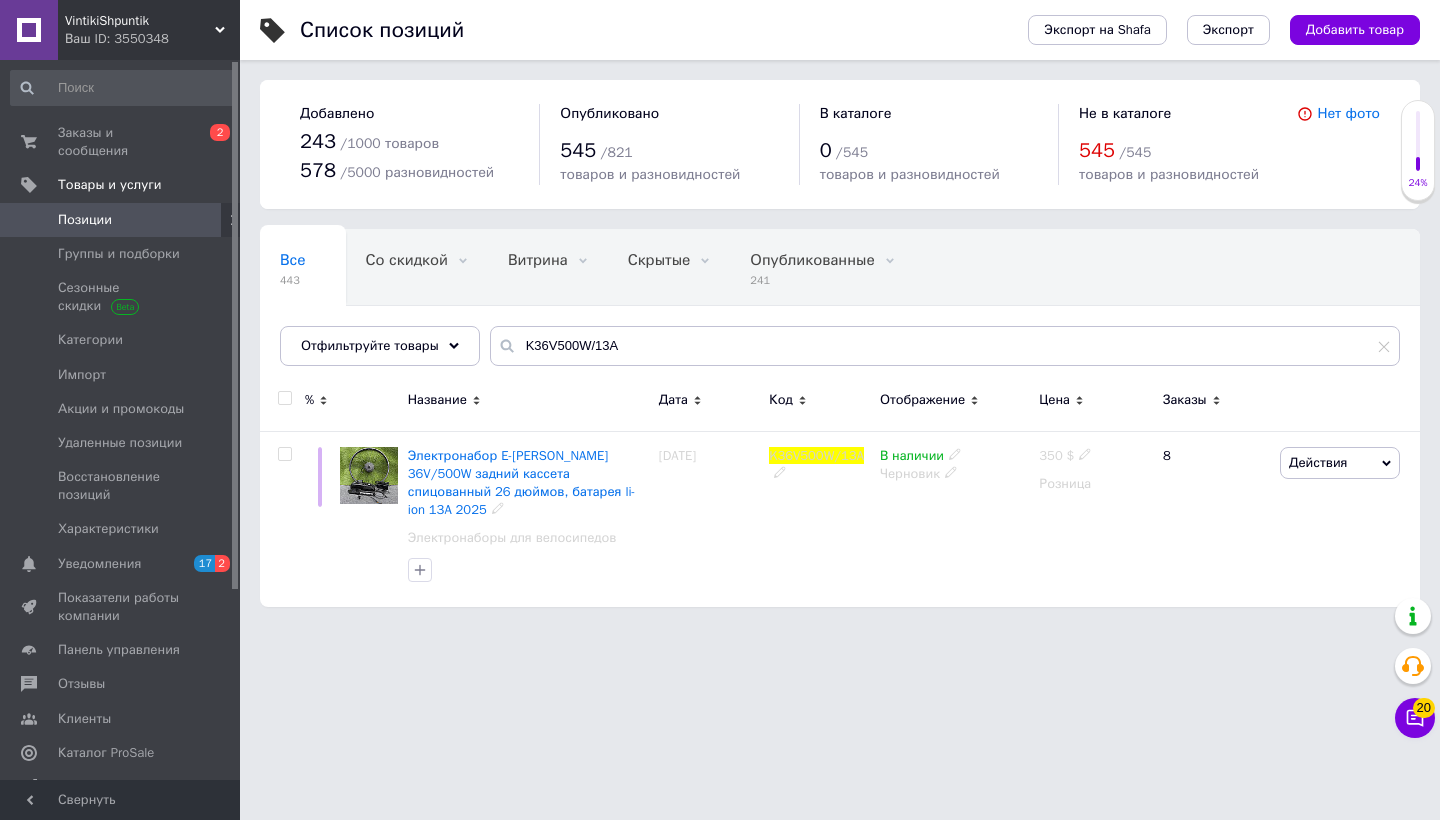 click 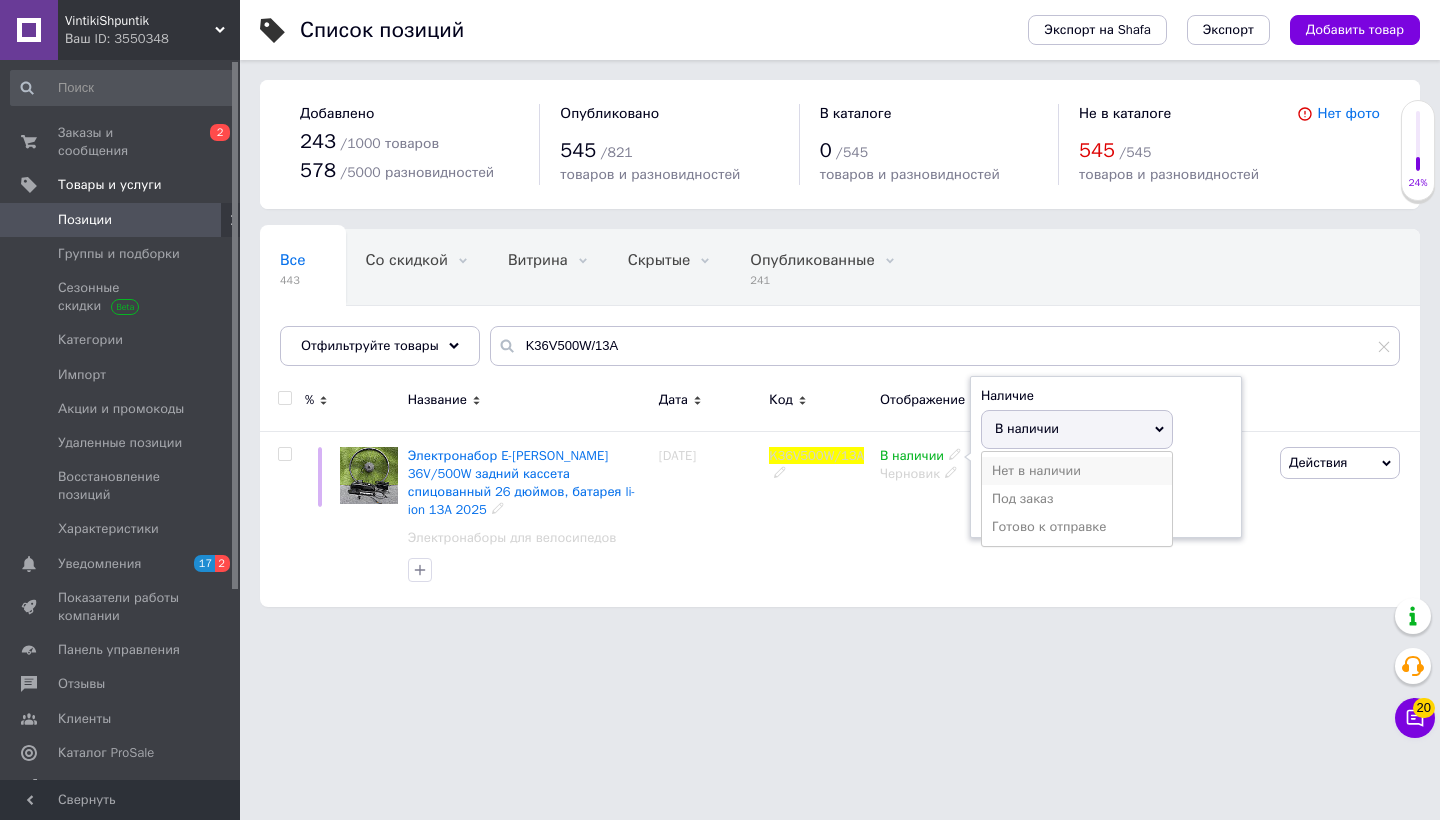 click on "Нет в наличии" at bounding box center [1077, 471] 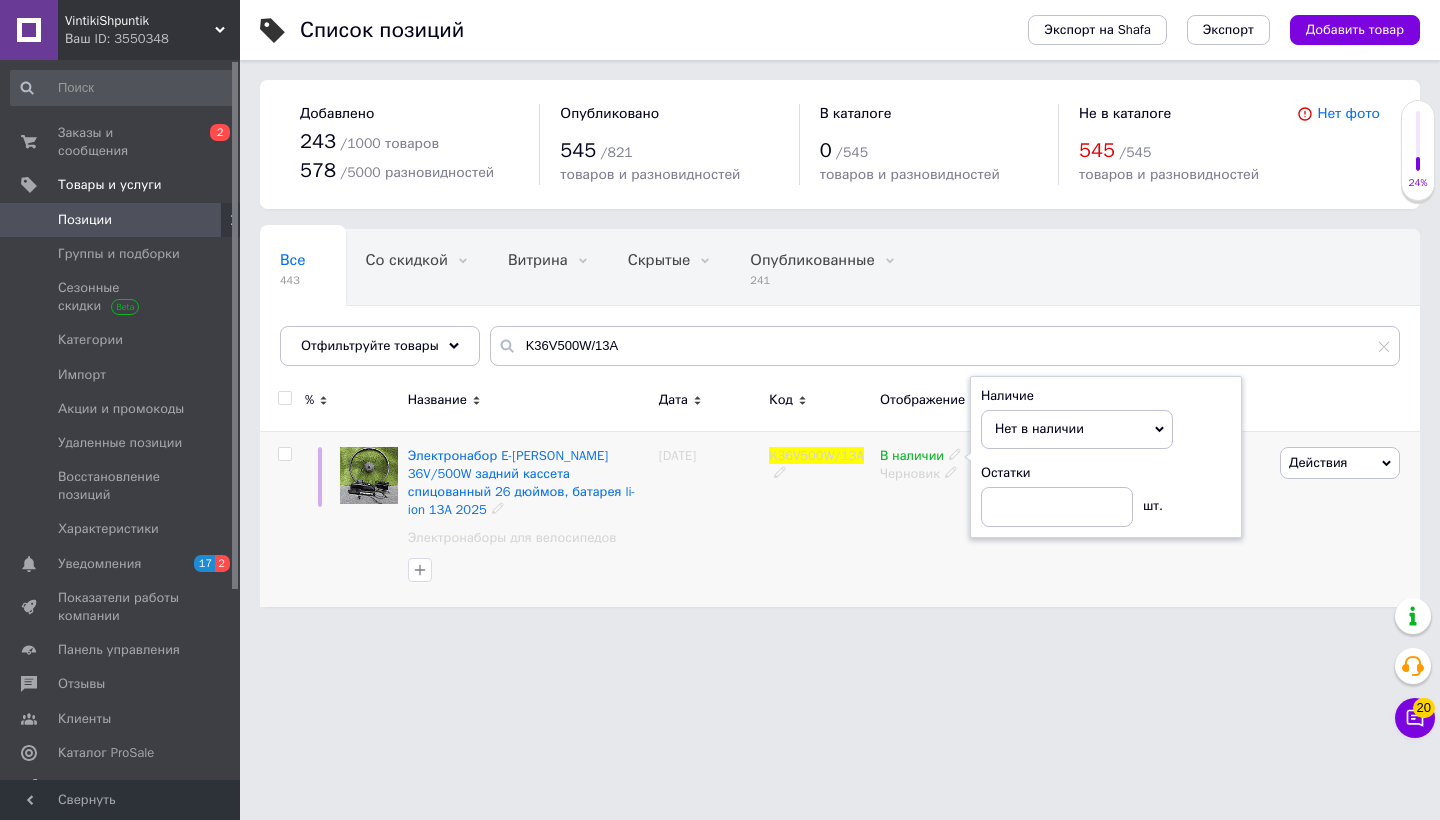 click on "В наличии Наличие Нет в наличии В наличии Под заказ Готово к отправке Остатки шт. Черновик" at bounding box center [954, 518] 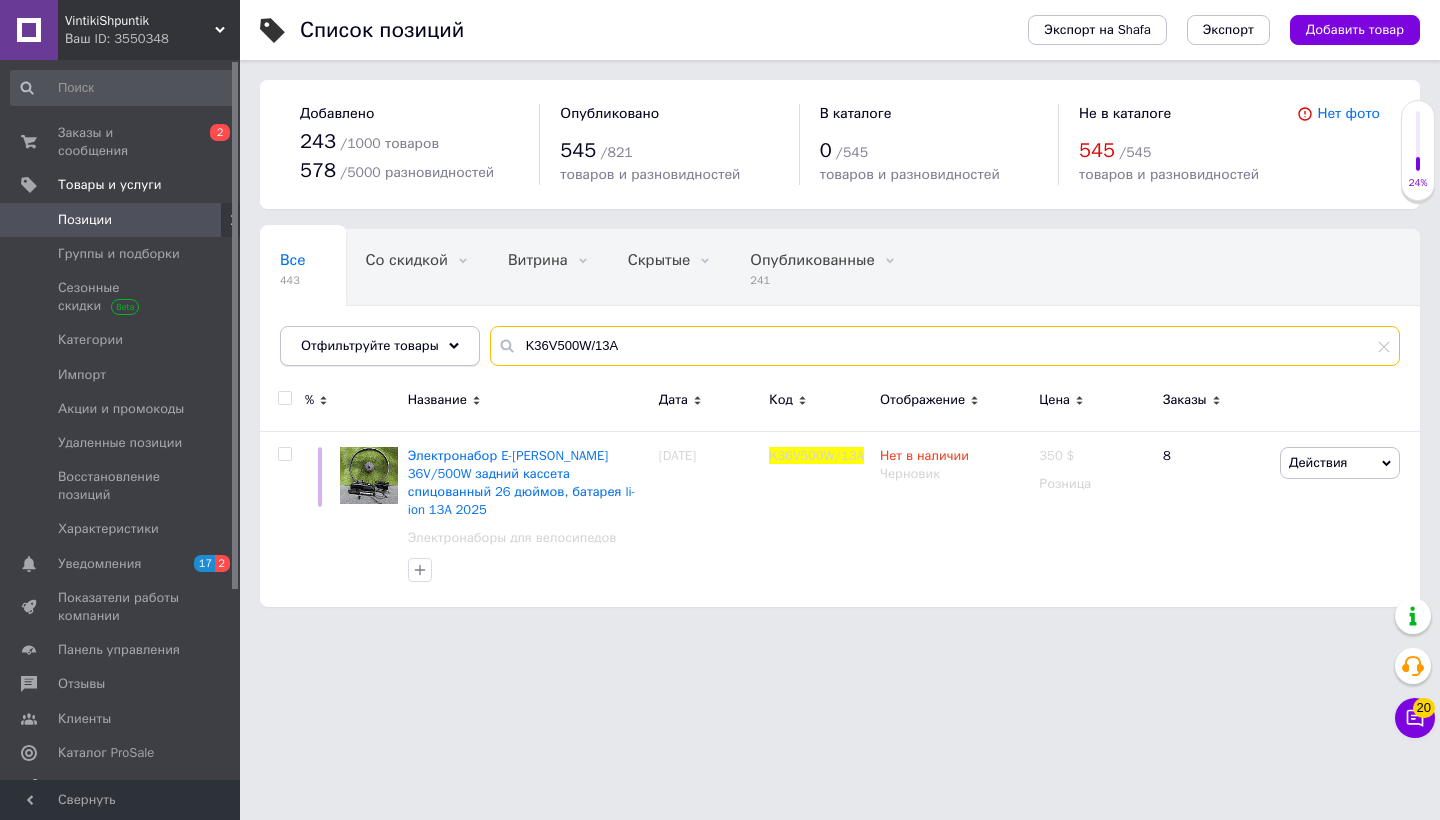 paste on "К48V750W/15" 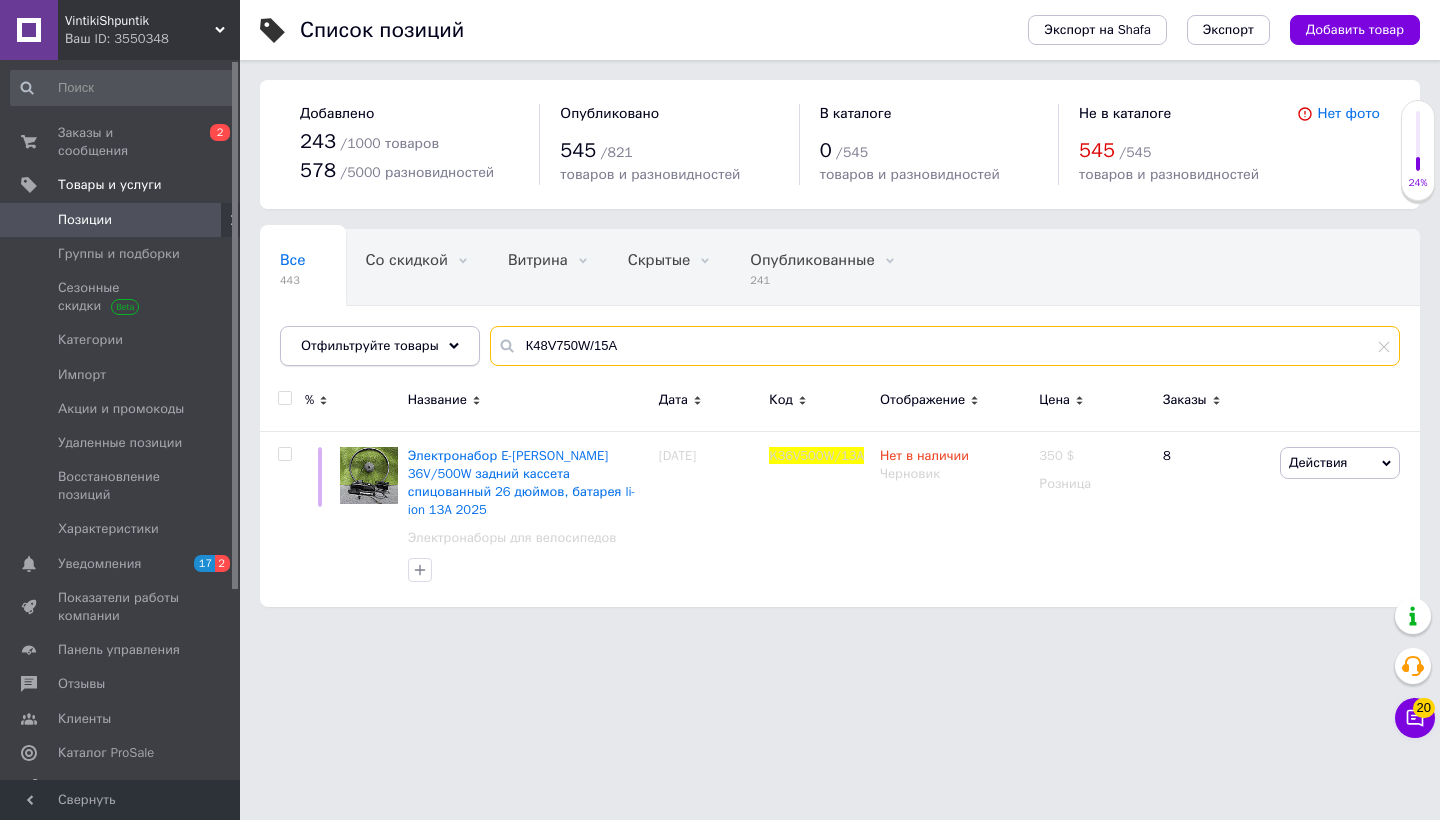 drag, startPoint x: 624, startPoint y: 343, endPoint x: 320, endPoint y: 337, distance: 304.0592 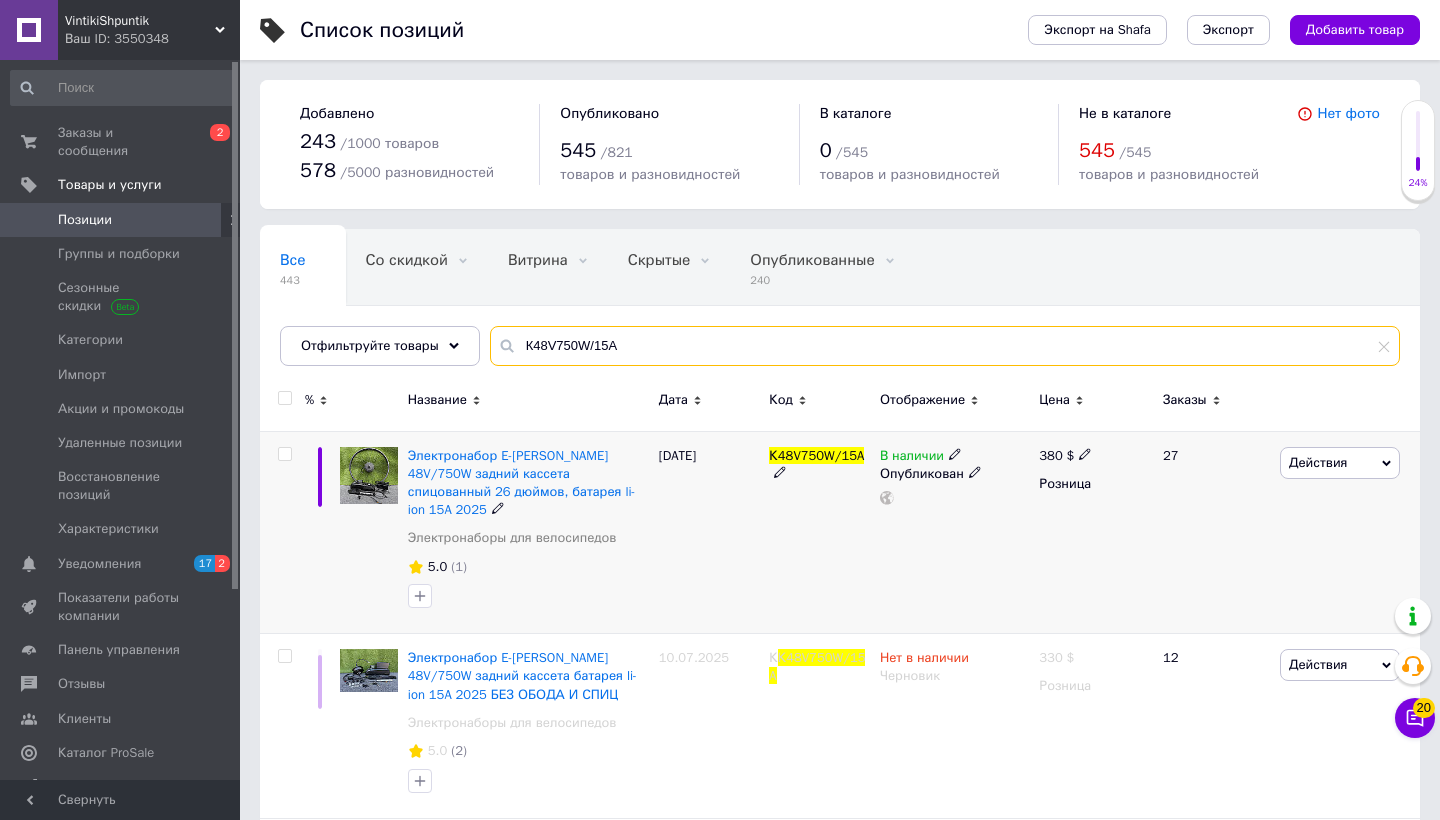 type on "К48V750W/15A" 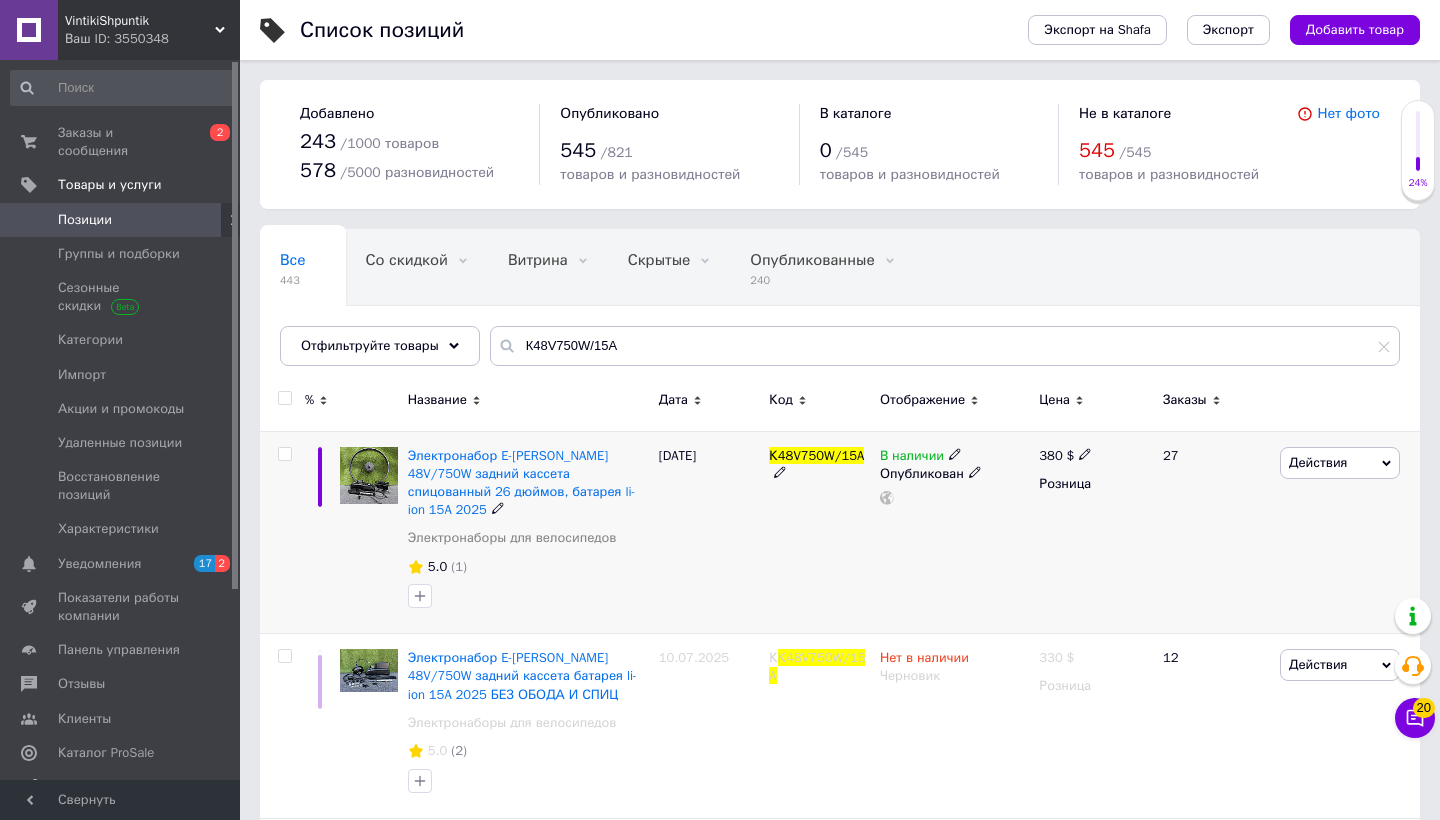 click 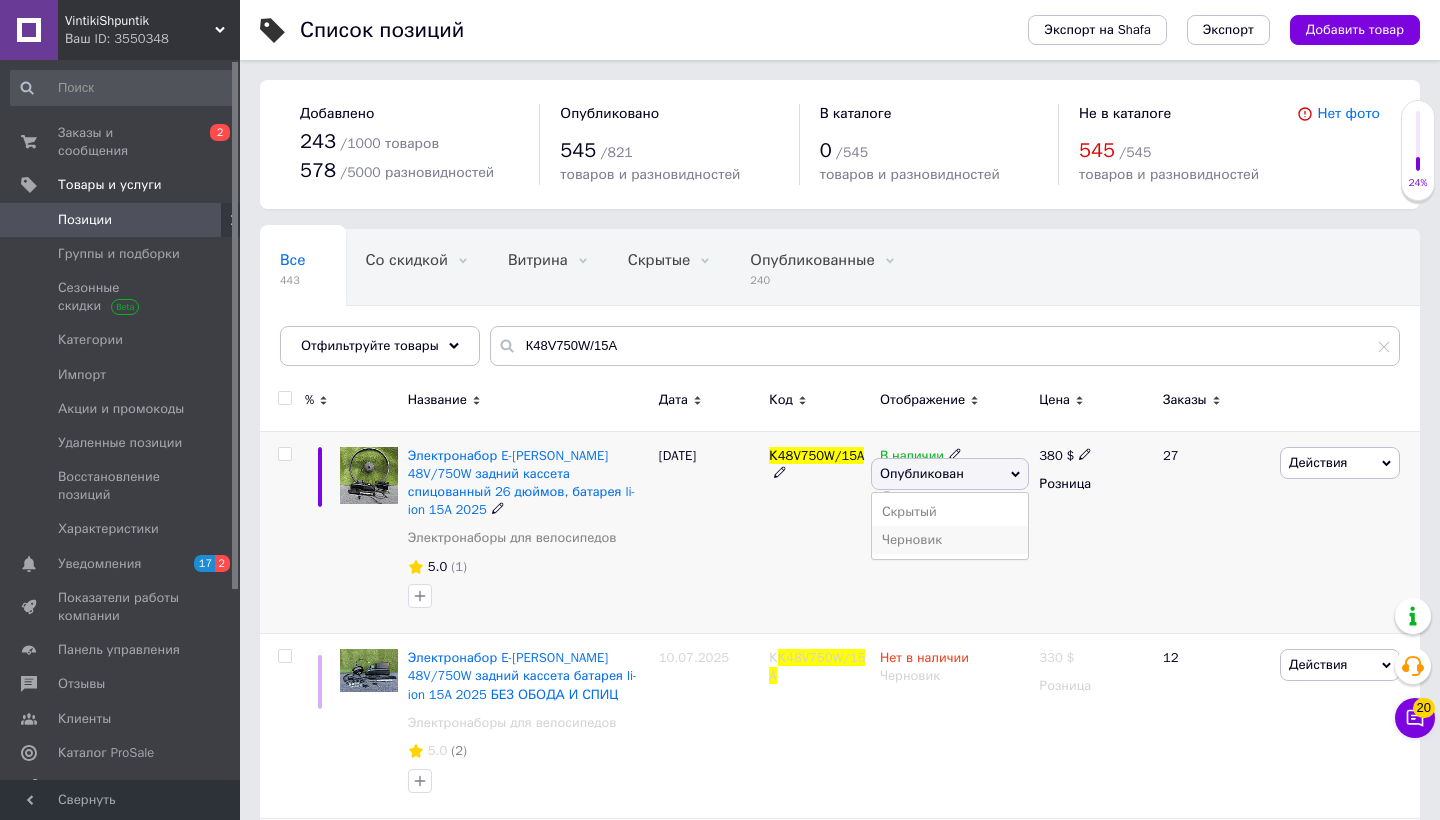 click on "Черновик" at bounding box center (950, 540) 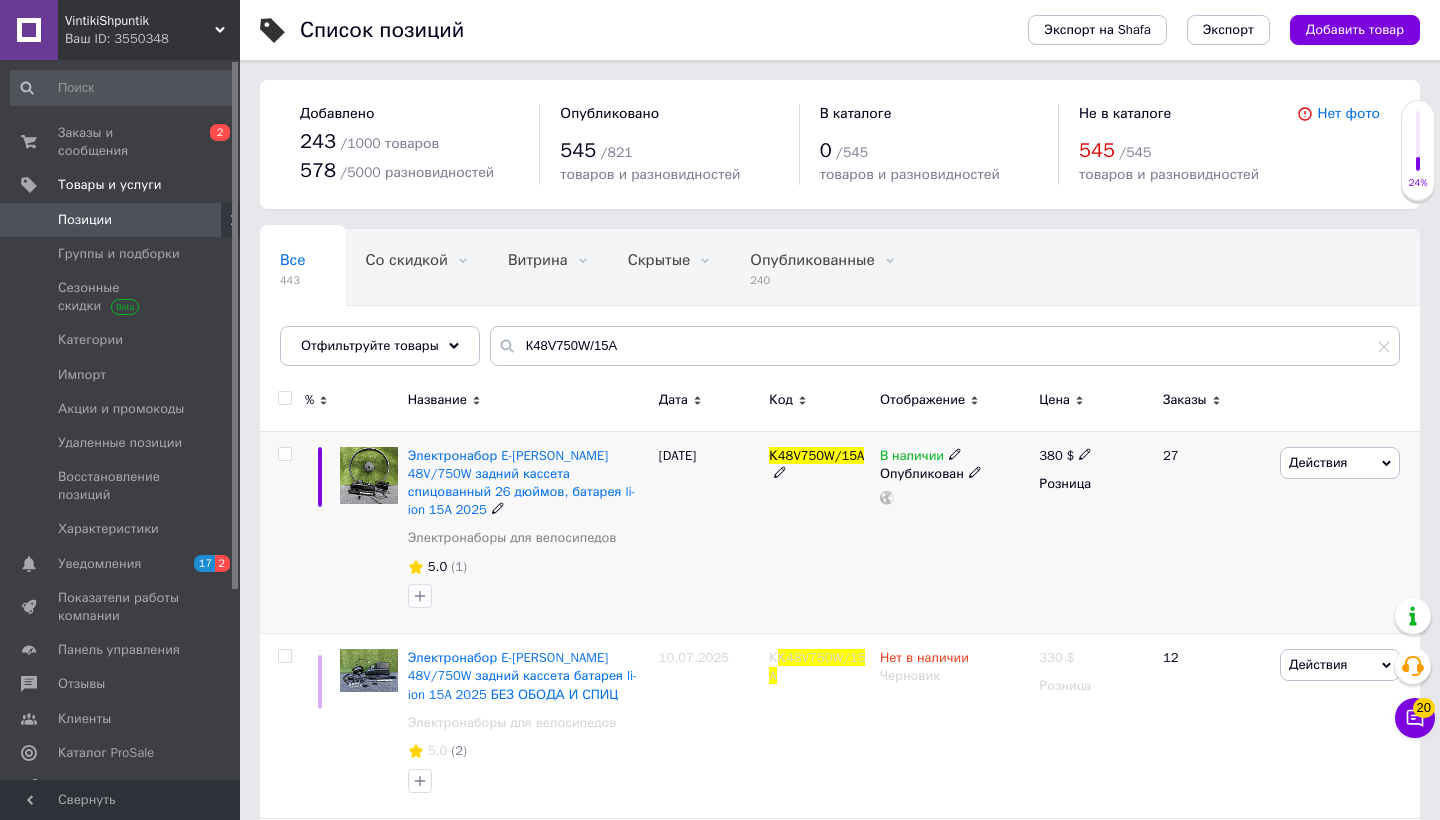 click on "В наличии Опубликован" at bounding box center (954, 532) 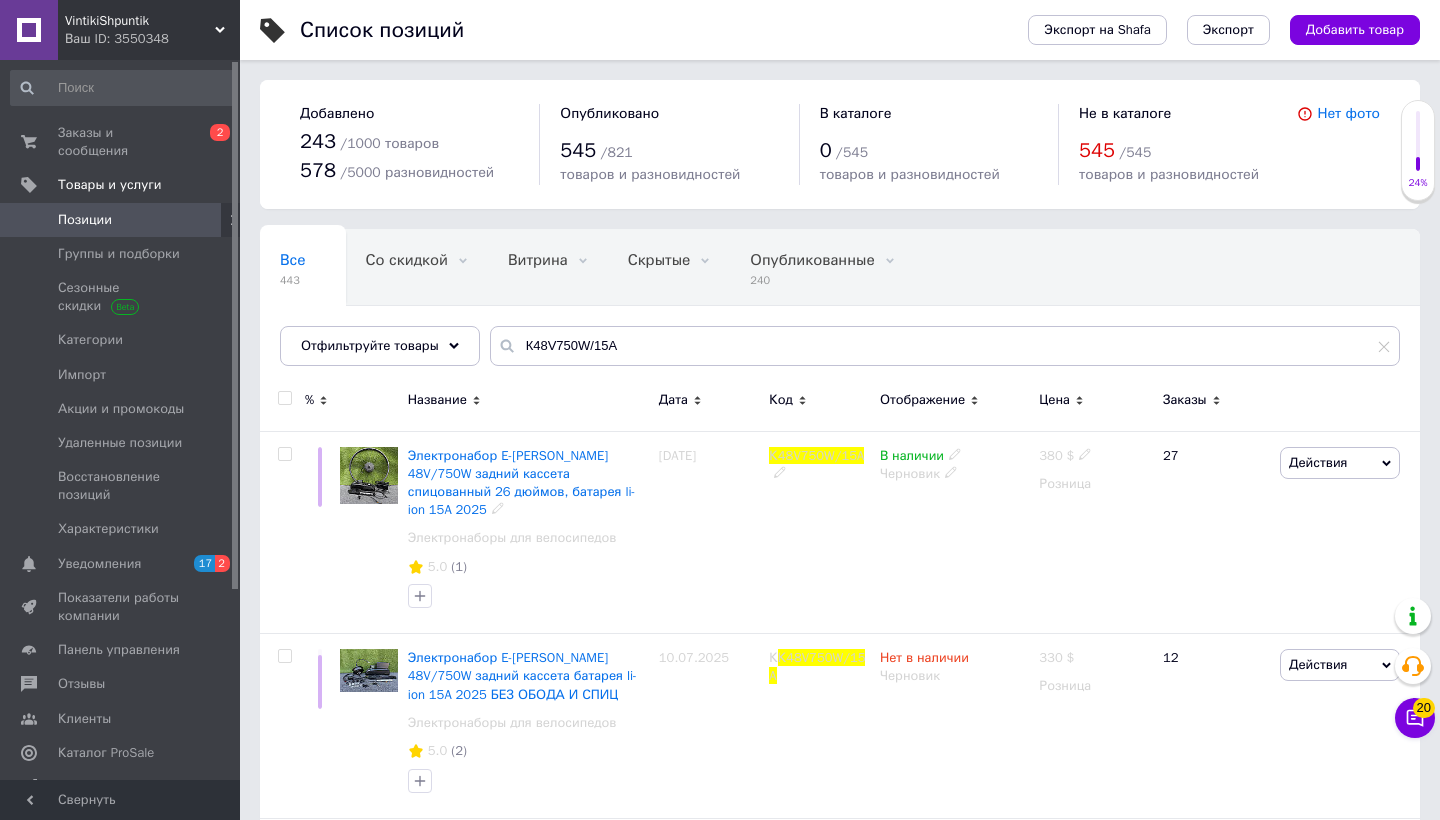 click at bounding box center [955, 453] 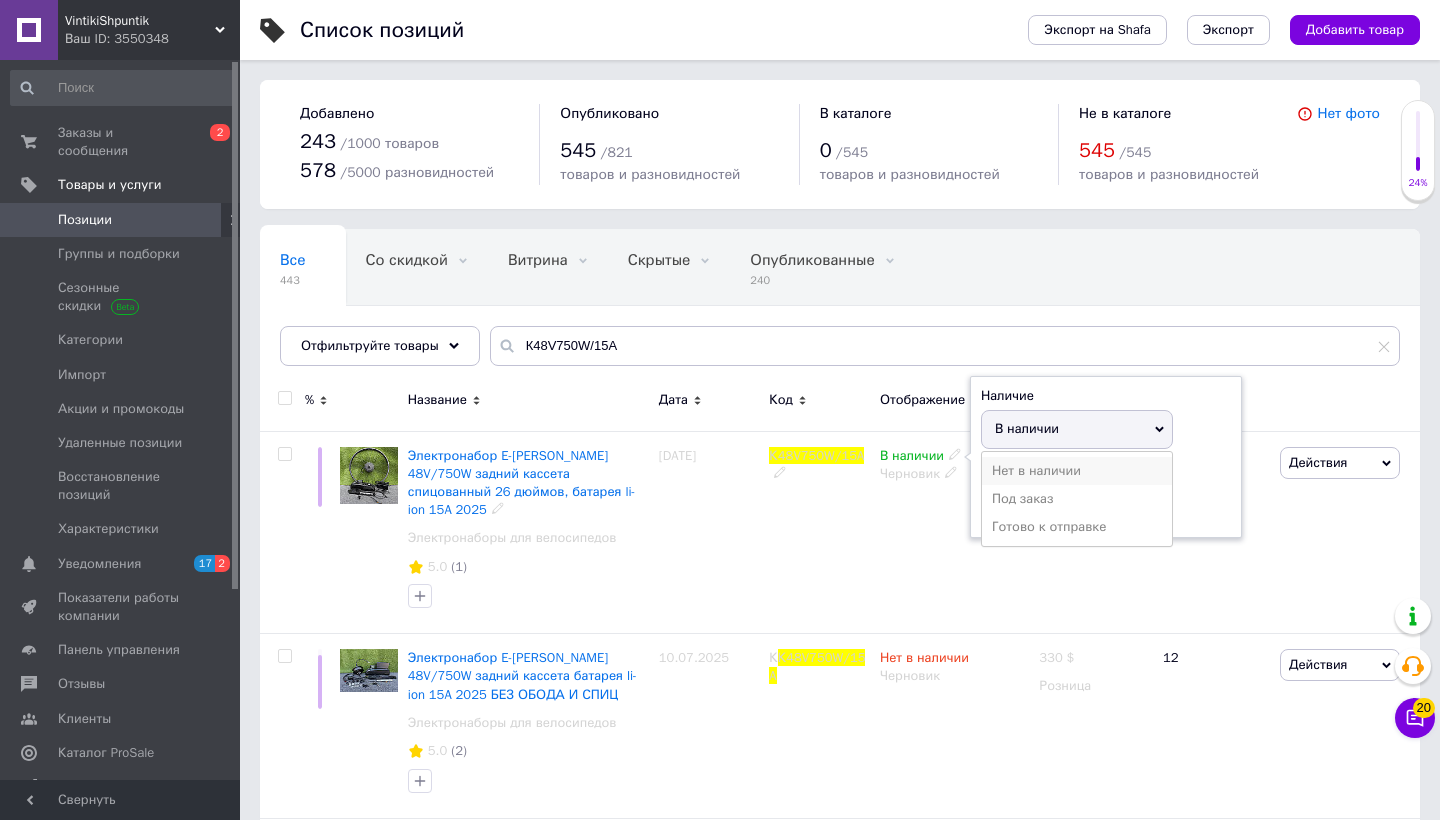 click on "Нет в наличии" at bounding box center (1077, 471) 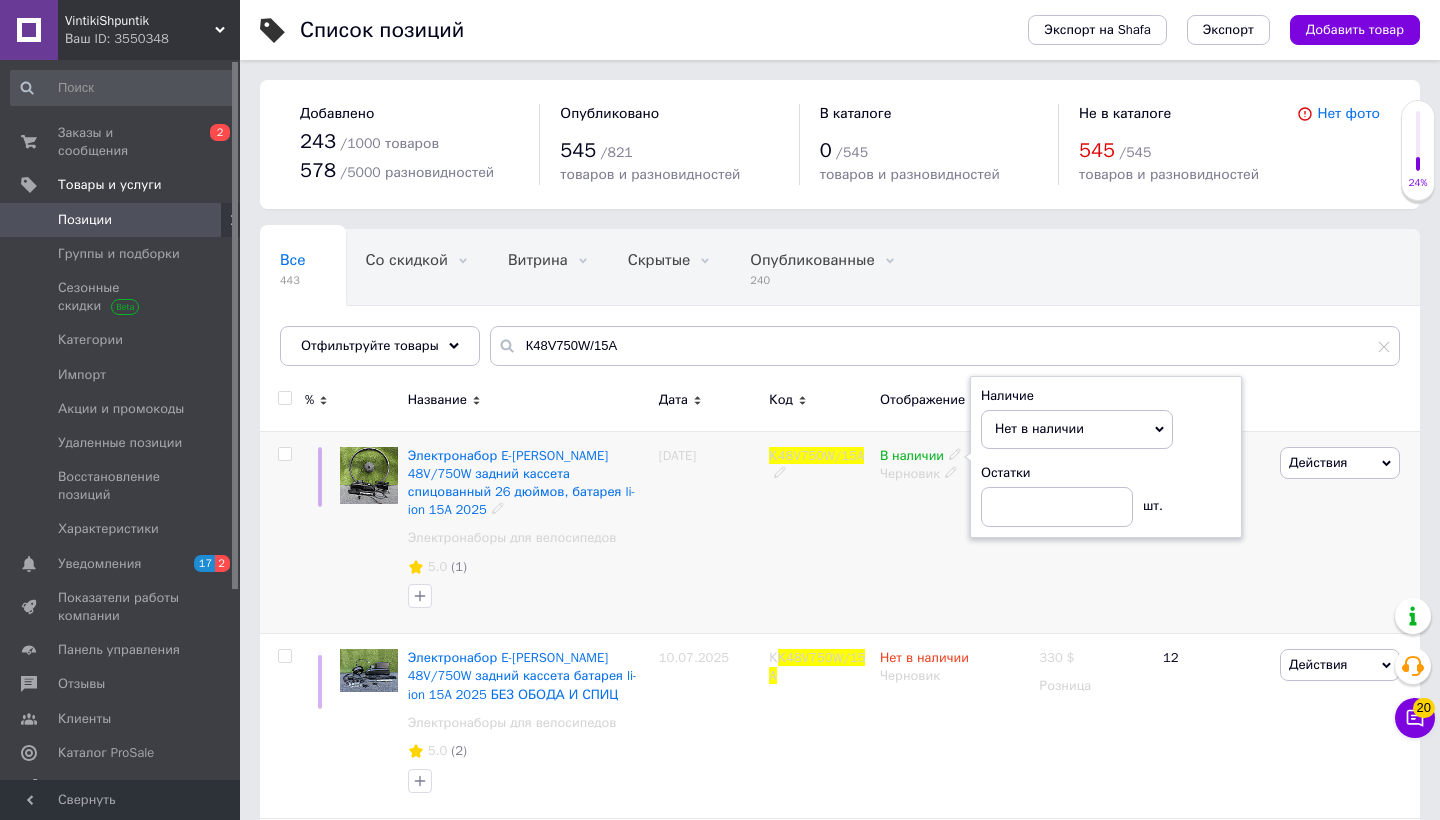 click on "В наличии Наличие Нет в наличии В наличии Под заказ Готово к отправке Остатки шт. Черновик" at bounding box center [954, 532] 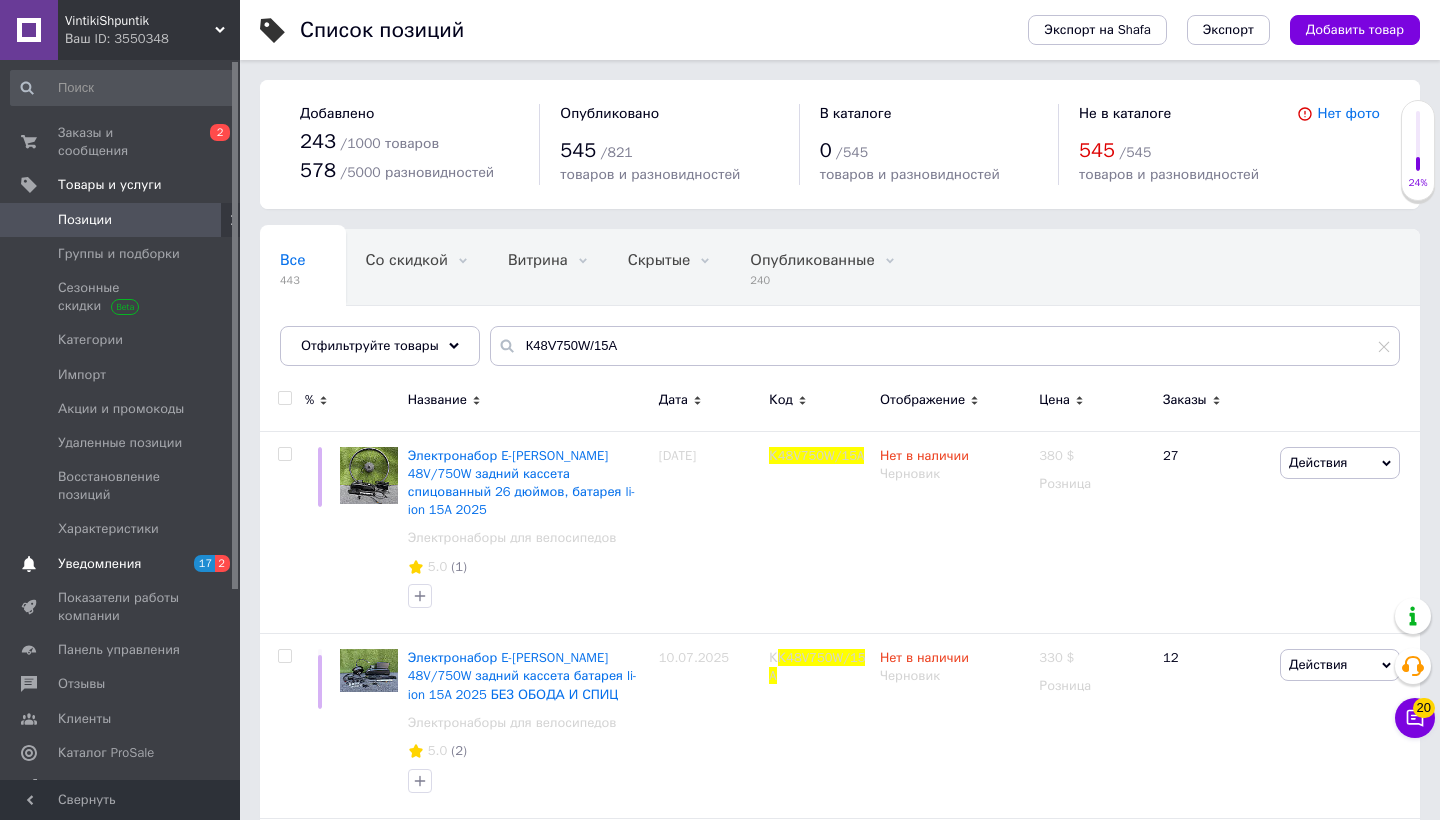 click on "Уведомления" at bounding box center [99, 564] 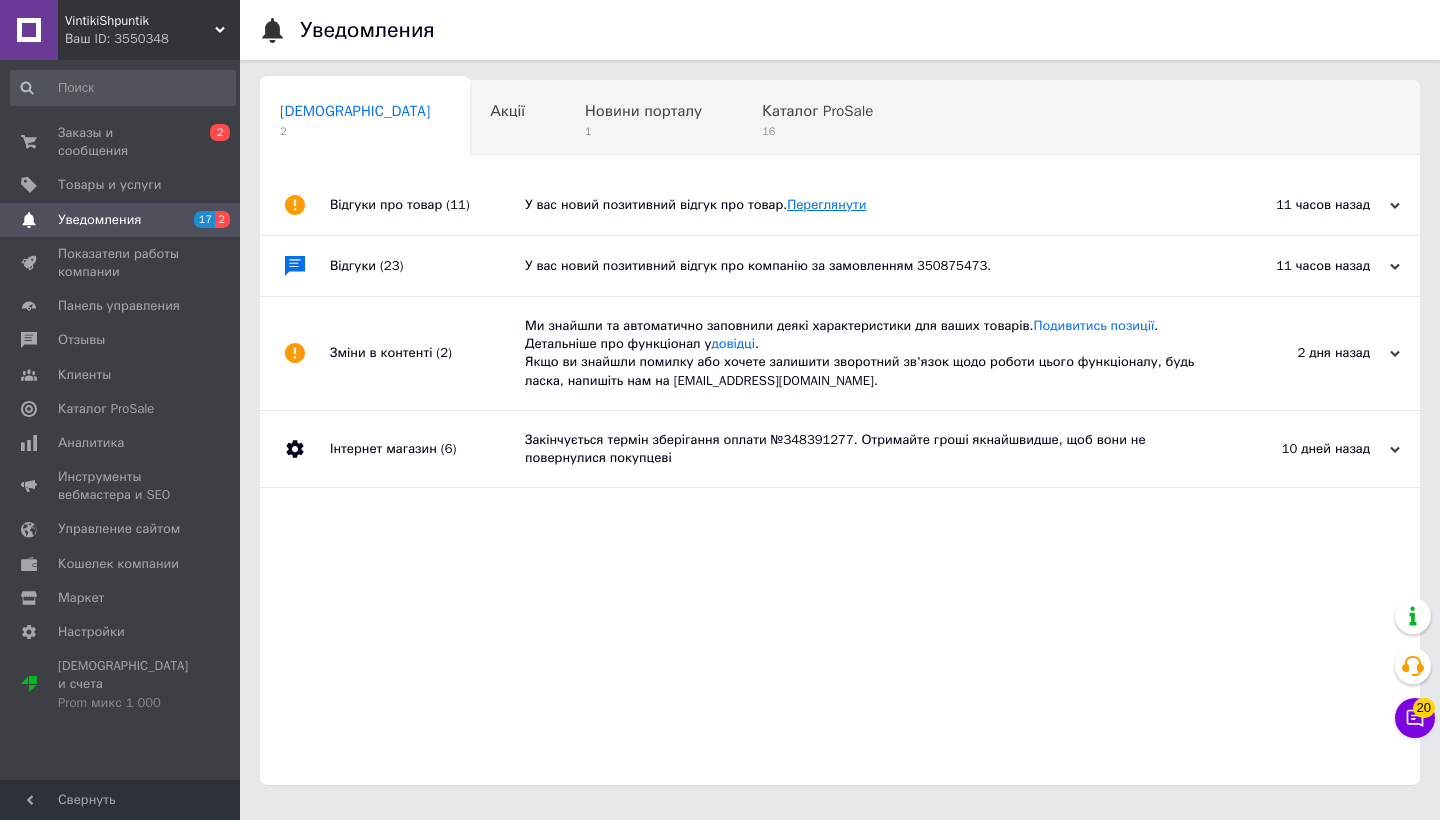 click on "Переглянути" at bounding box center [826, 204] 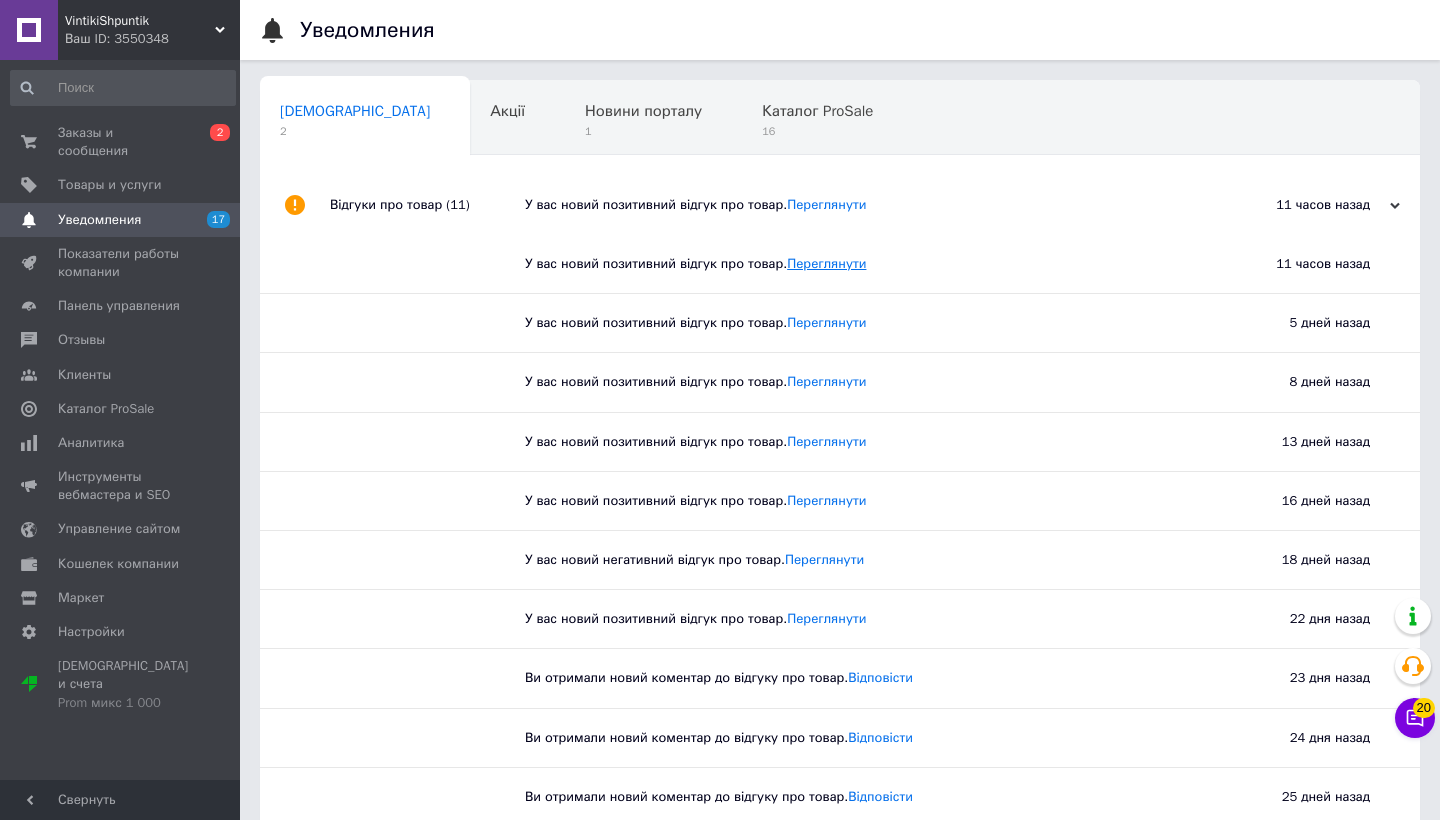 click on "Переглянути" at bounding box center [826, 263] 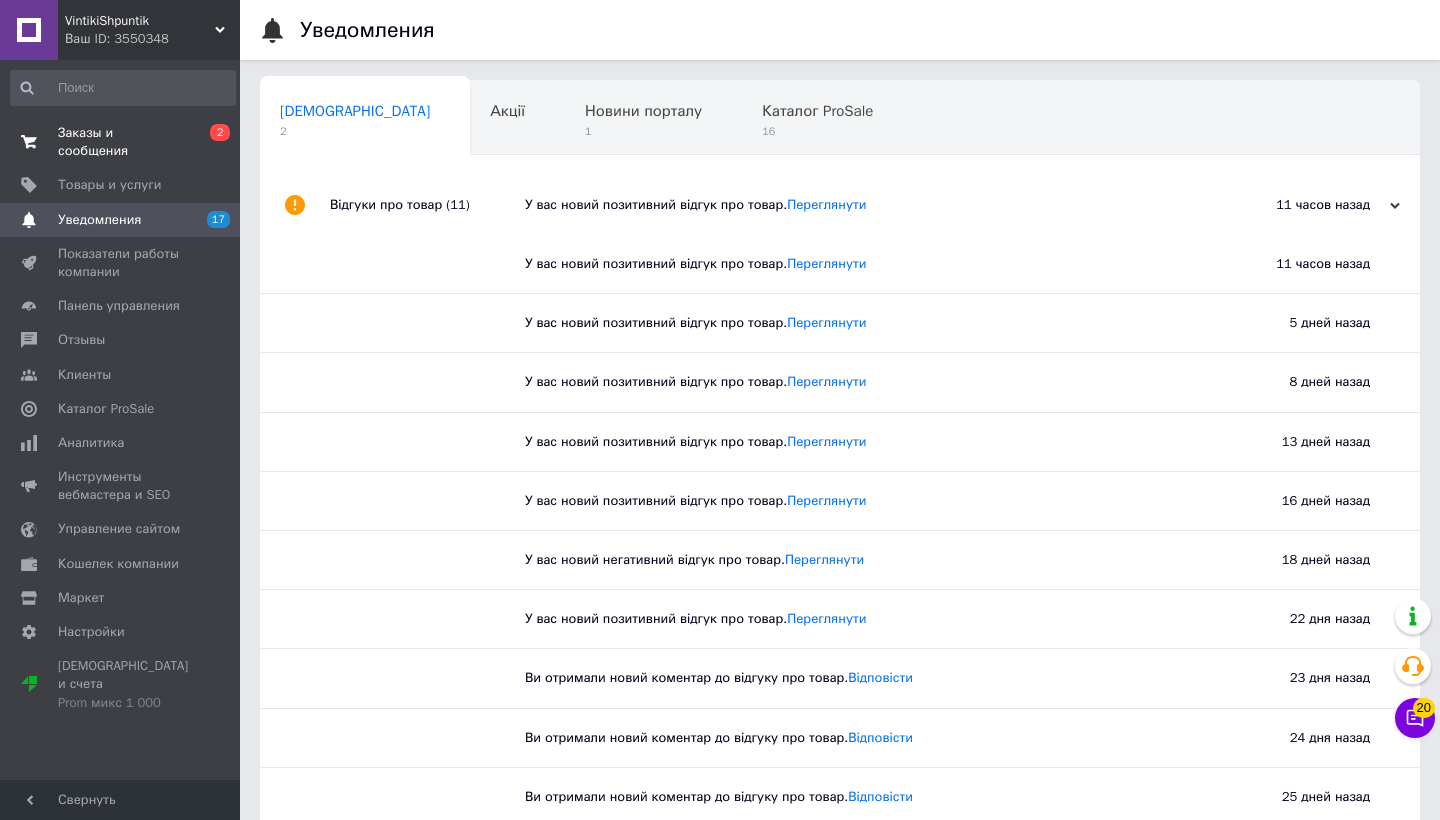 click on "Заказы и сообщения" at bounding box center (121, 142) 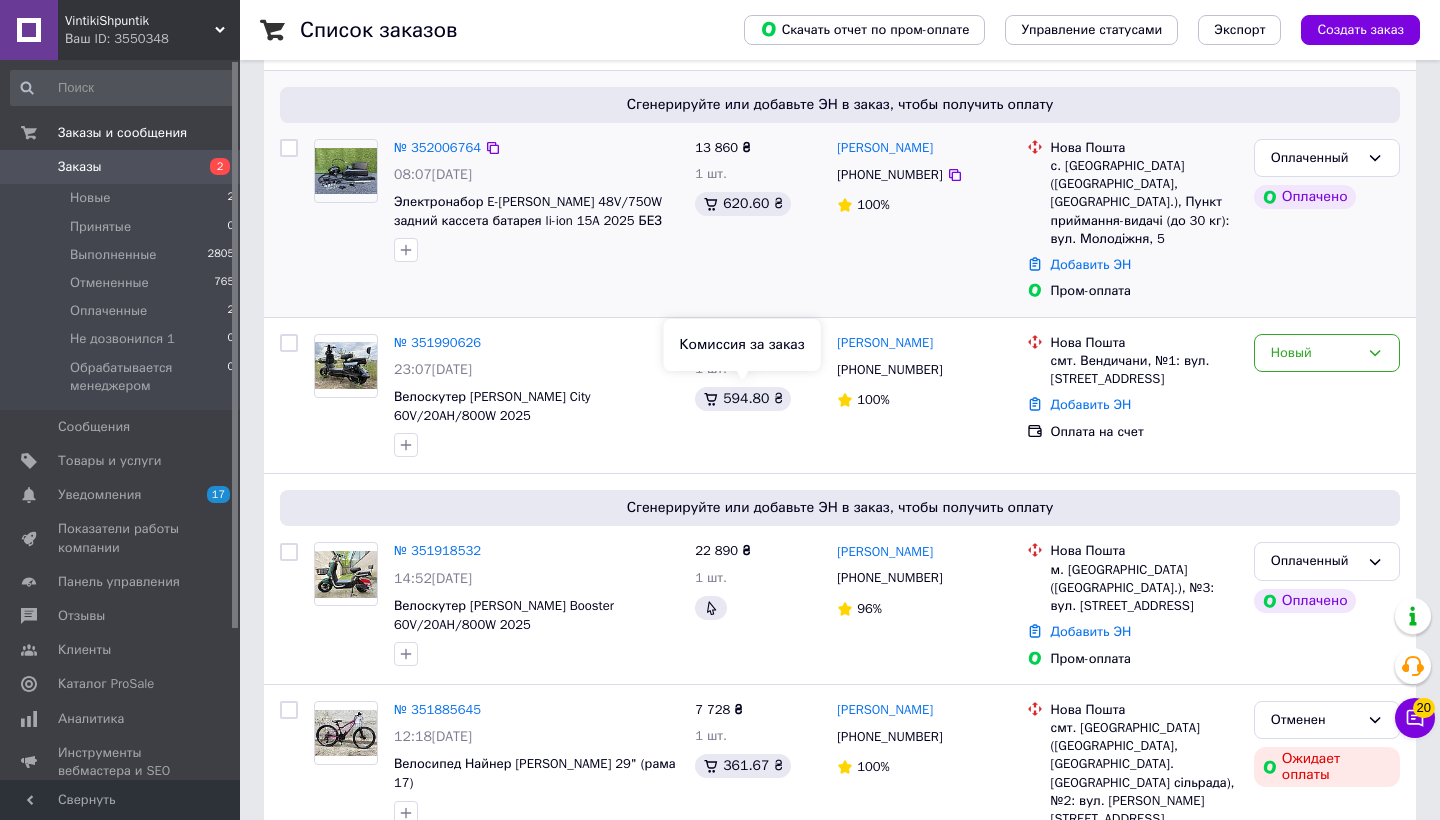 scroll, scrollTop: 248, scrollLeft: 0, axis: vertical 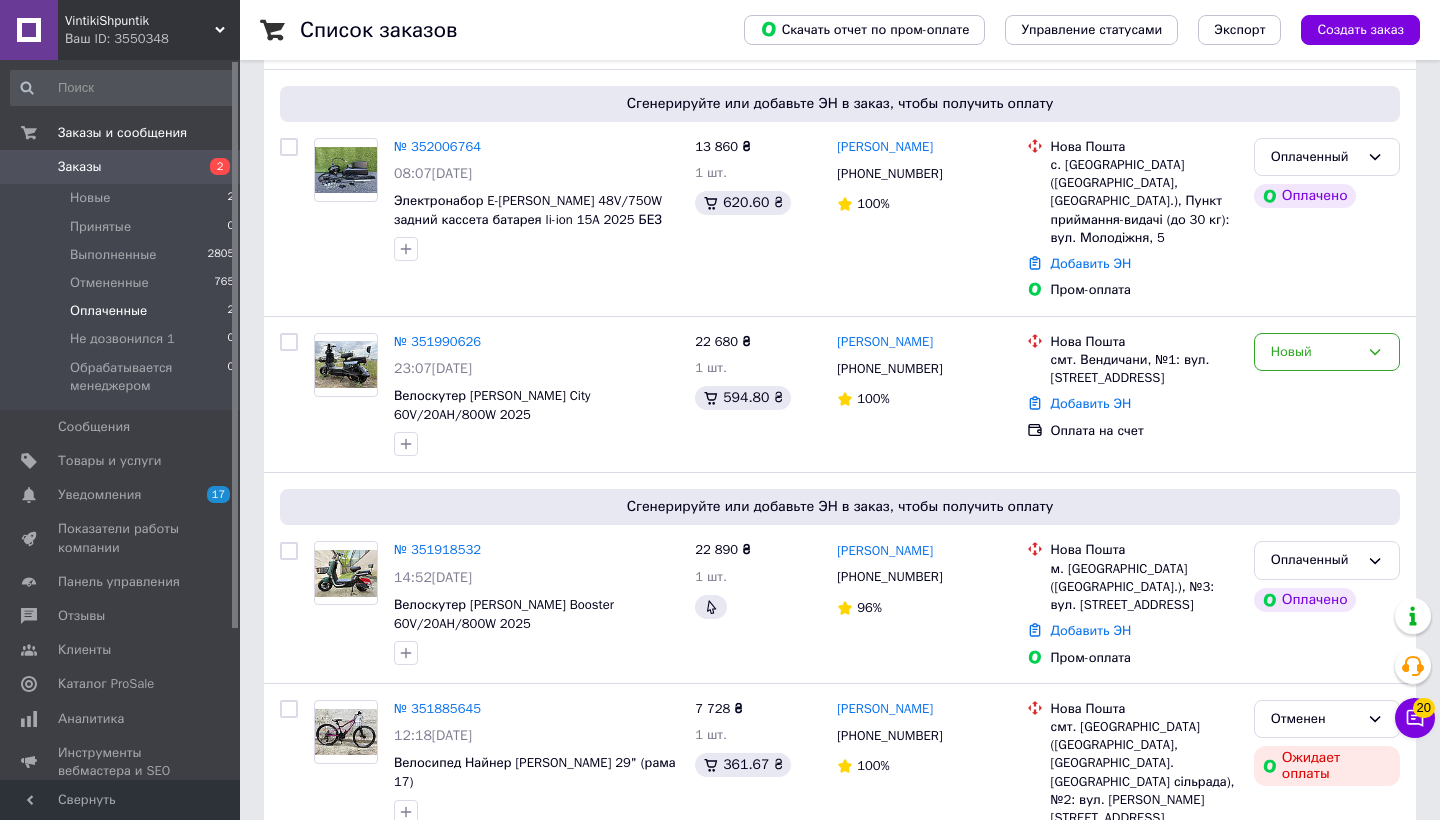click on "Оплаченные" at bounding box center (108, 311) 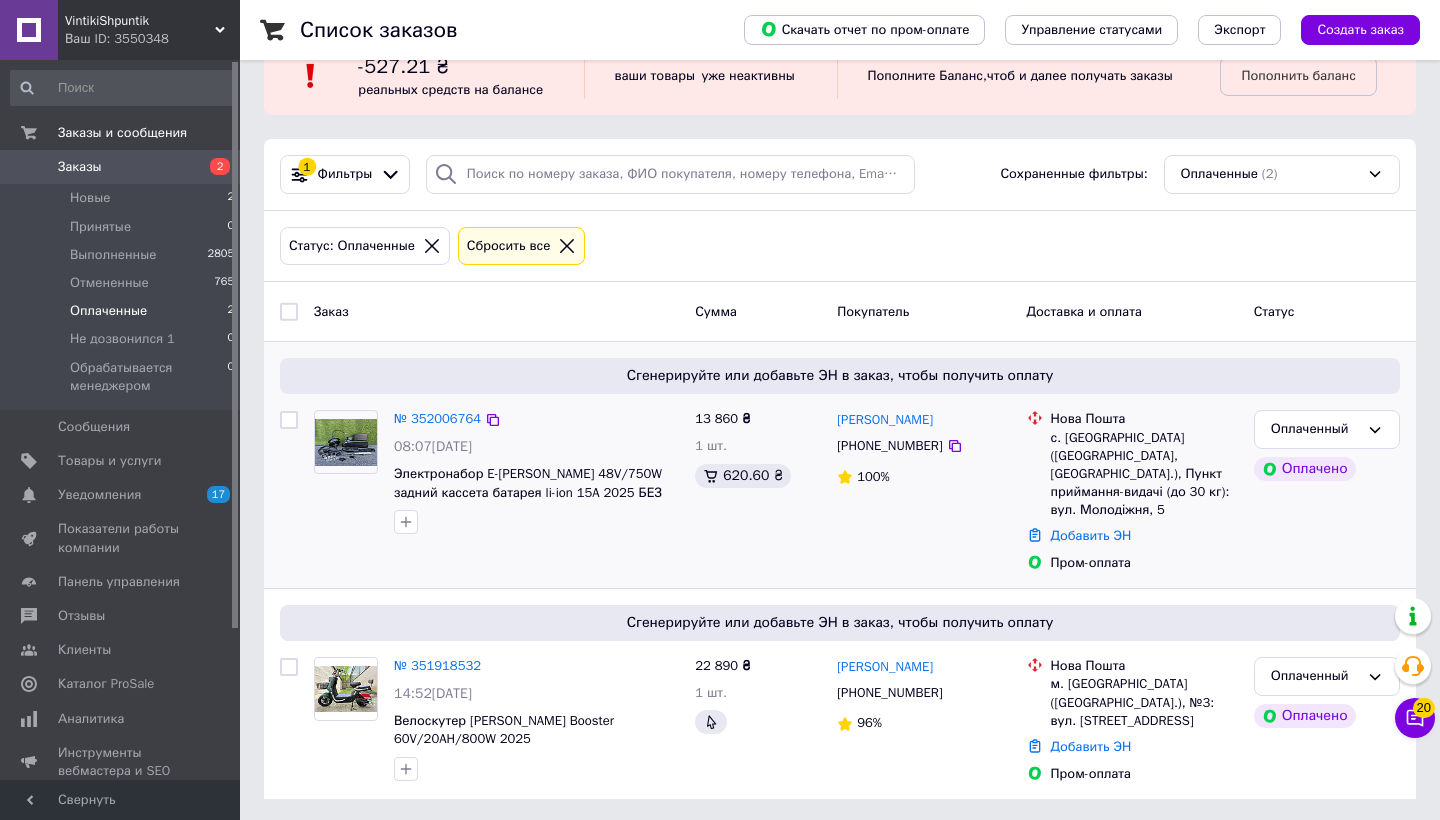 scroll, scrollTop: 46, scrollLeft: 0, axis: vertical 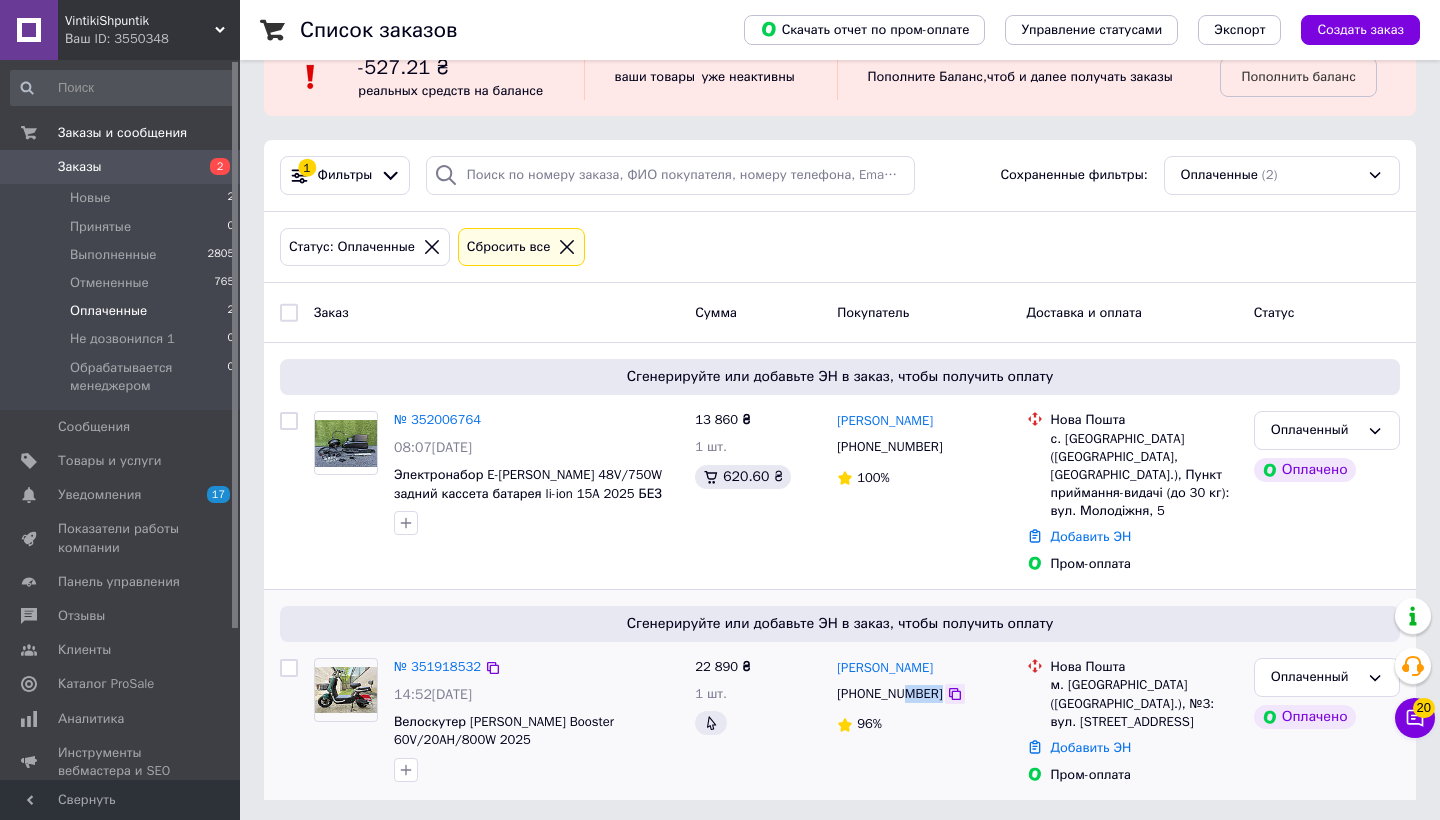 drag, startPoint x: 910, startPoint y: 697, endPoint x: 953, endPoint y: 696, distance: 43.011627 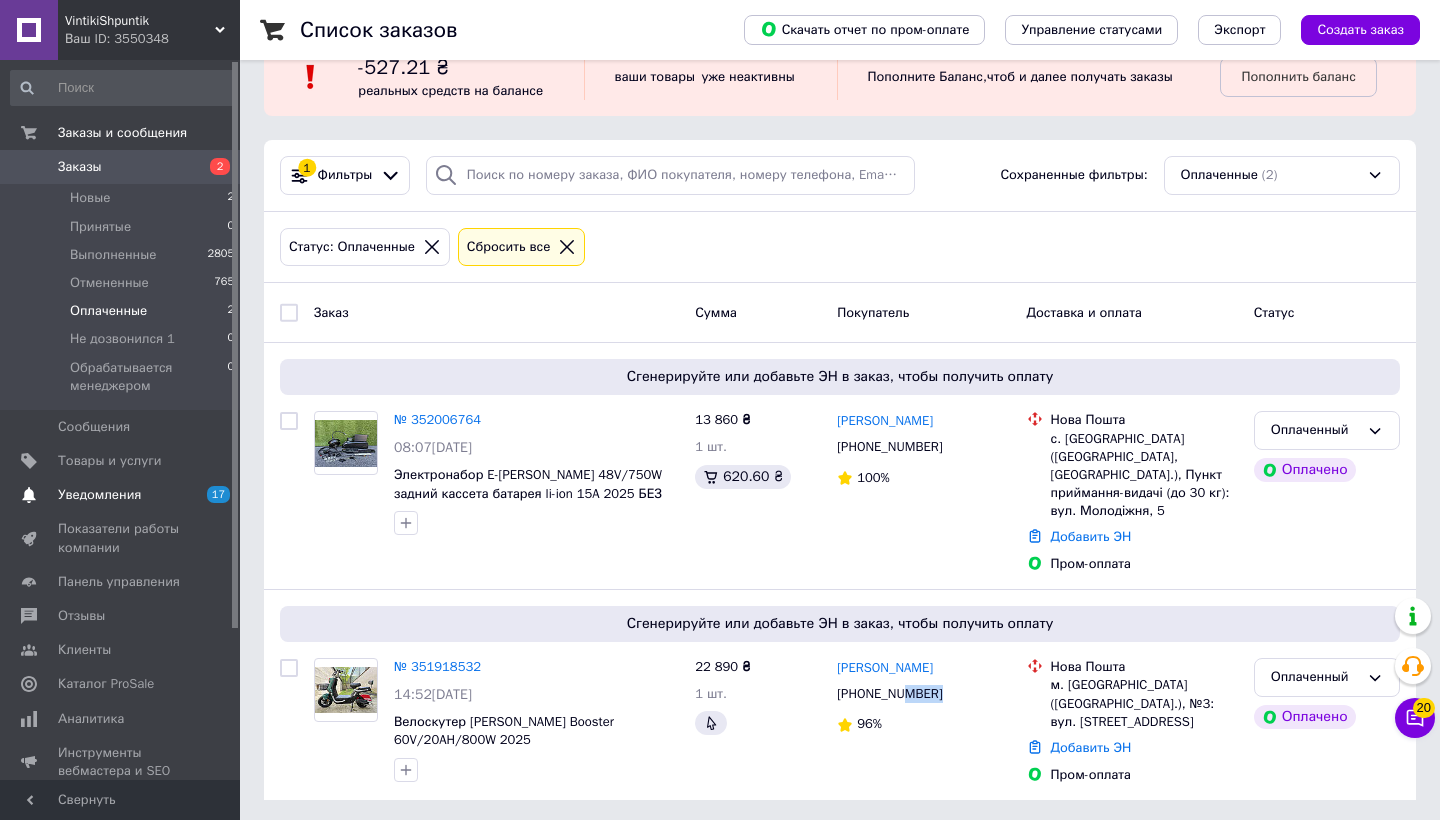 scroll, scrollTop: 5, scrollLeft: 0, axis: vertical 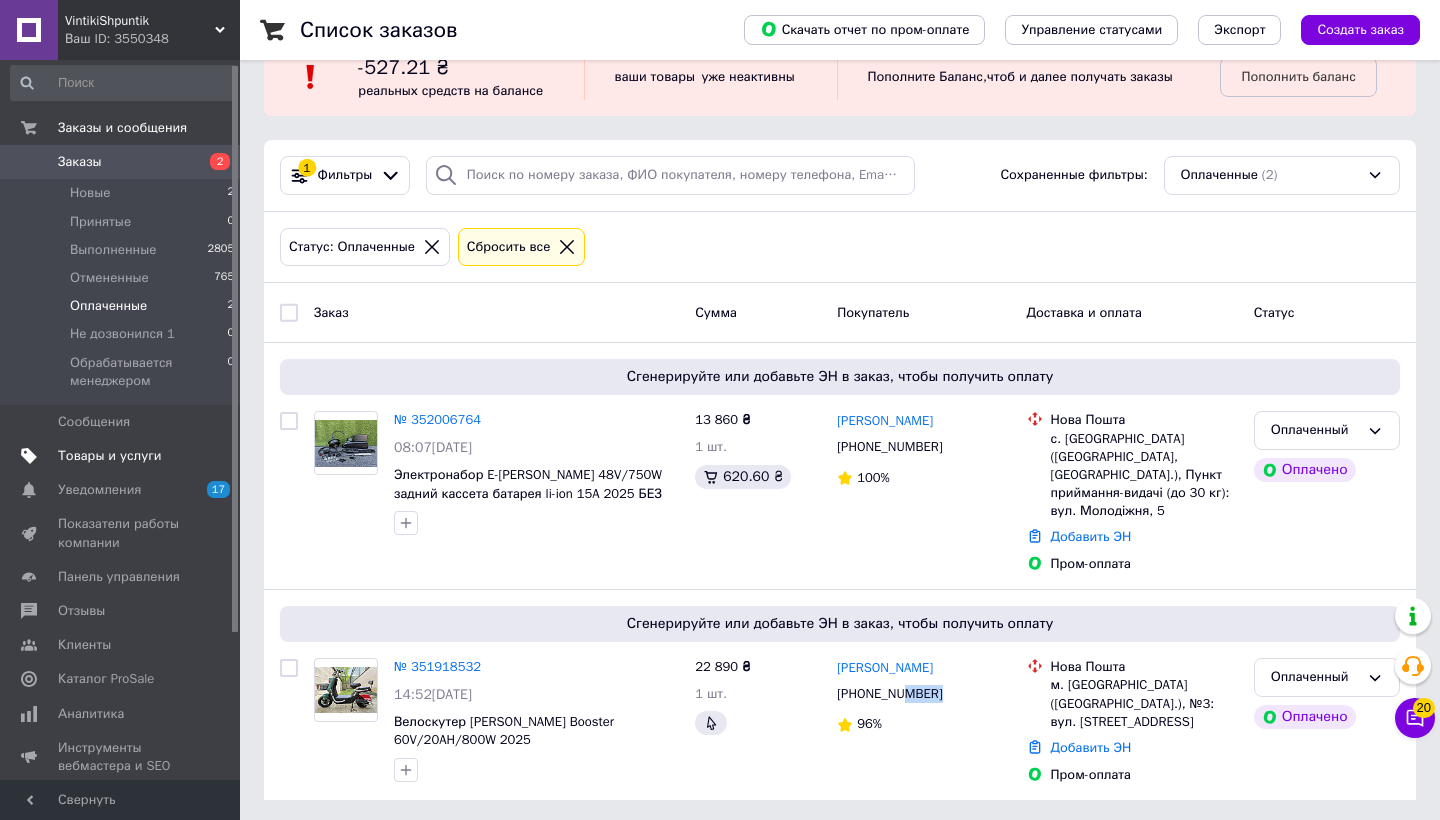 click on "Товары и услуги" at bounding box center (110, 456) 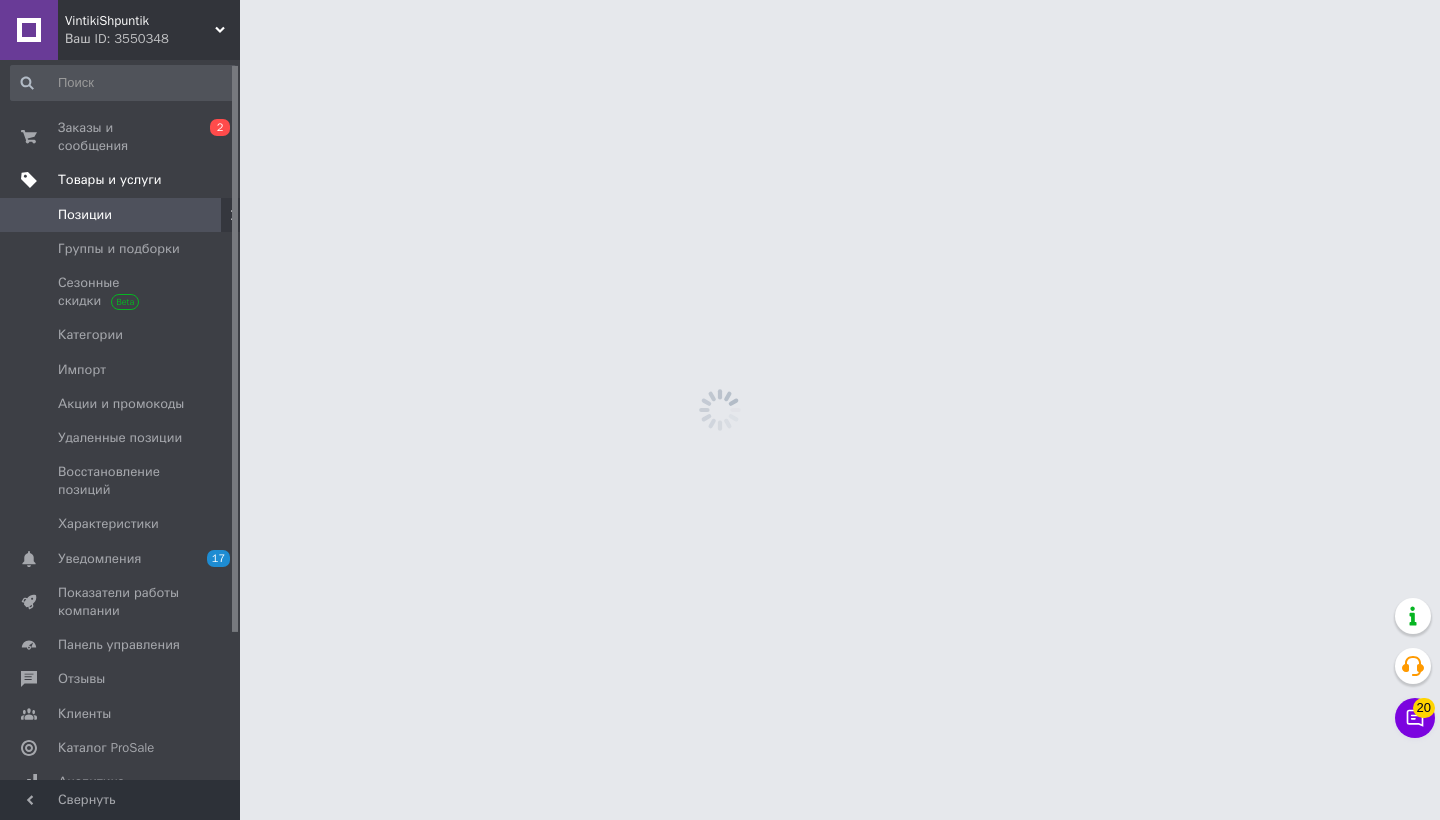 scroll, scrollTop: 0, scrollLeft: 0, axis: both 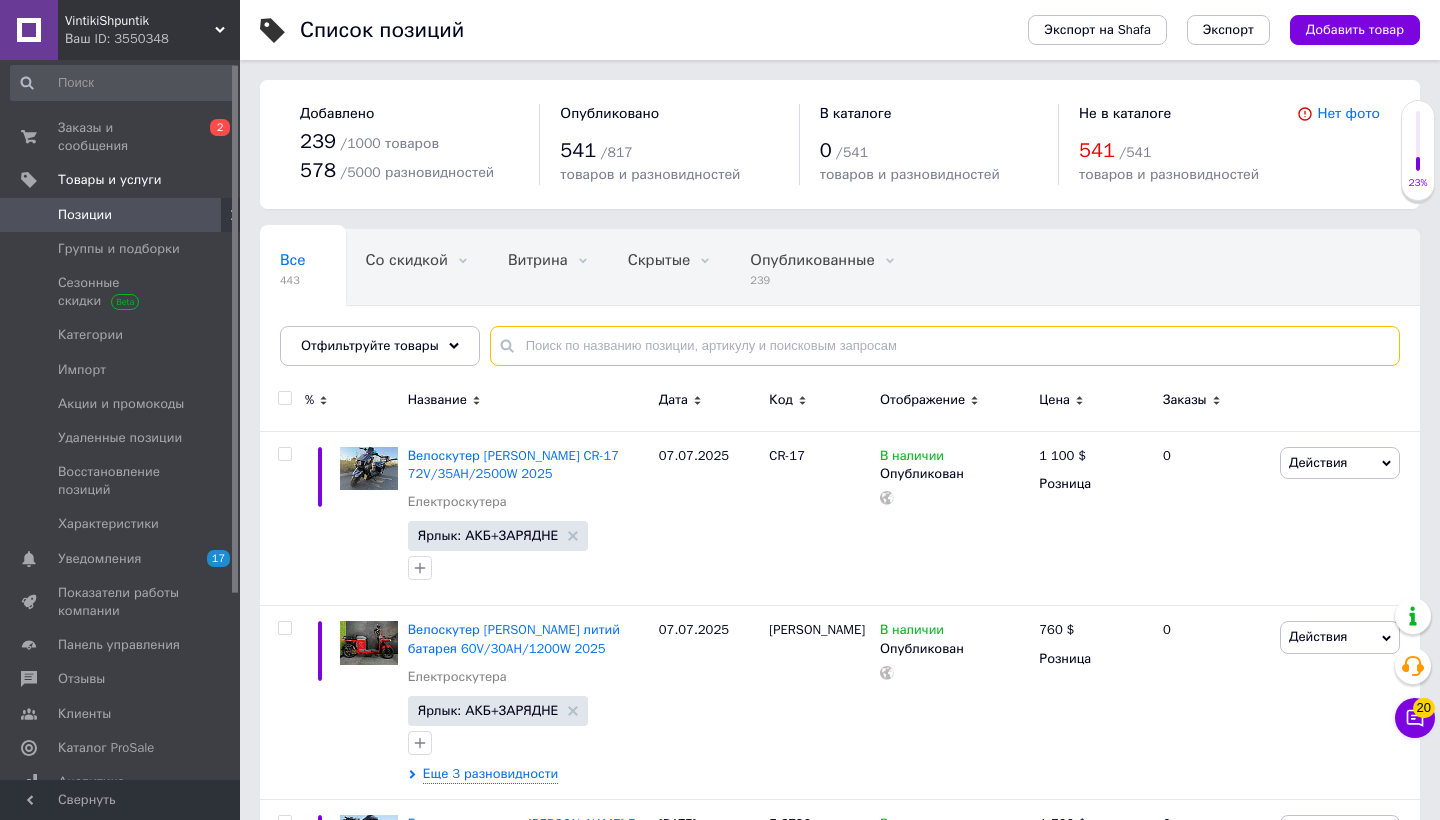 click at bounding box center (945, 346) 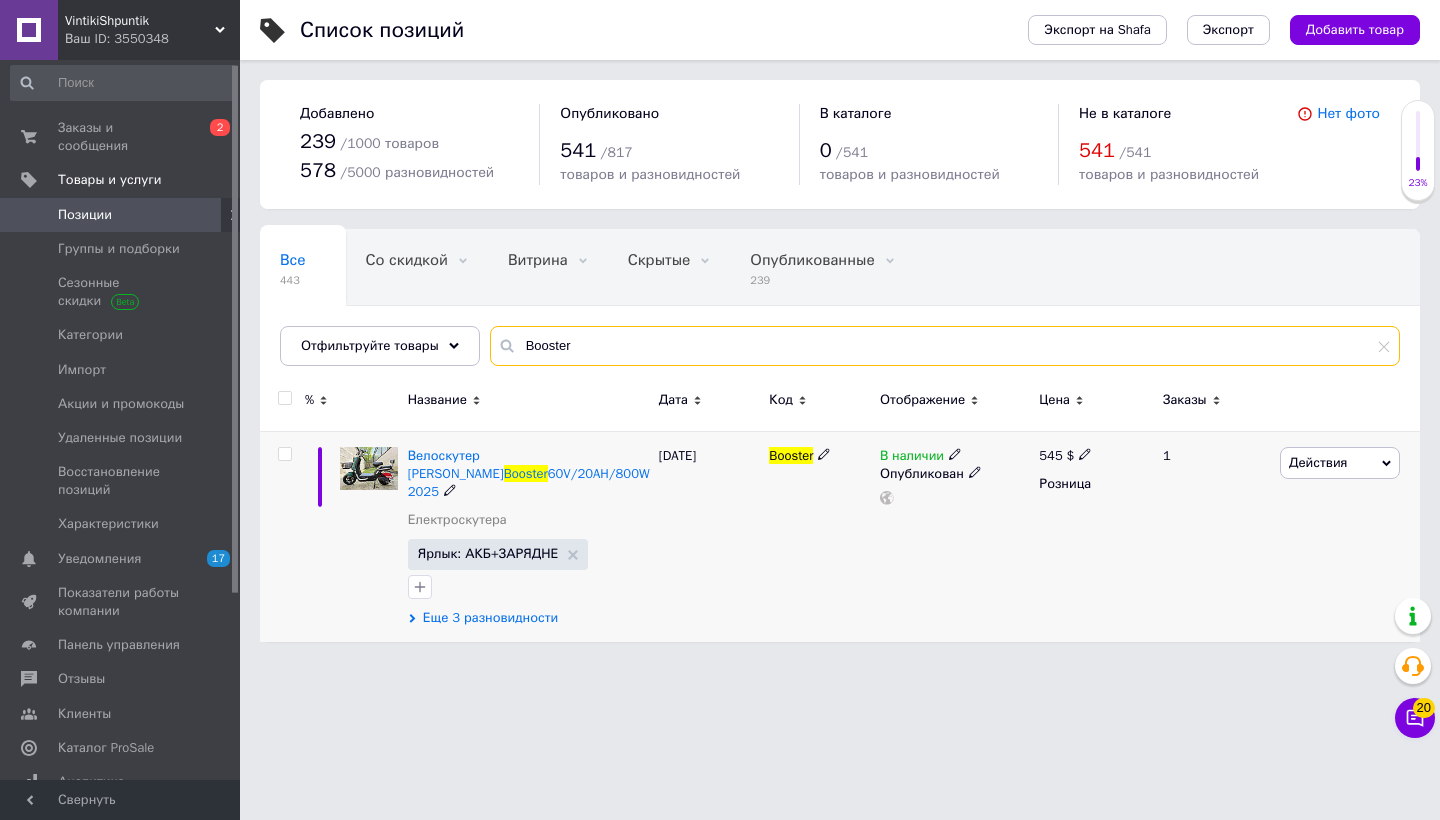 type on "Booster" 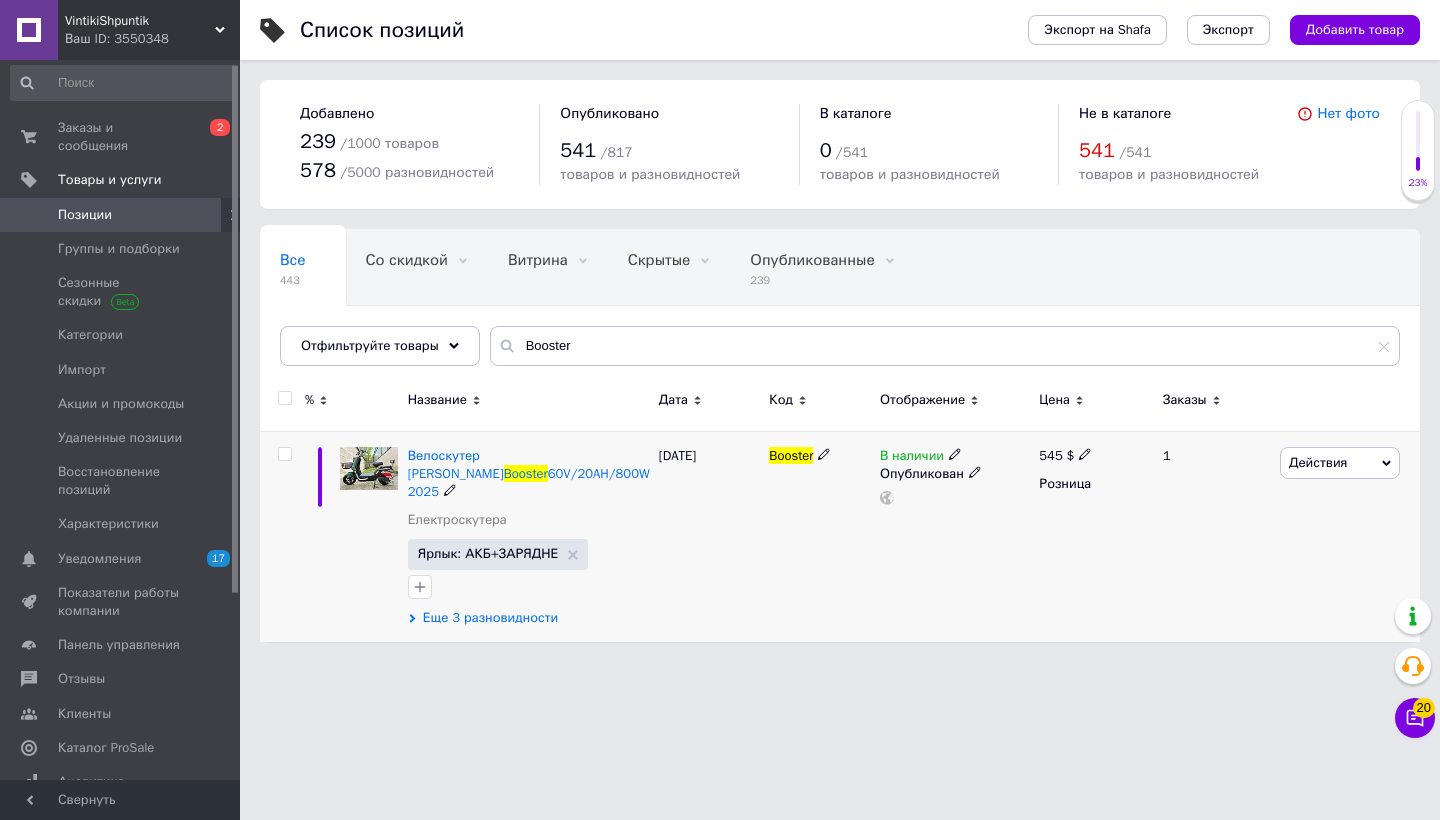 click 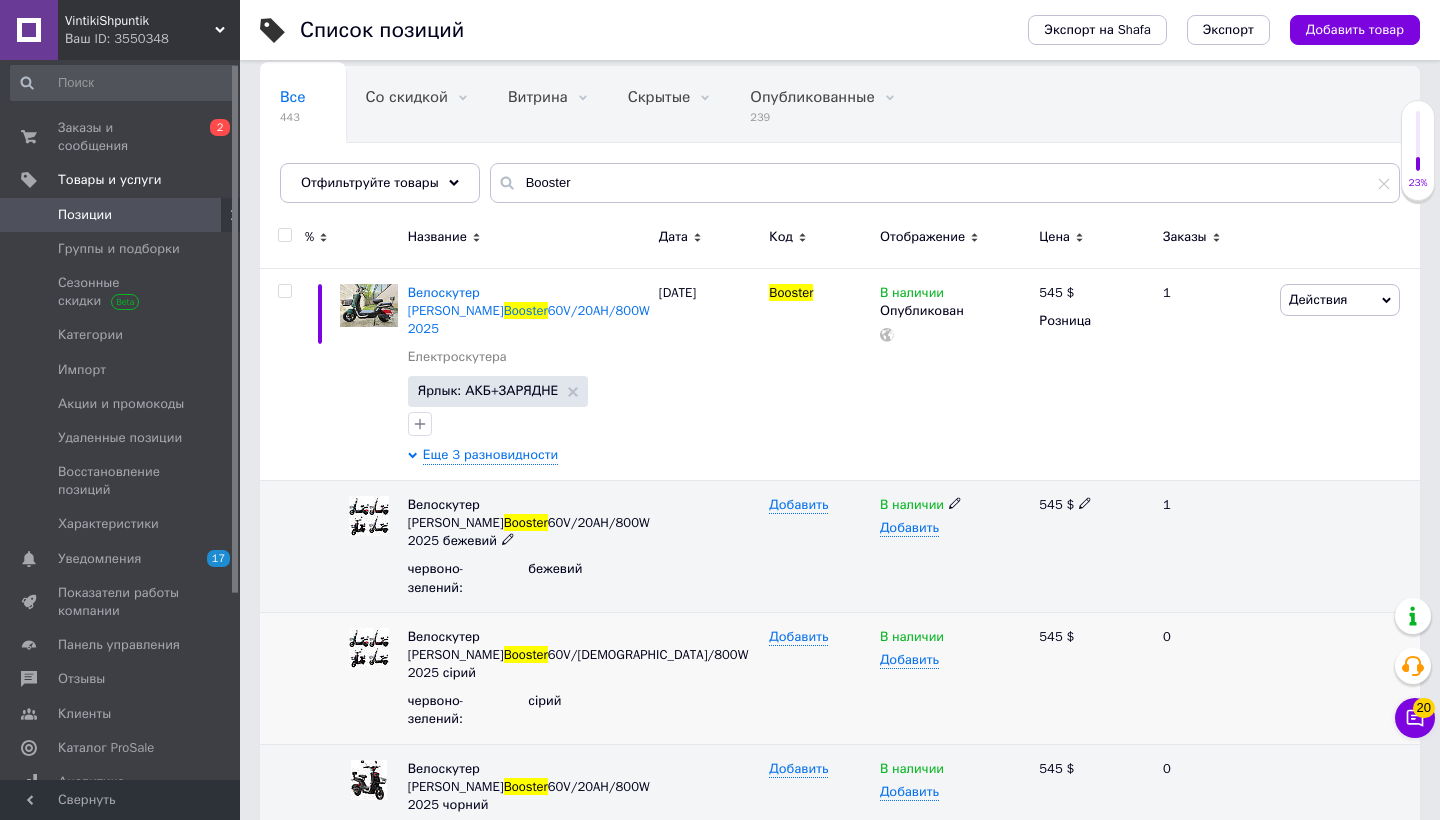 scroll, scrollTop: 162, scrollLeft: 0, axis: vertical 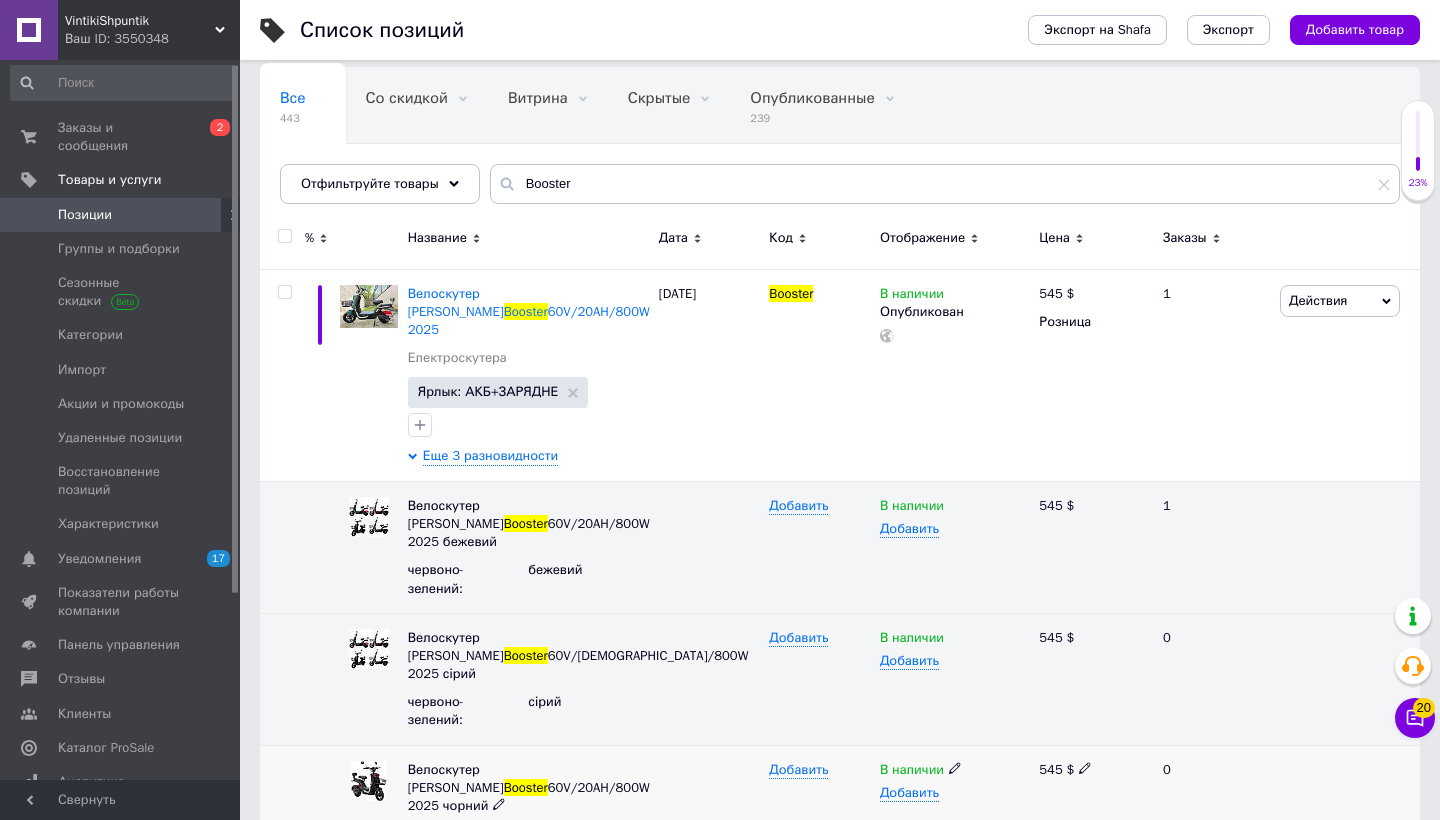 click 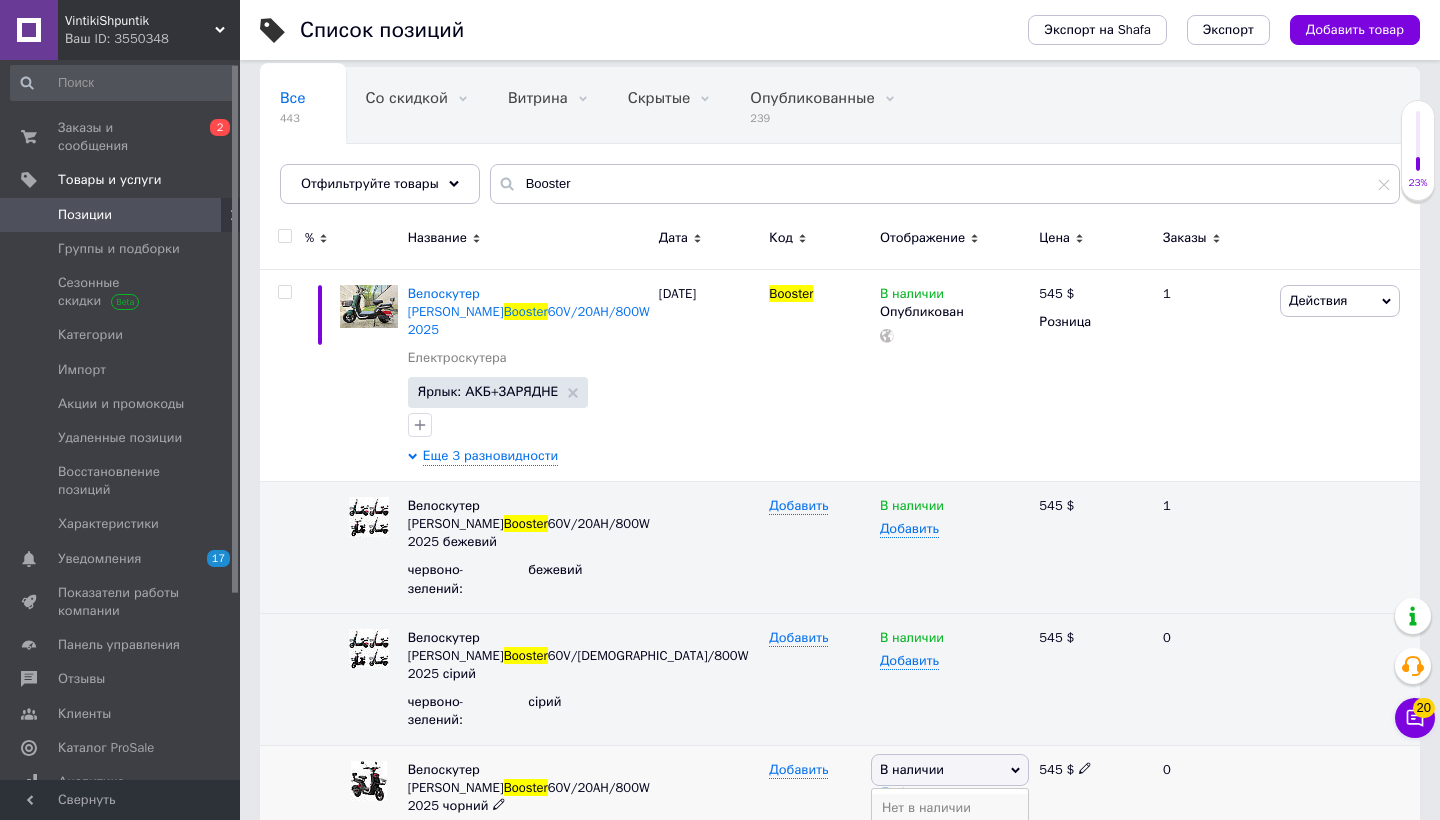 click on "Нет в наличии" at bounding box center [950, 808] 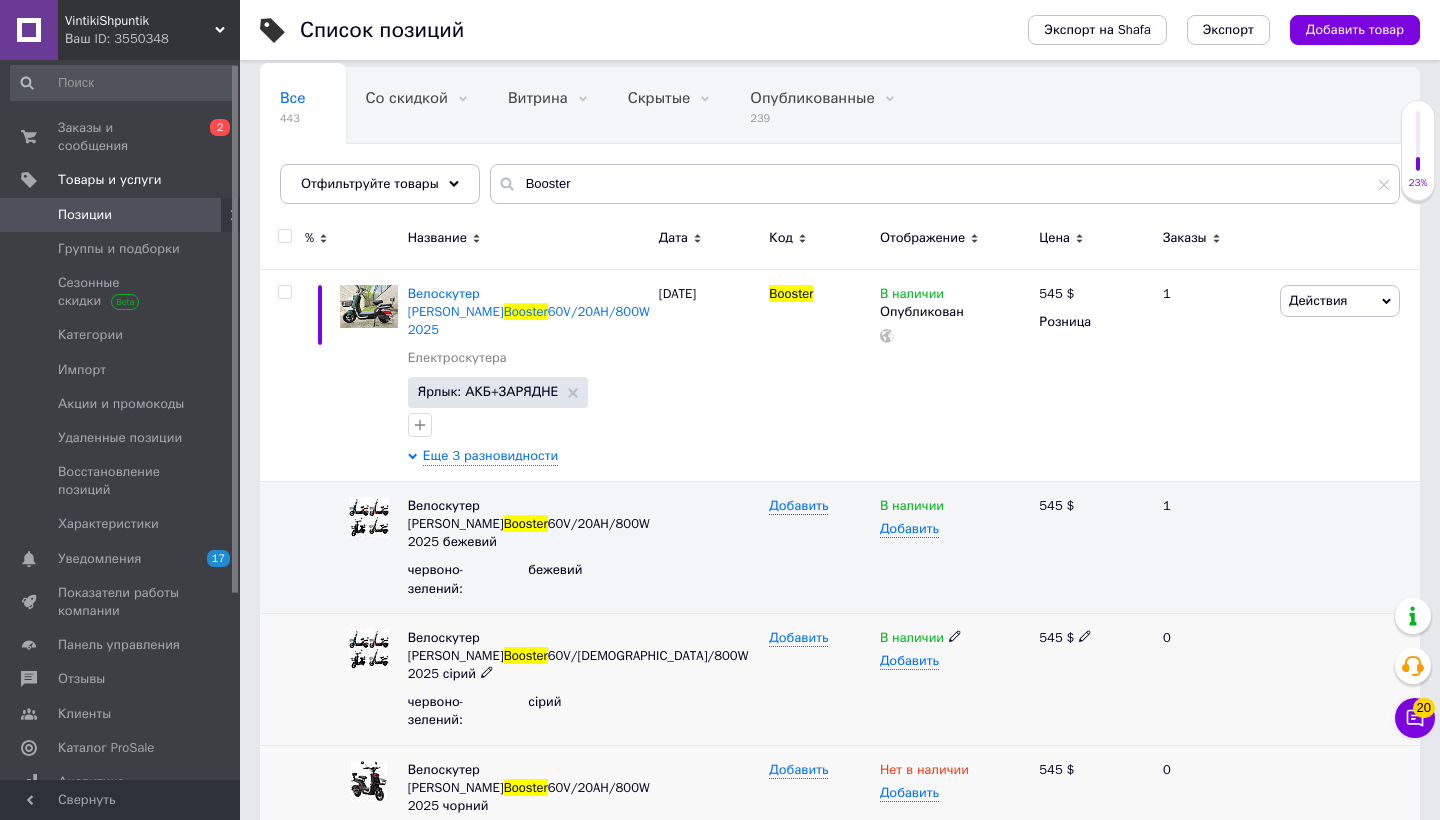 click at bounding box center [709, 679] 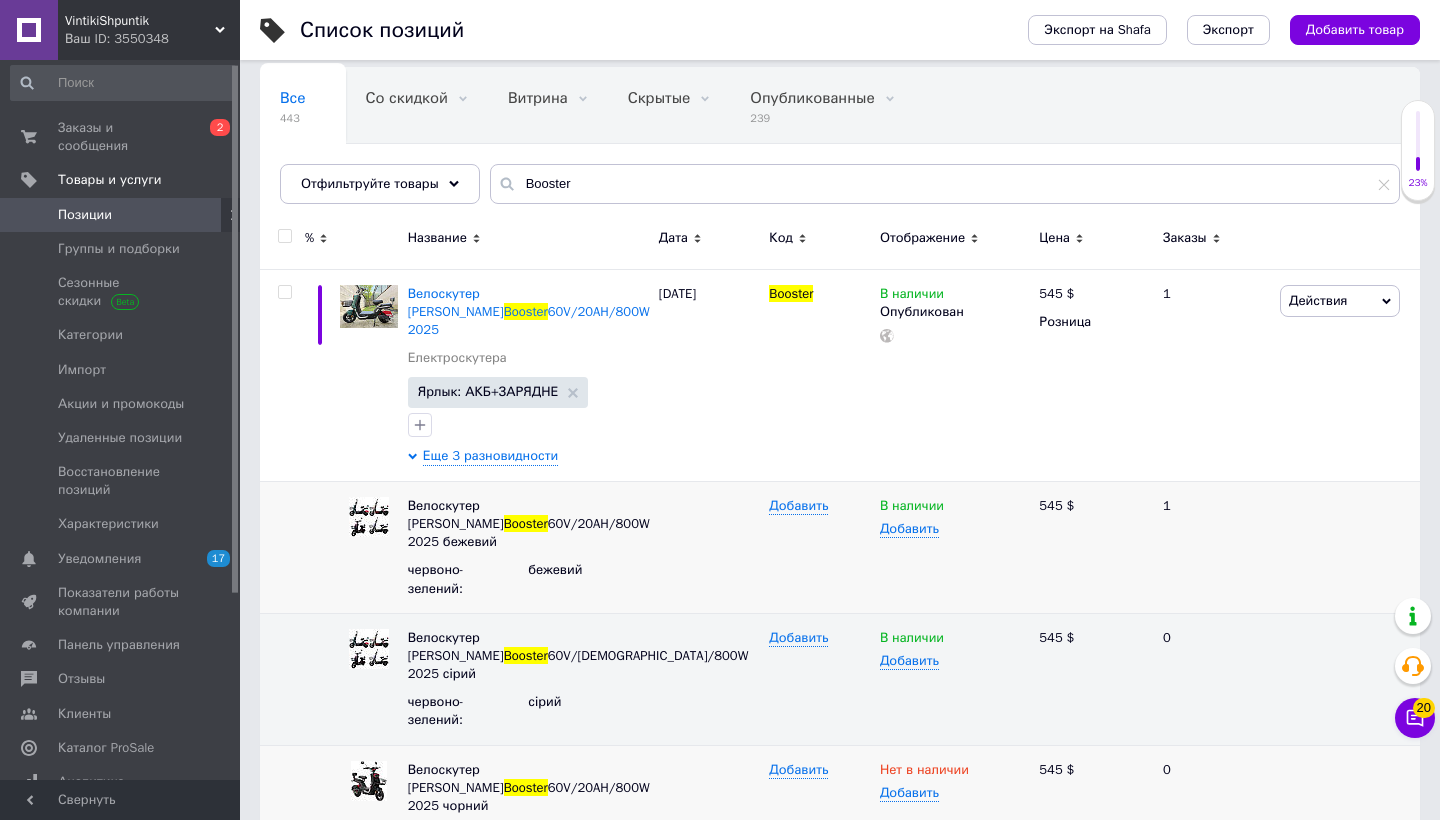 scroll, scrollTop: 161, scrollLeft: 0, axis: vertical 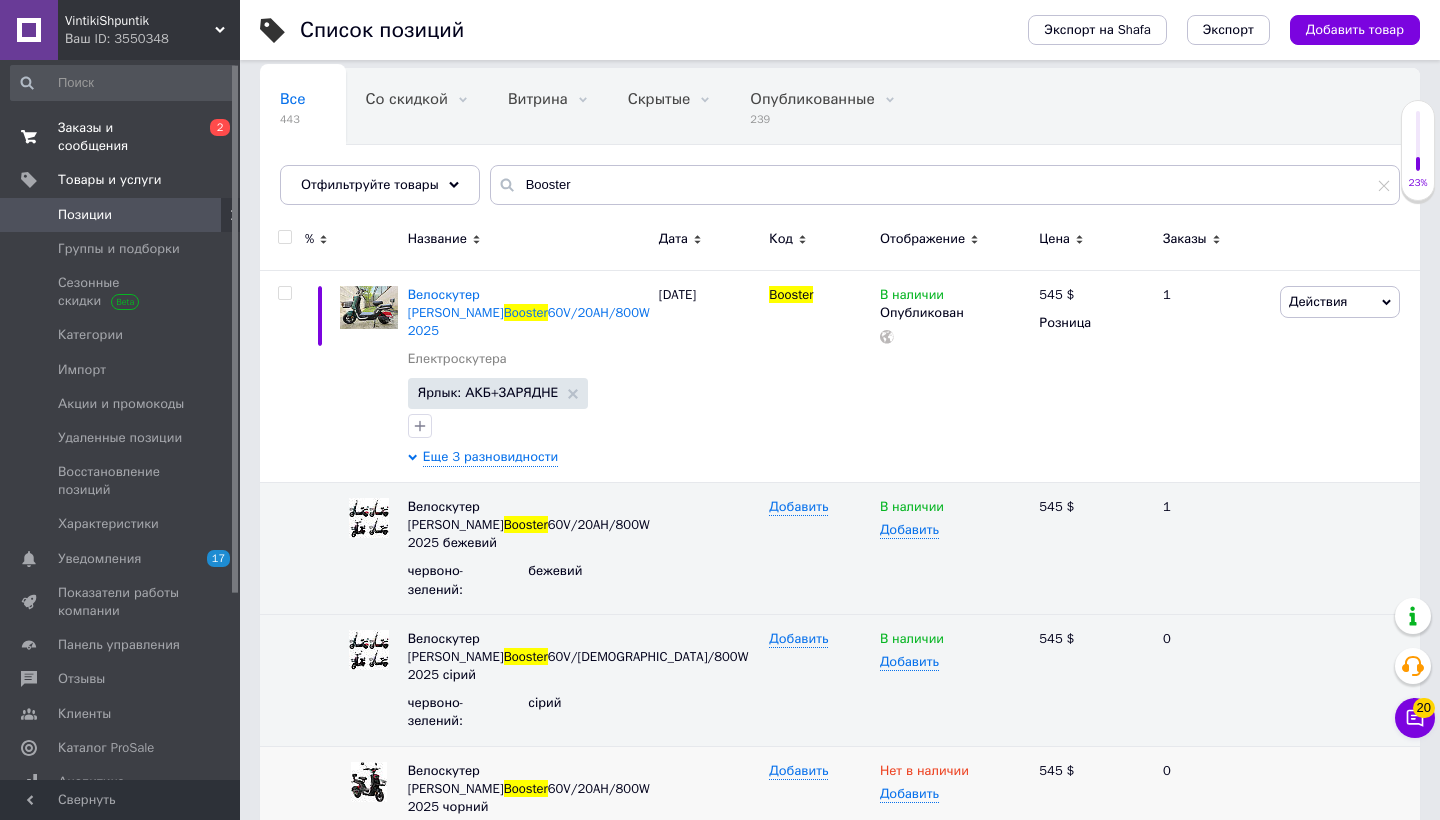 click on "Заказы и сообщения" at bounding box center [121, 137] 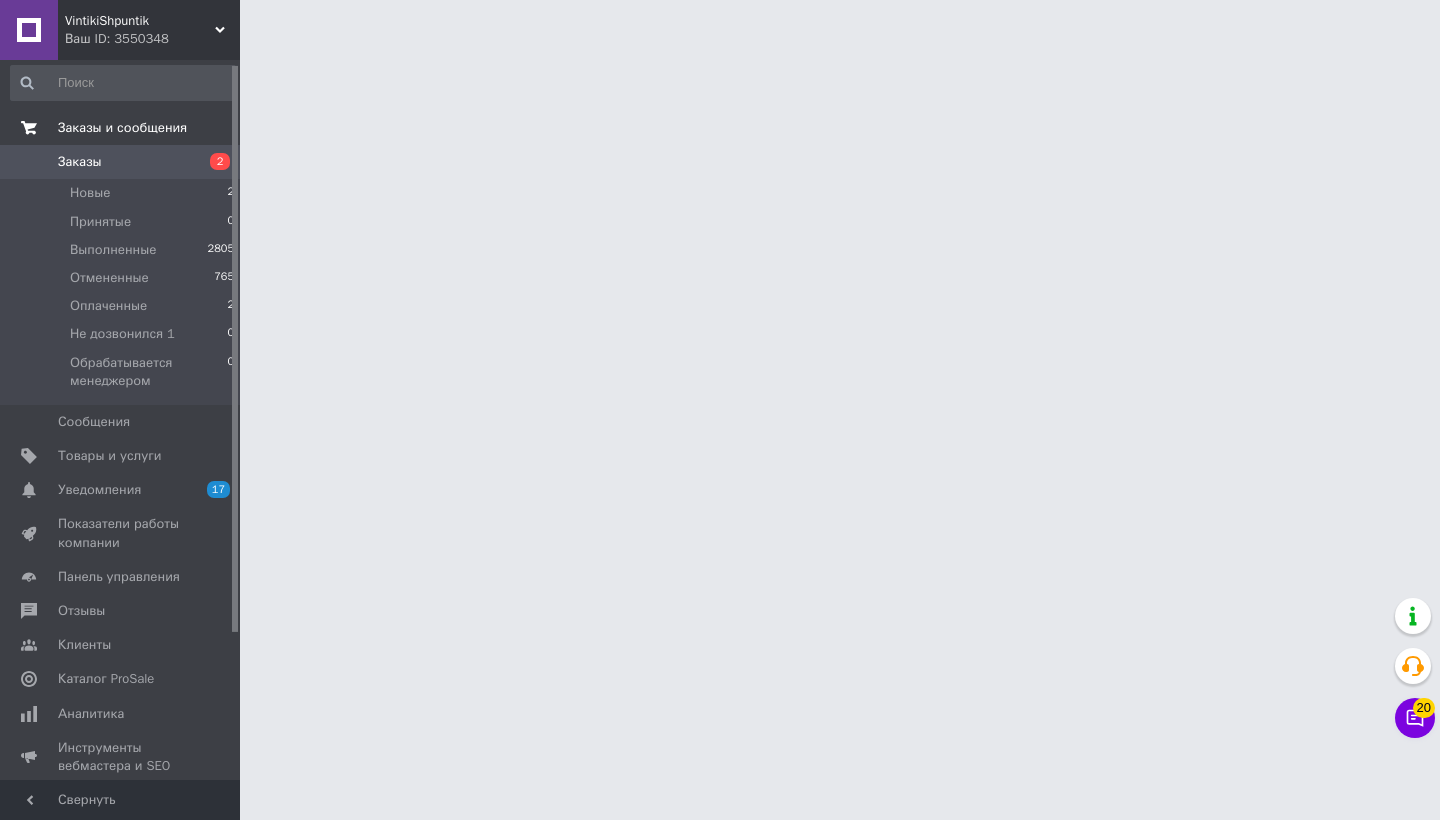 scroll, scrollTop: 0, scrollLeft: 0, axis: both 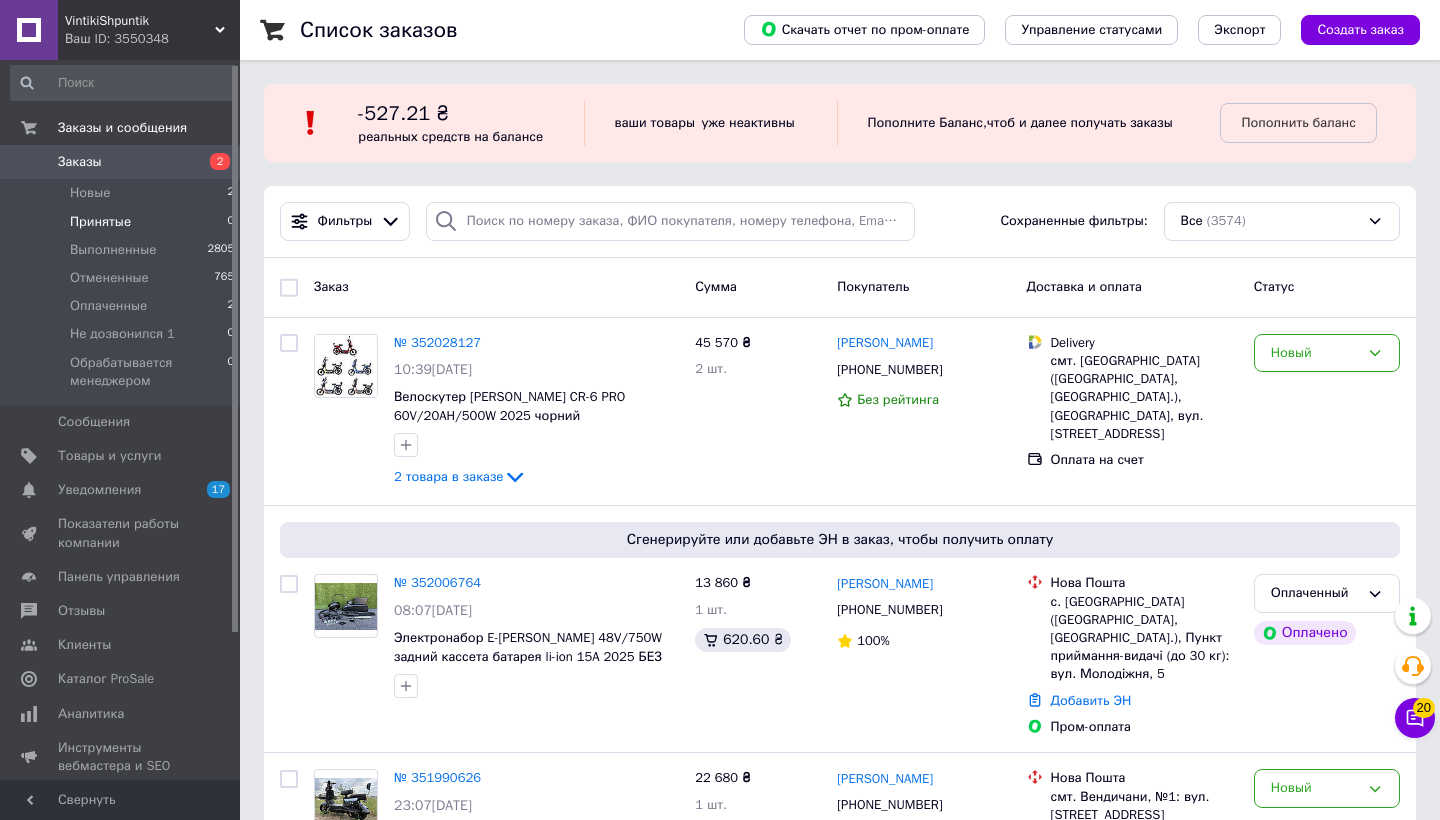 click on "Принятые" at bounding box center [100, 222] 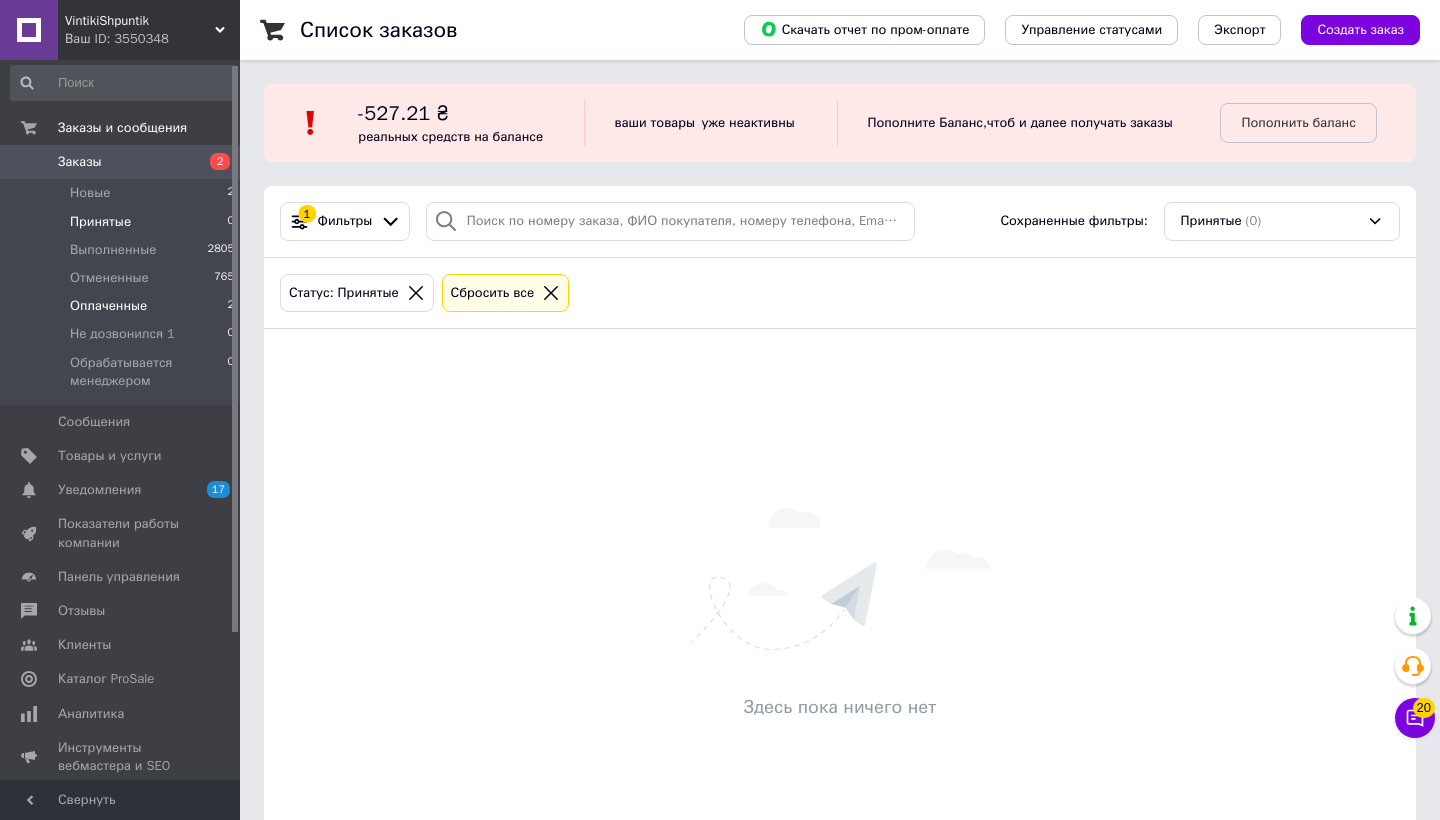 click on "Оплаченные" at bounding box center (108, 306) 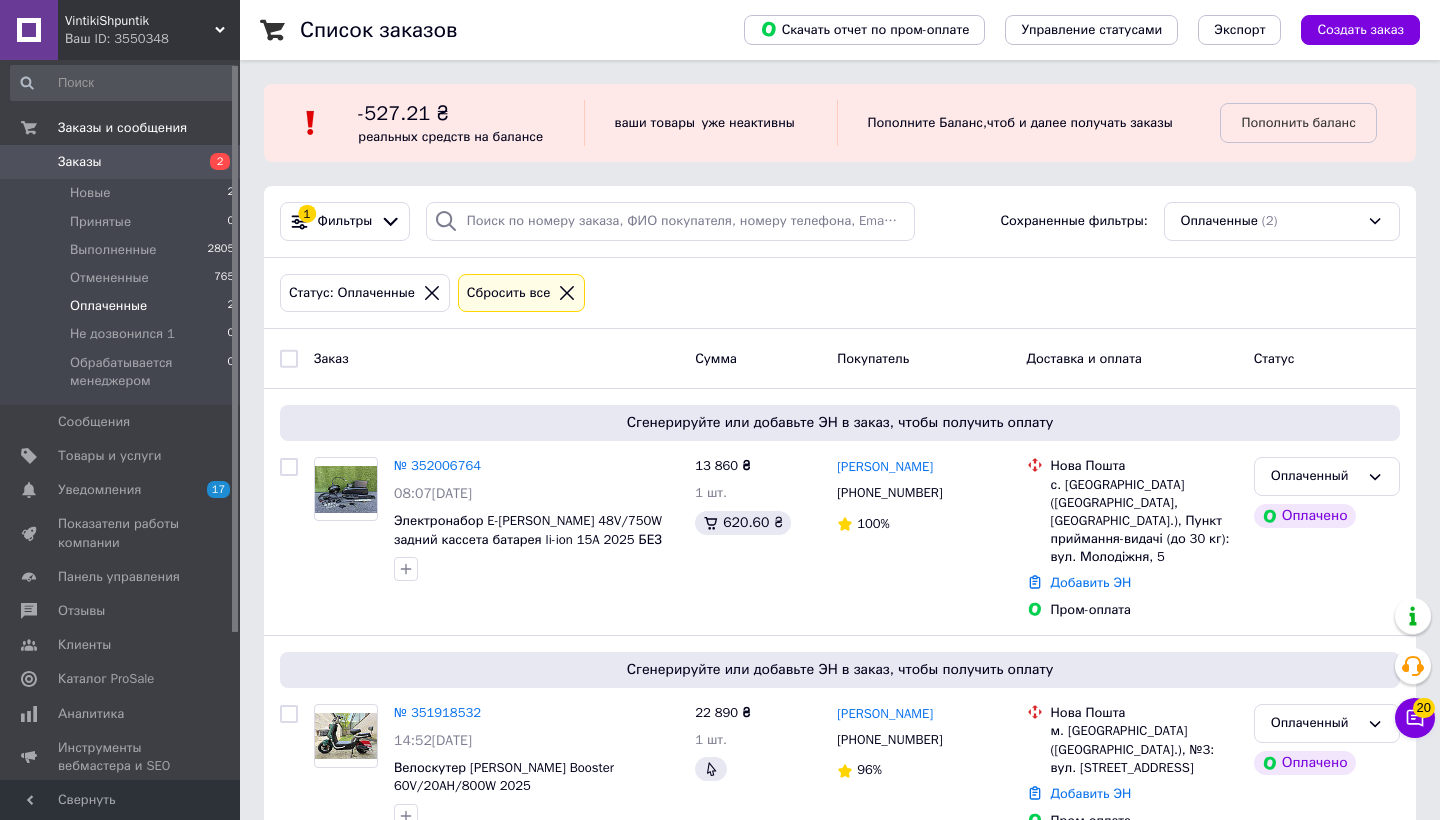 click on "Оплаченные" at bounding box center (108, 306) 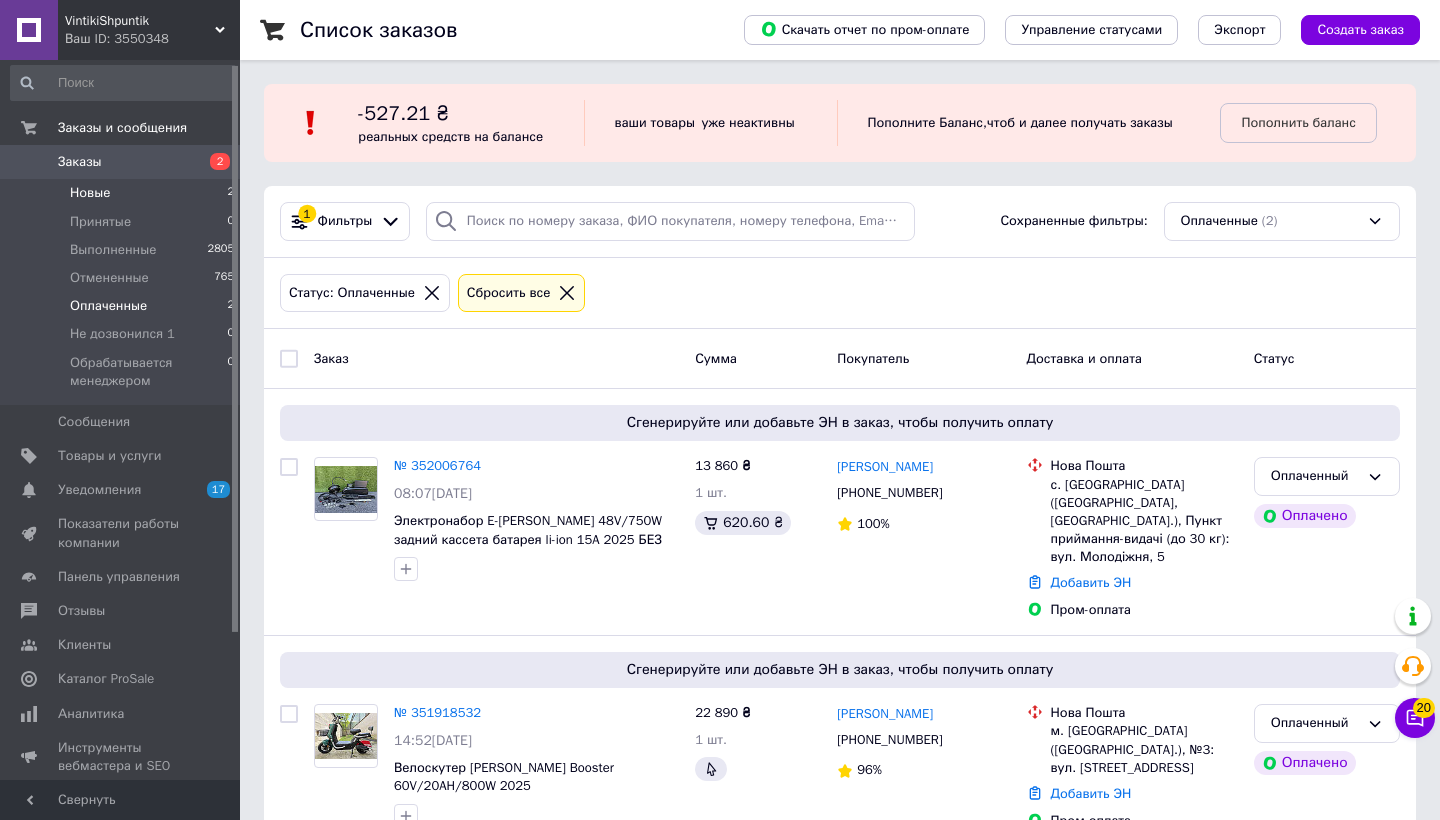 click on "Новые" at bounding box center (90, 193) 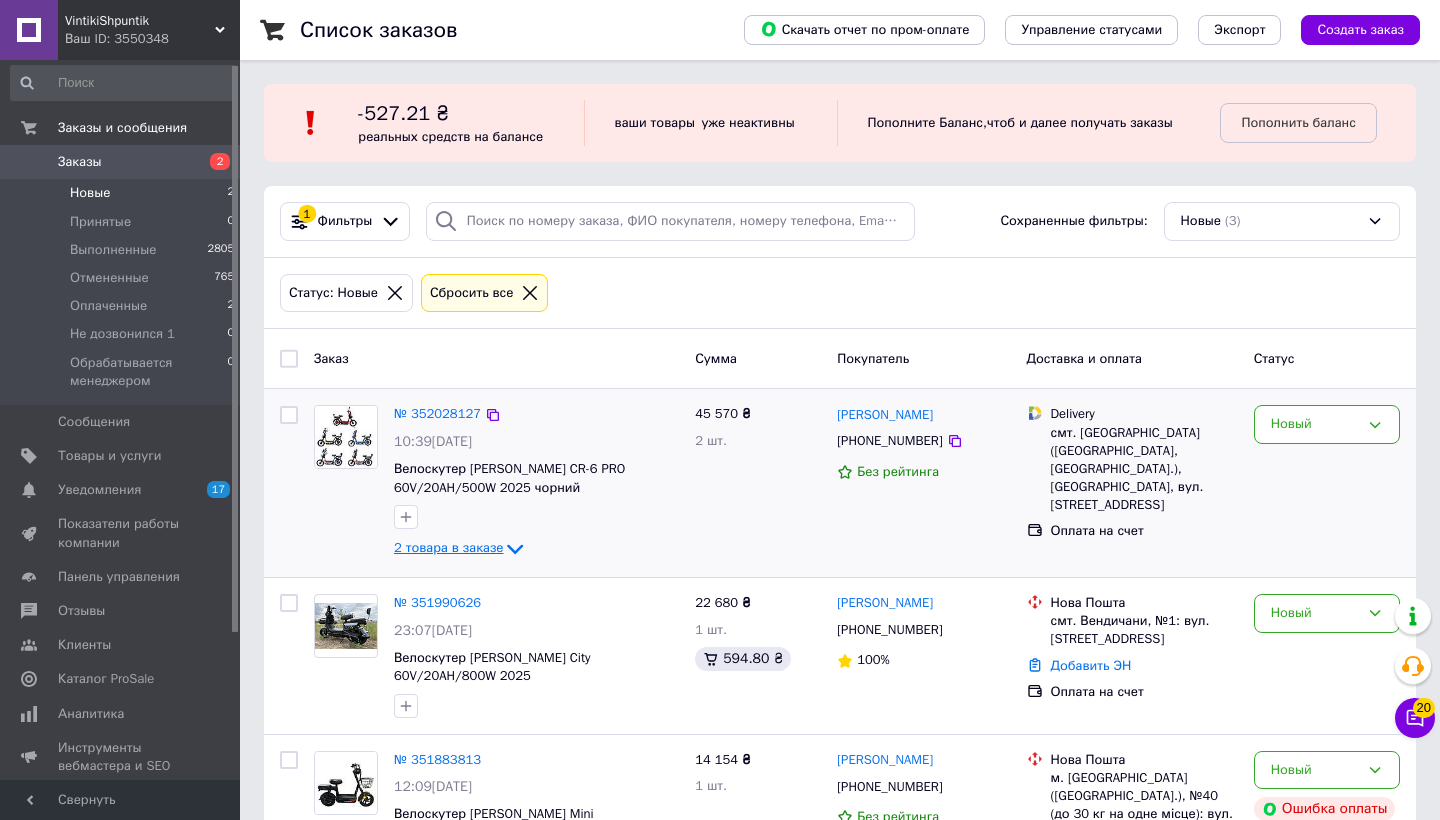 click 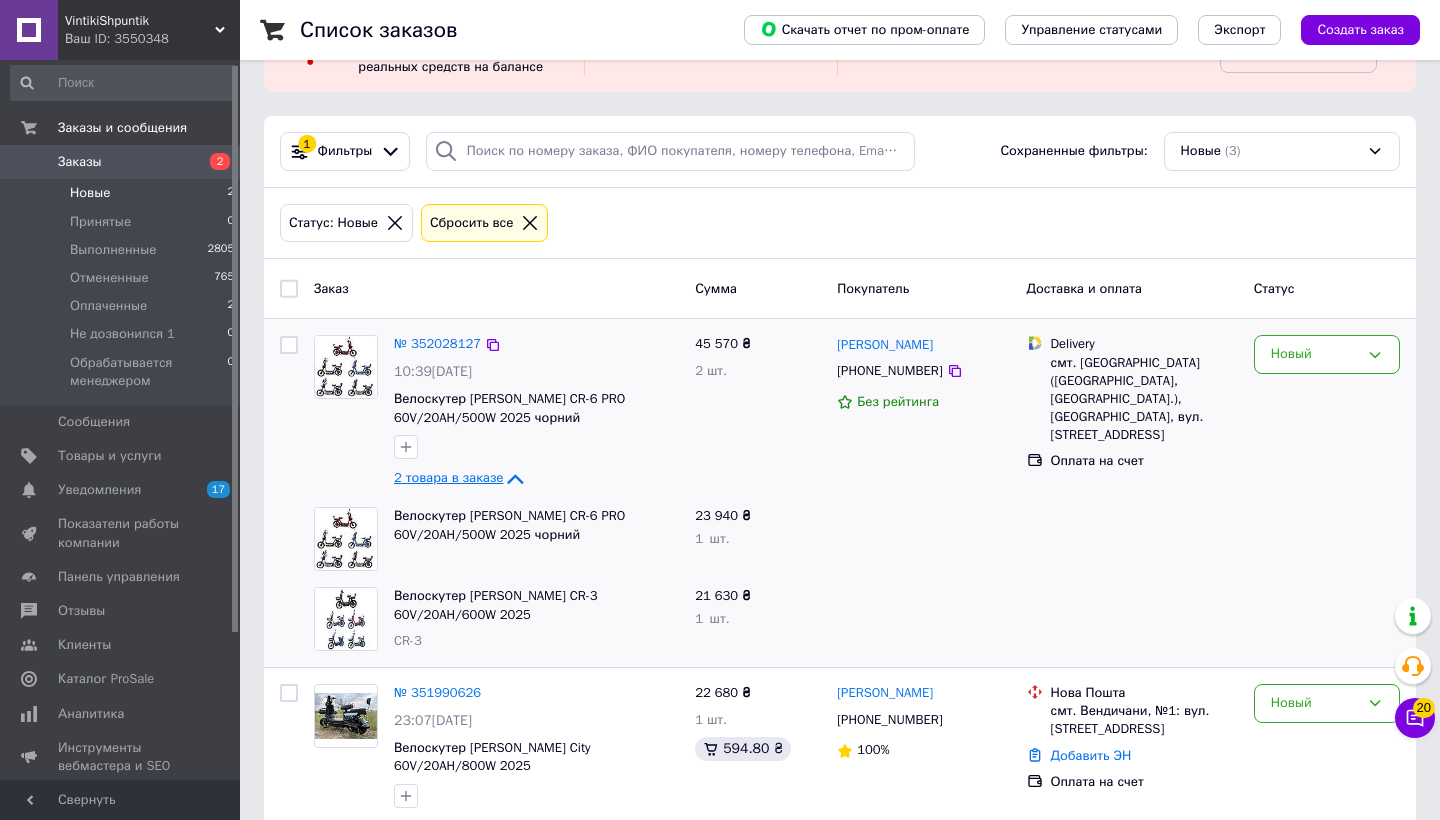 scroll, scrollTop: 96, scrollLeft: 0, axis: vertical 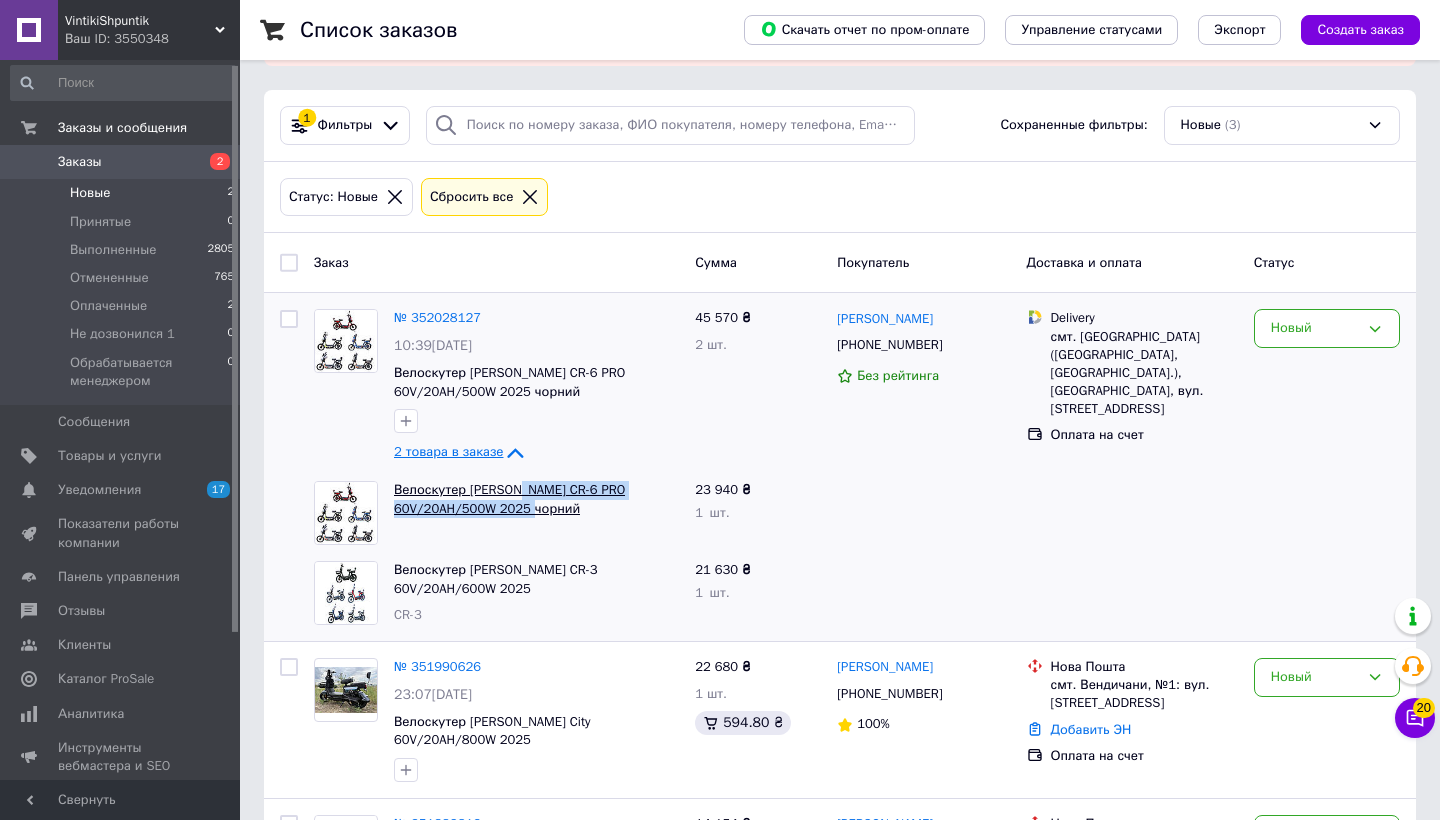 drag, startPoint x: 590, startPoint y: 528, endPoint x: 520, endPoint y: 501, distance: 75.026665 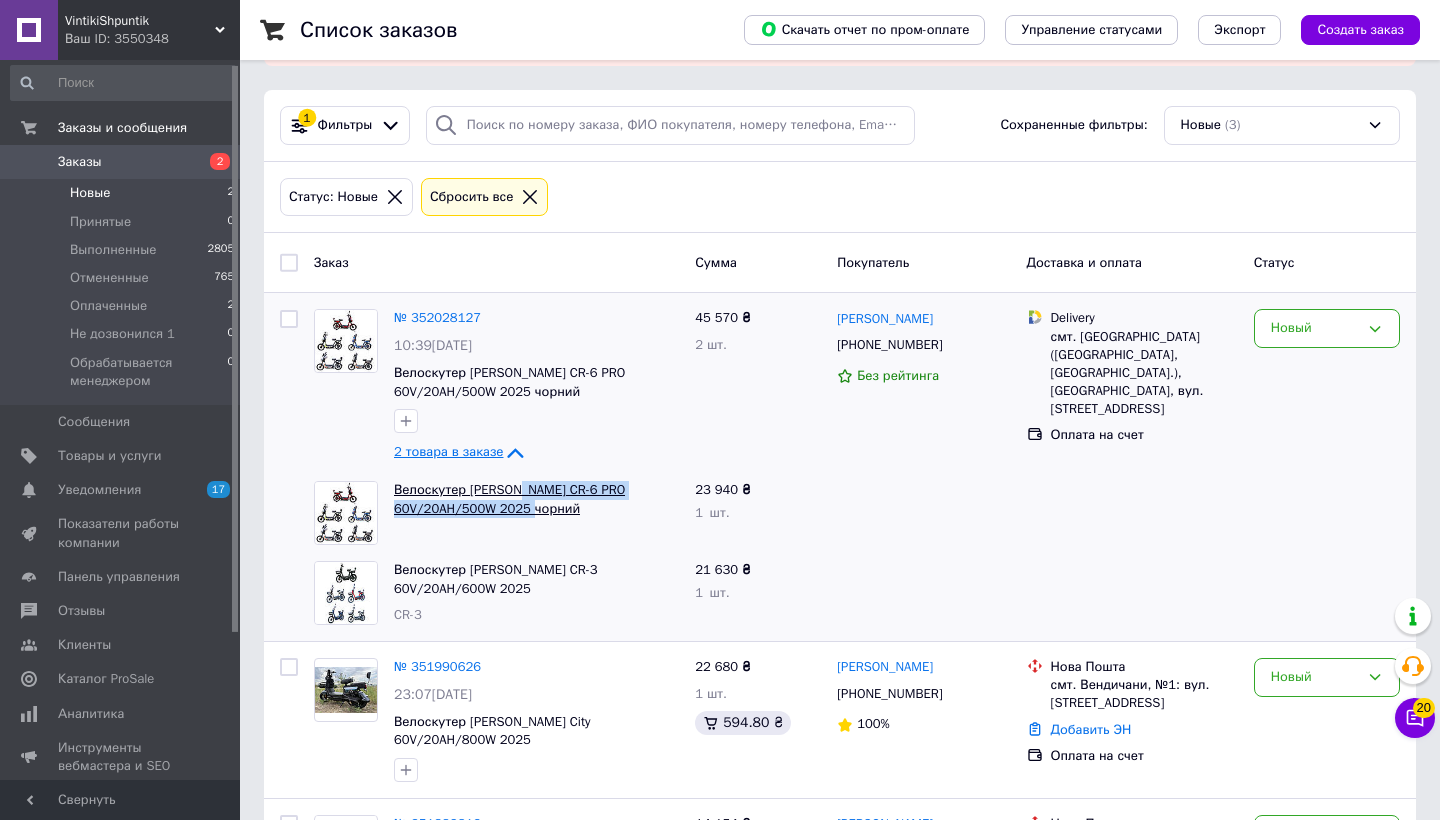 click on "Велоскутер [PERSON_NAME] CR-6 PRO 60V/20AH/500W 2025 чорний" at bounding box center [536, 499] 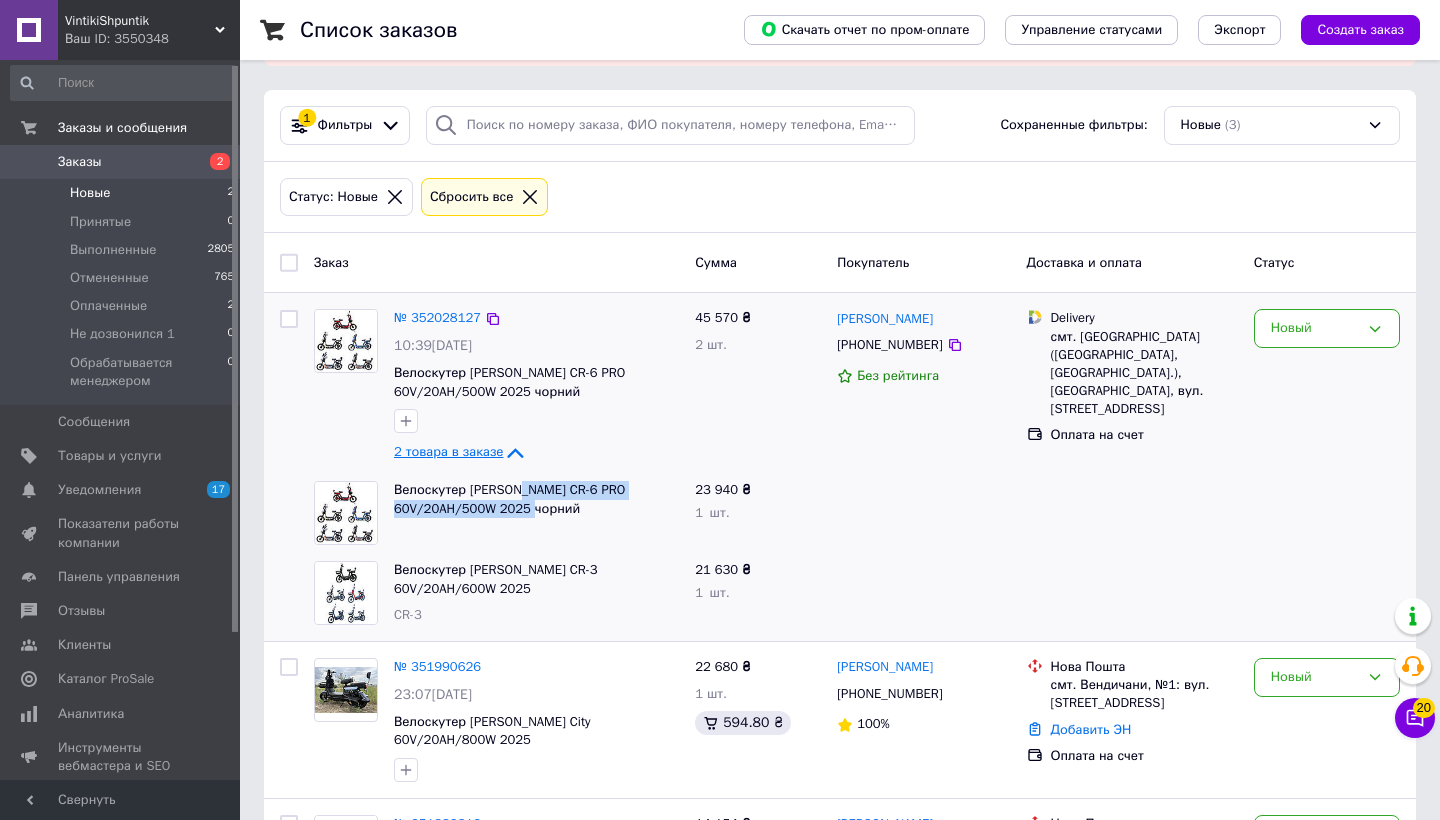 copy on "CR-6 PRO 60V/20AH/500W 2025 чорний" 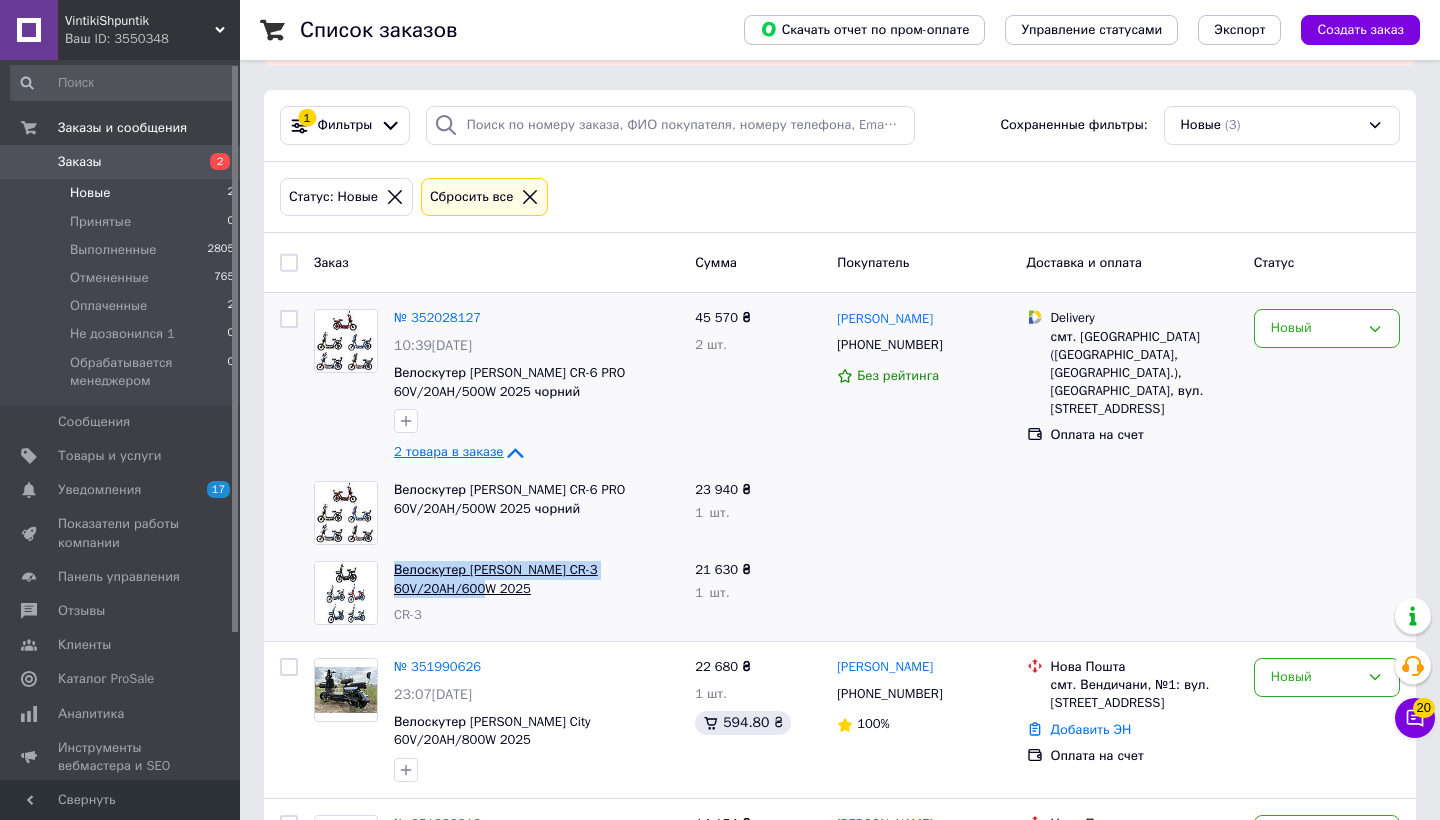 drag, startPoint x: 441, startPoint y: 608, endPoint x: 394, endPoint y: 581, distance: 54.20332 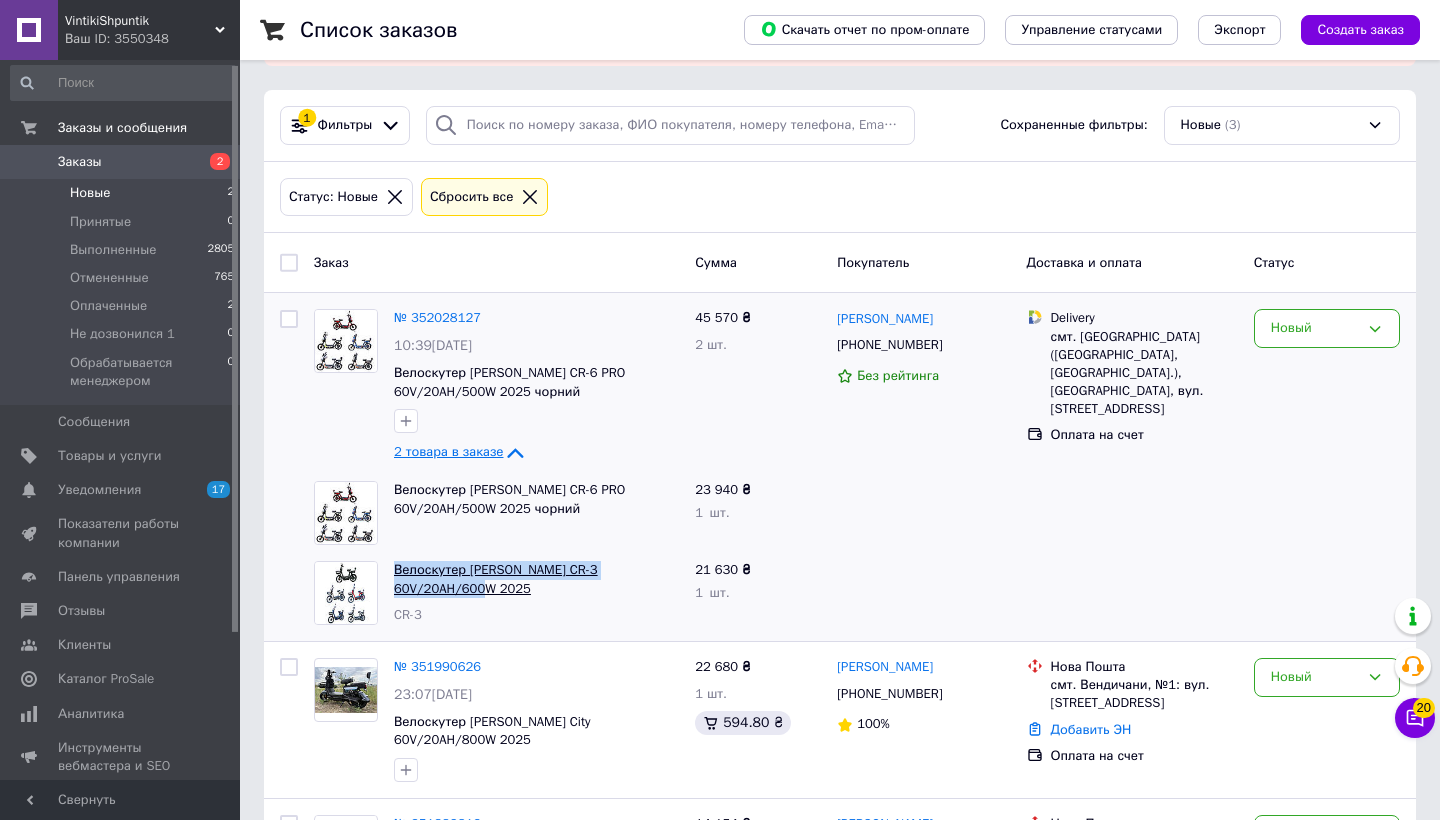 click on "Велоскутер [PERSON_NAME] CR-3 60V/20AH/600W 2025" at bounding box center [536, 579] 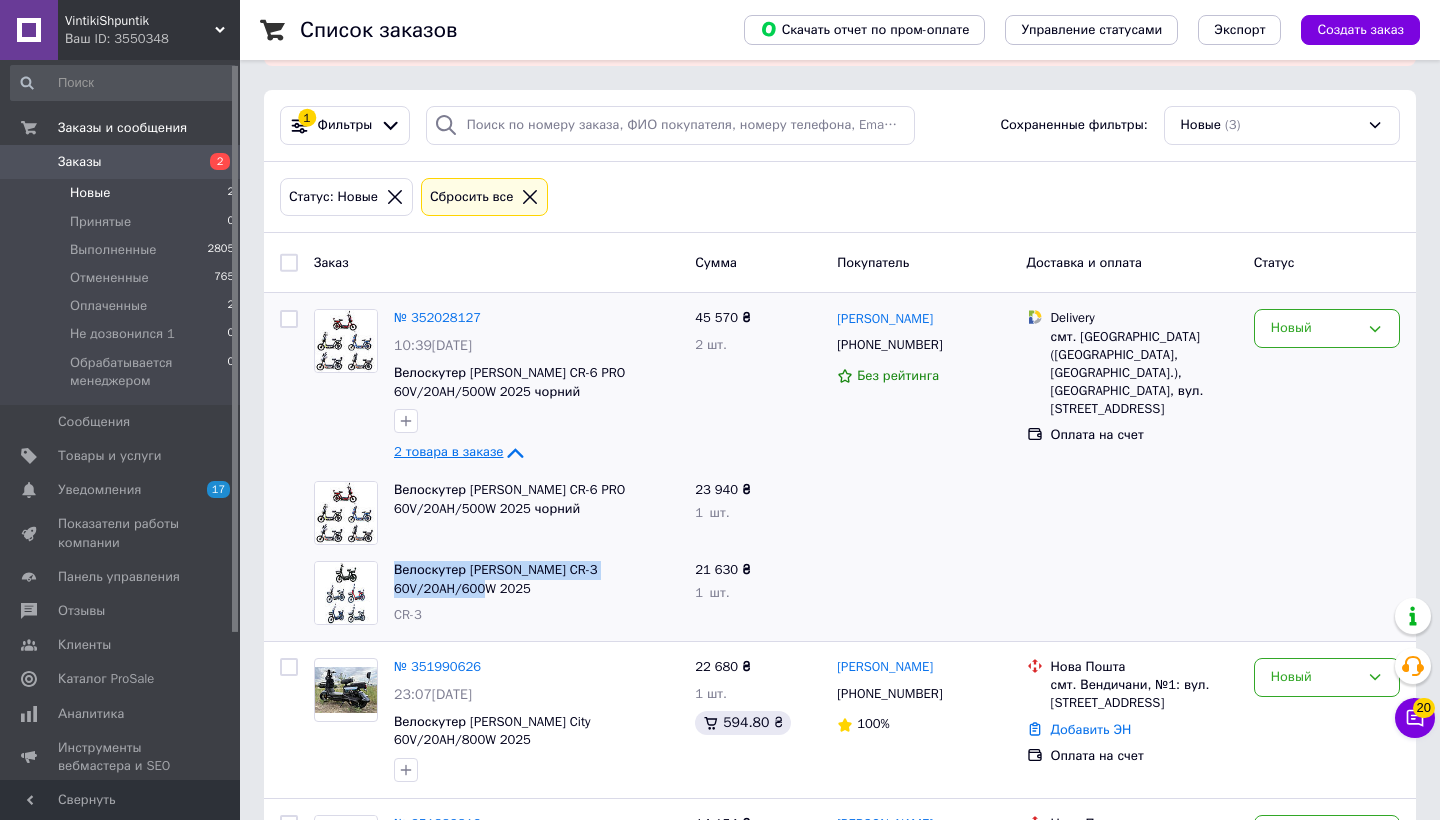 copy on "Велоскутер [PERSON_NAME] CR-3 60V/20AH/600W 2025" 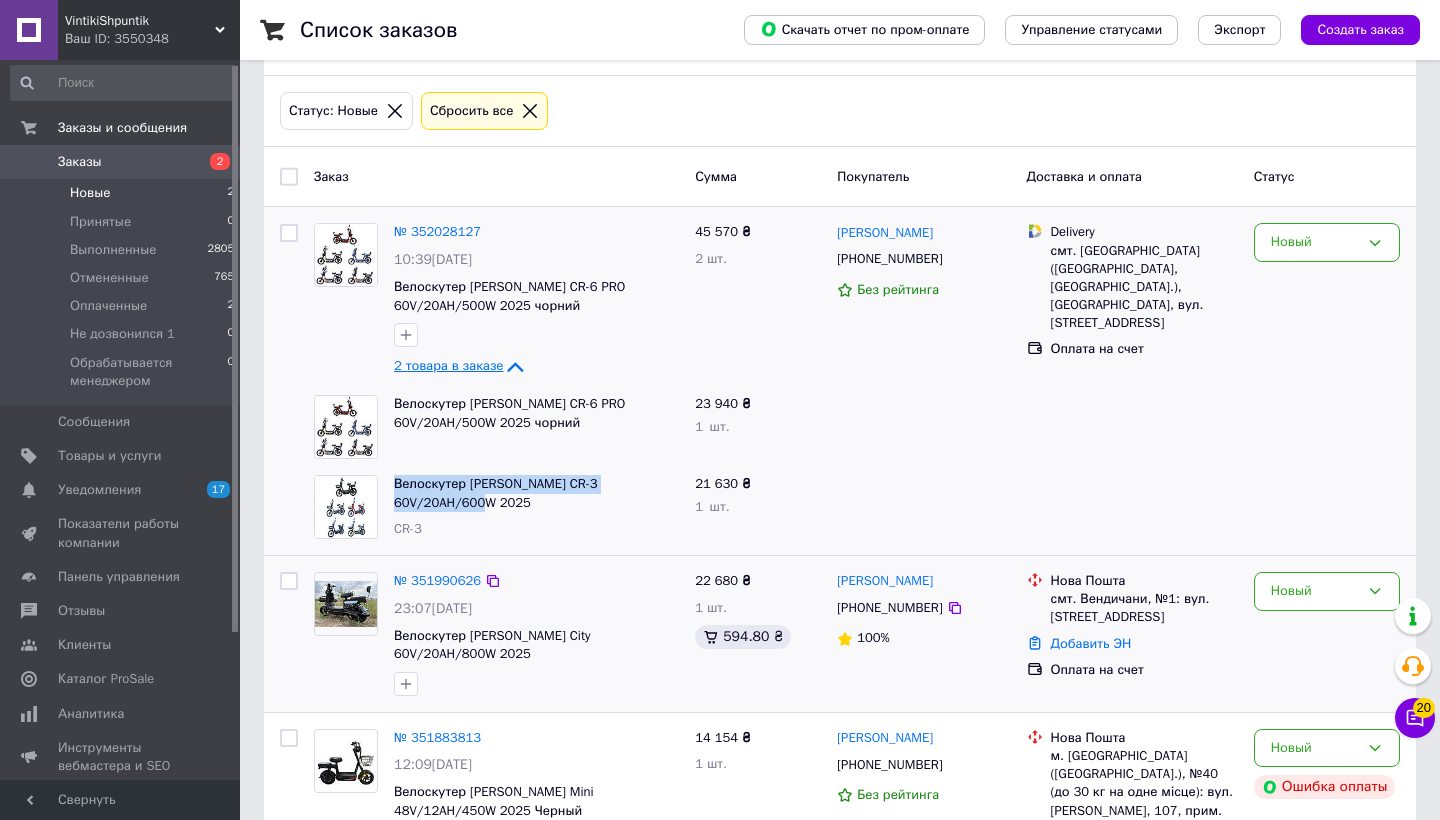 scroll, scrollTop: 198, scrollLeft: 0, axis: vertical 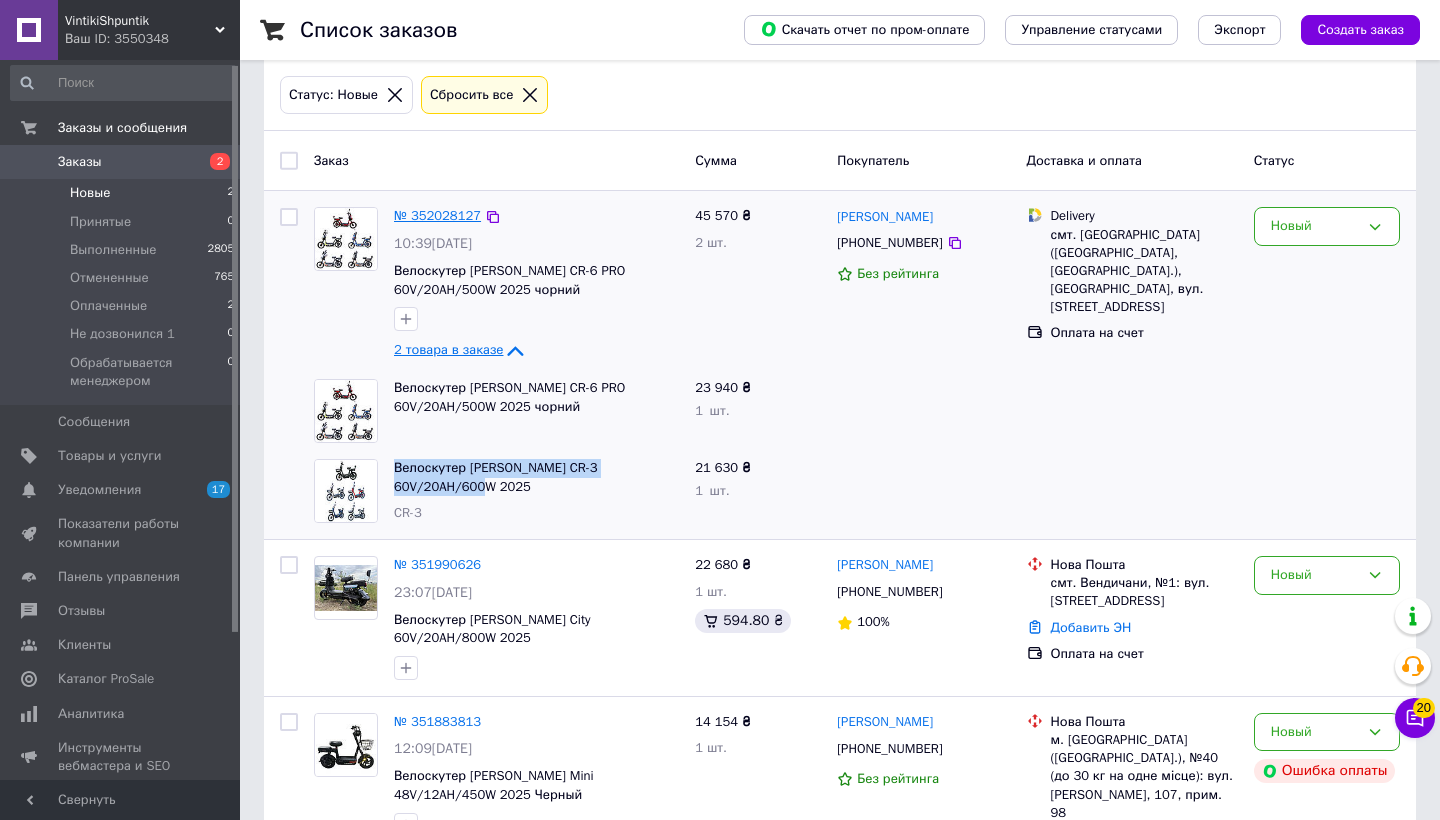 click on "№ 352028127" at bounding box center (437, 215) 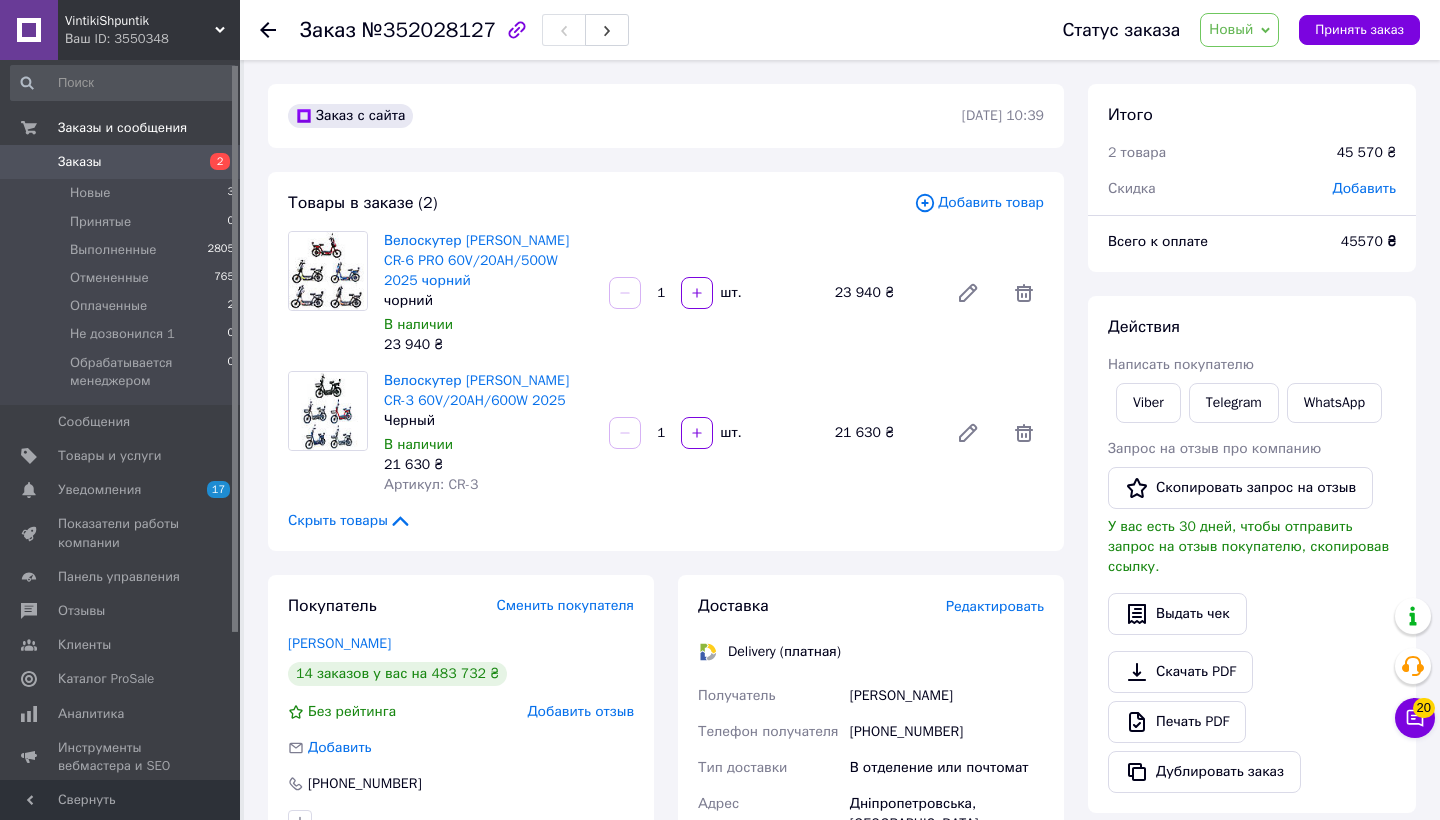 click on "Новый" at bounding box center [1231, 29] 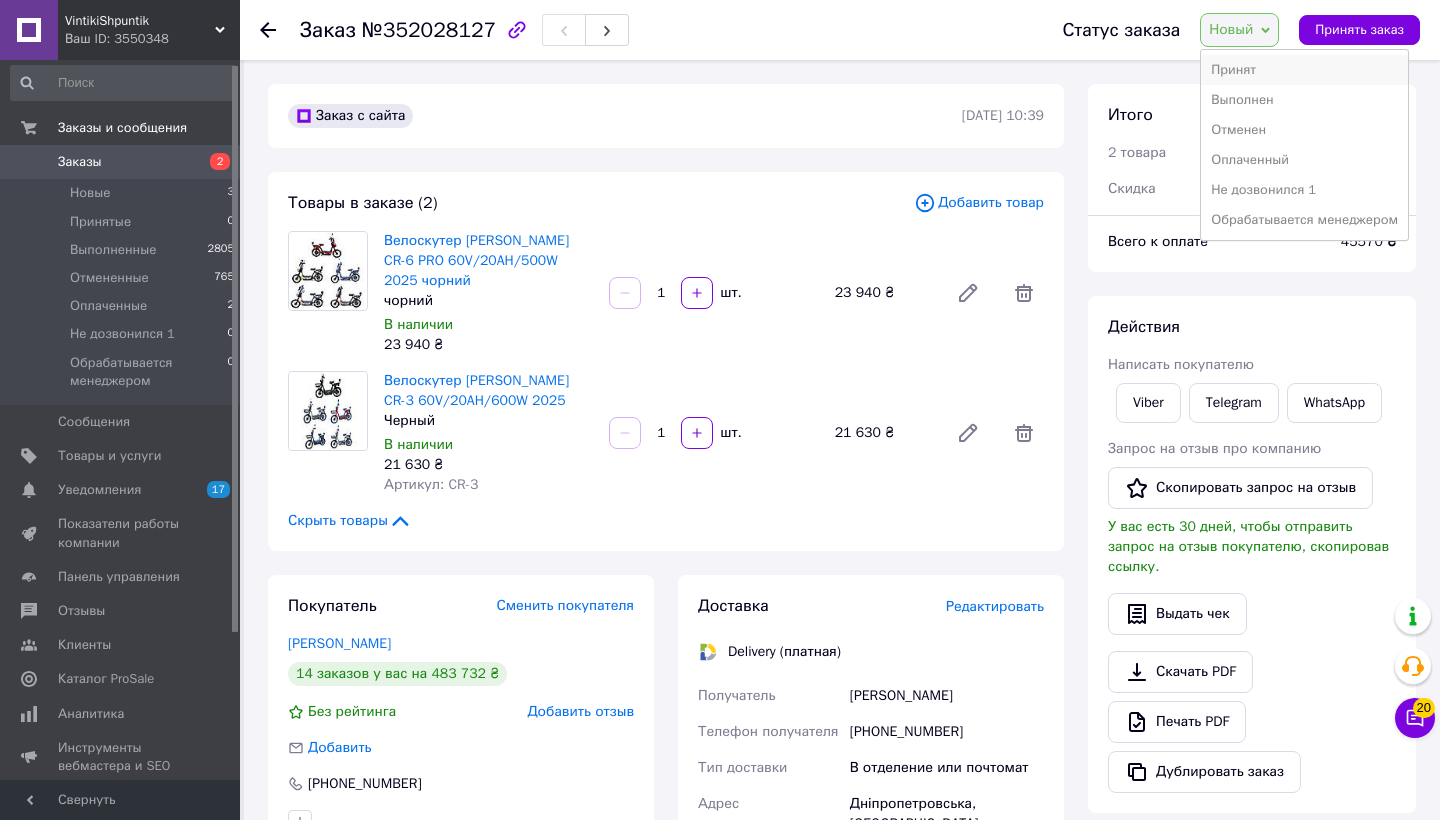 click on "Принят" at bounding box center (1304, 70) 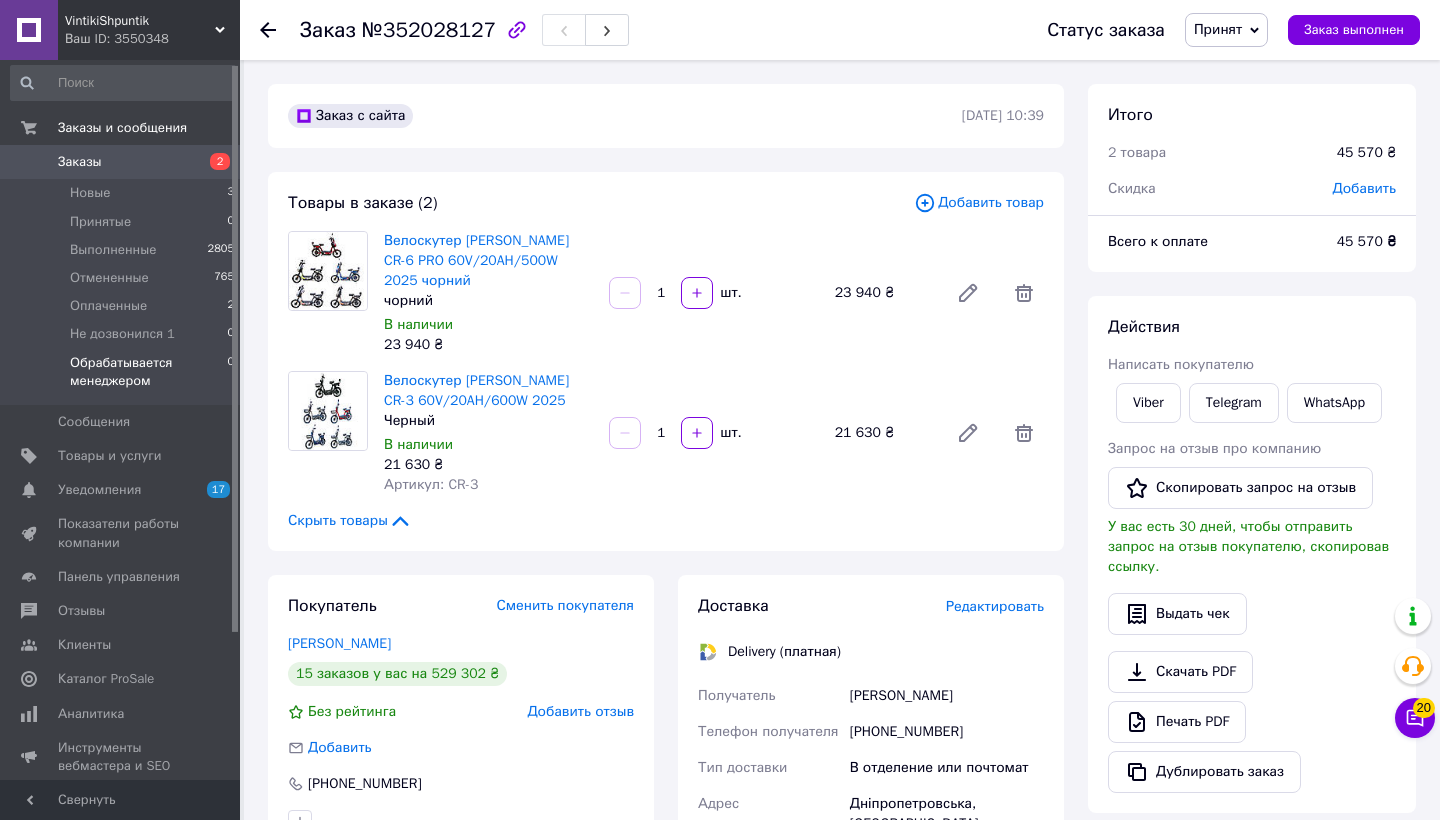 scroll, scrollTop: 2, scrollLeft: 0, axis: vertical 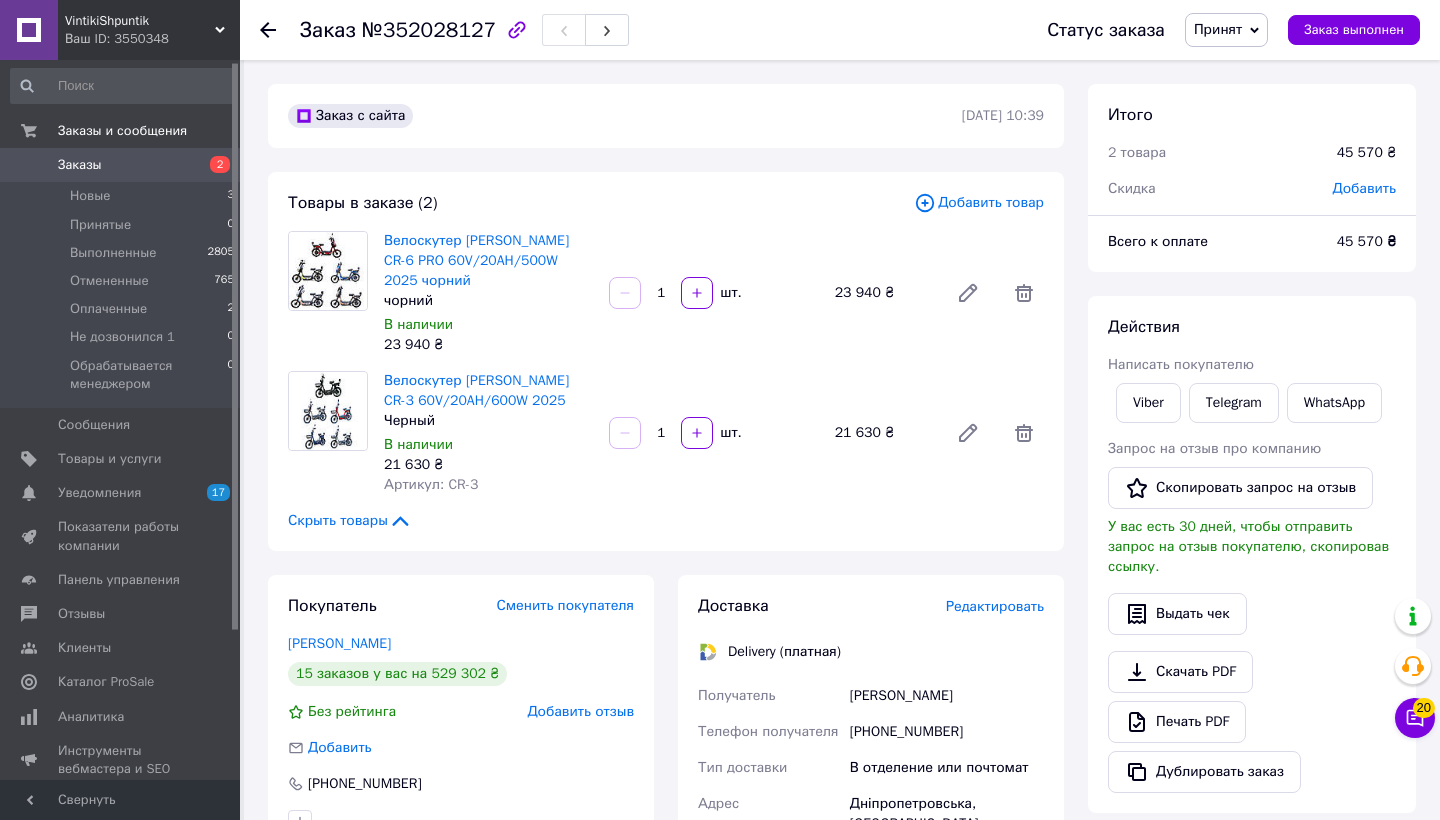drag, startPoint x: 113, startPoint y: 194, endPoint x: 244, endPoint y: 202, distance: 131.24405 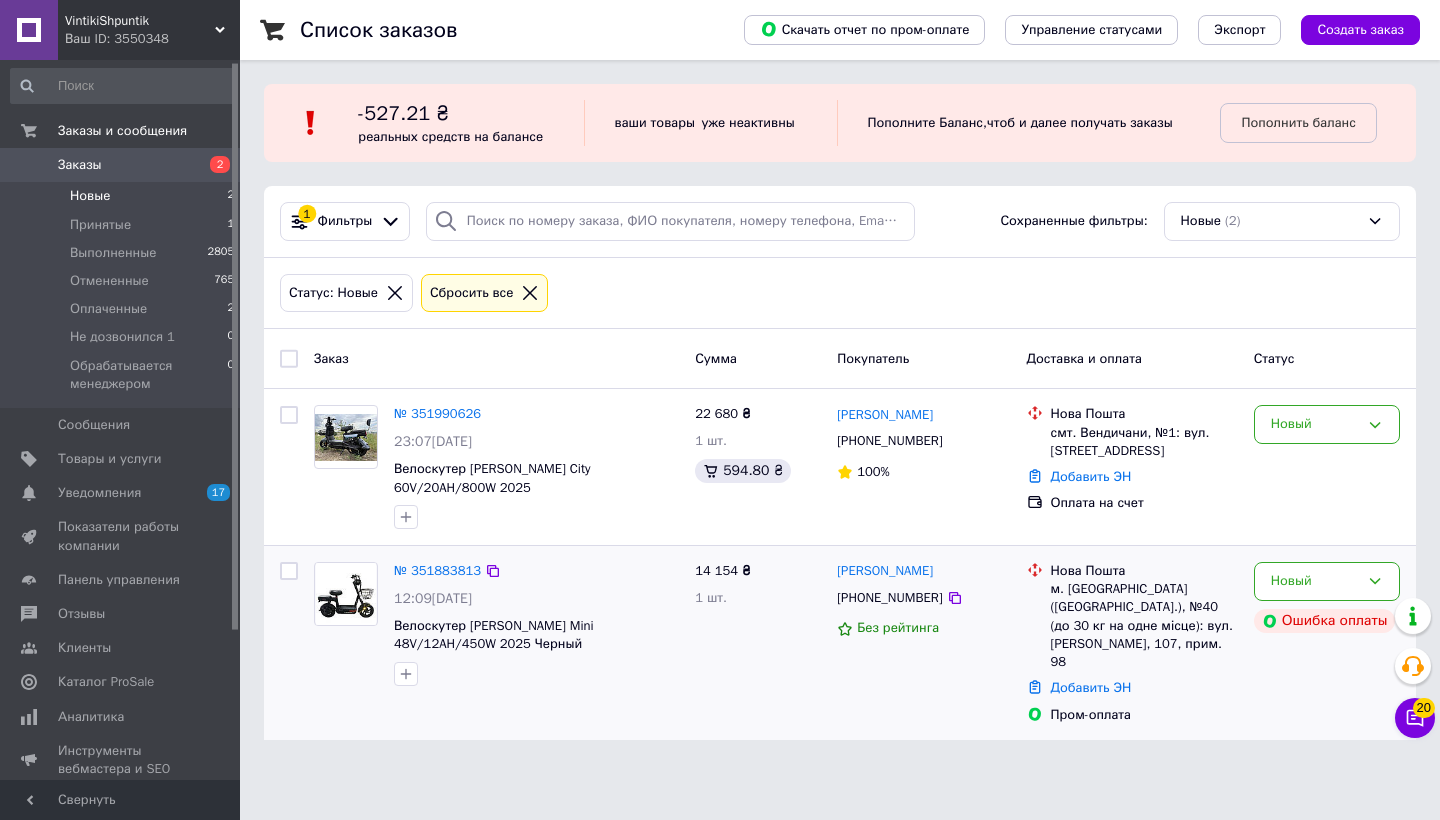 scroll, scrollTop: 0, scrollLeft: 0, axis: both 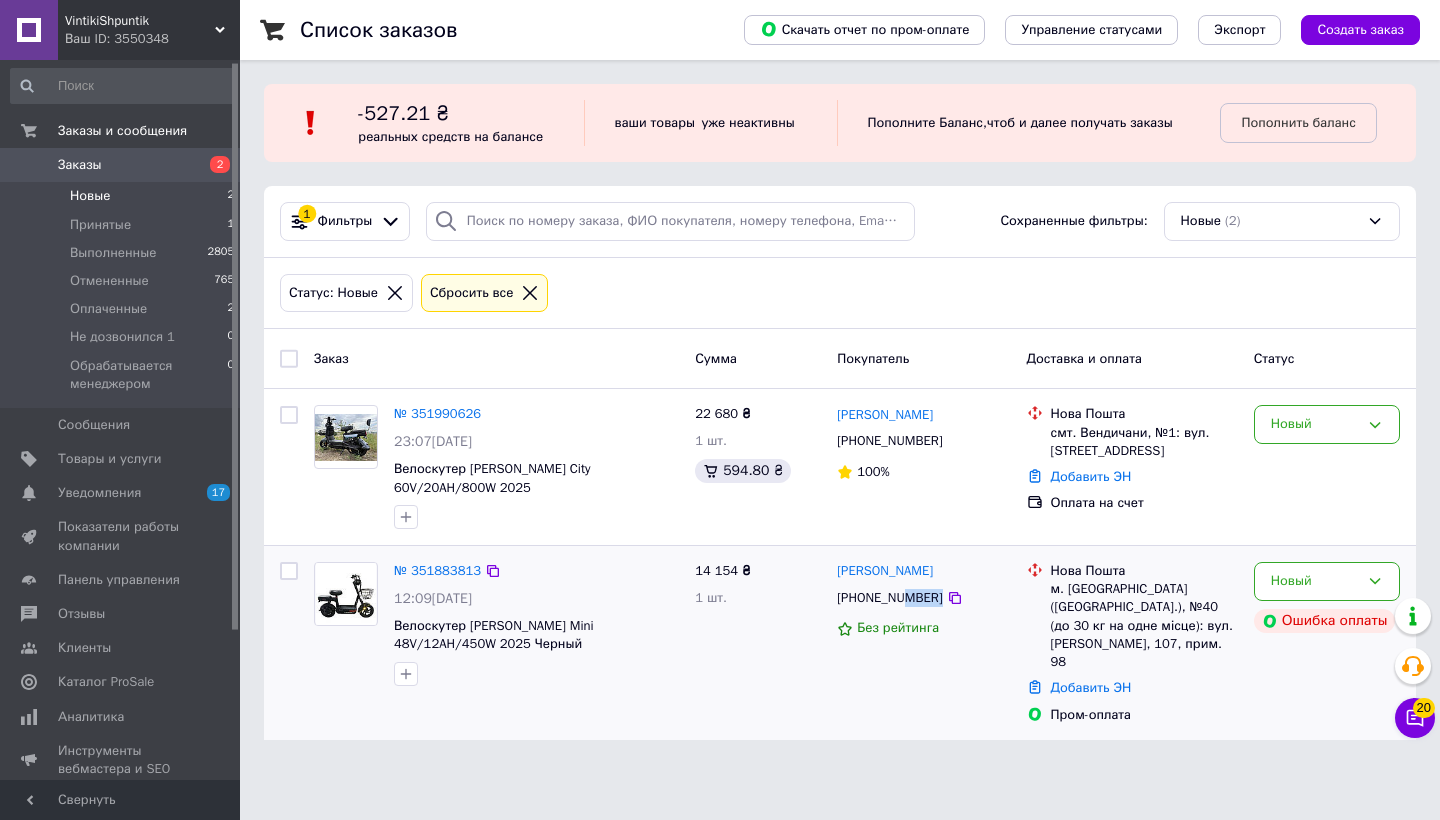 drag, startPoint x: 910, startPoint y: 616, endPoint x: 986, endPoint y: 616, distance: 76 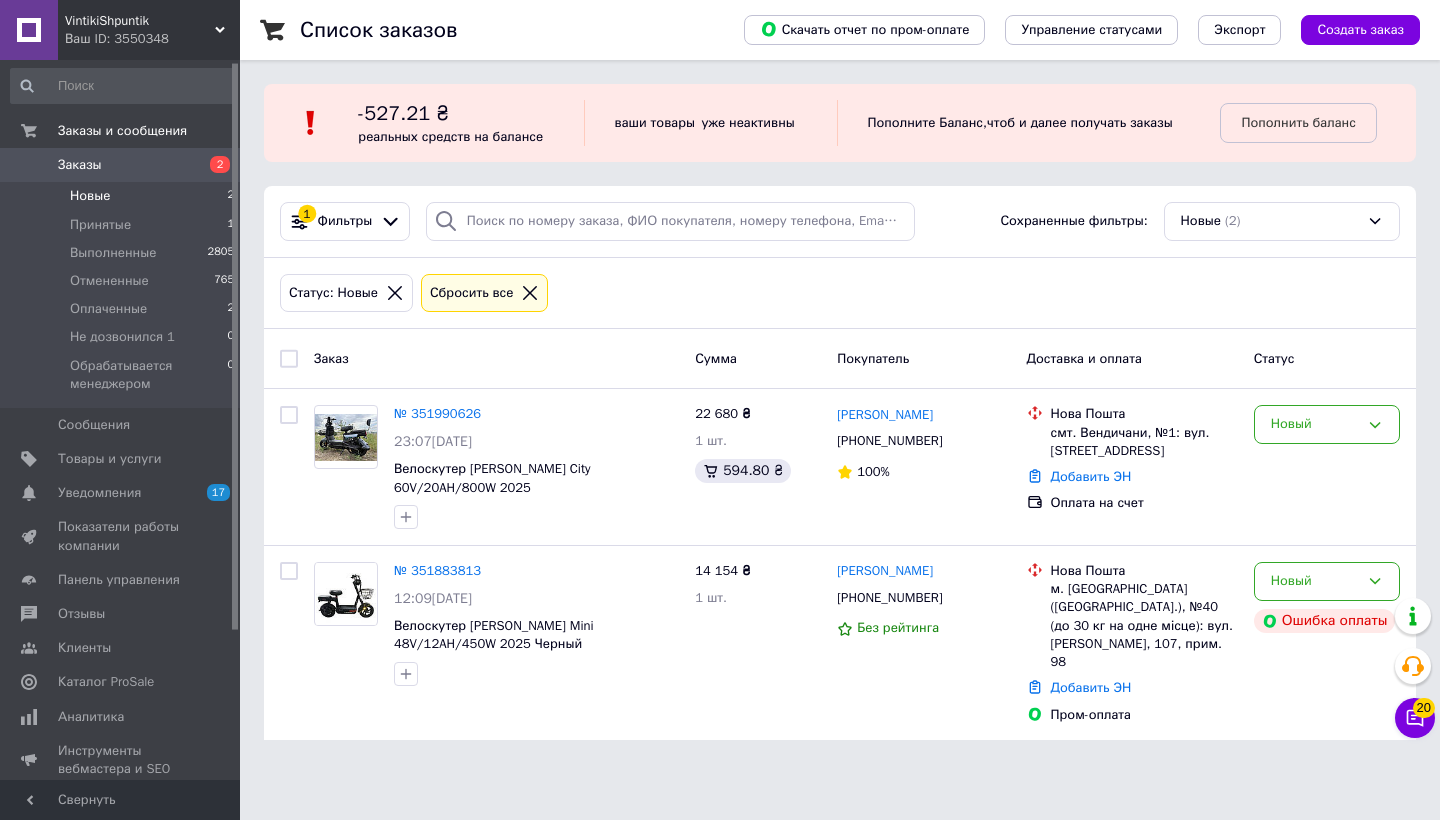 click on "Новые 2" at bounding box center [123, 196] 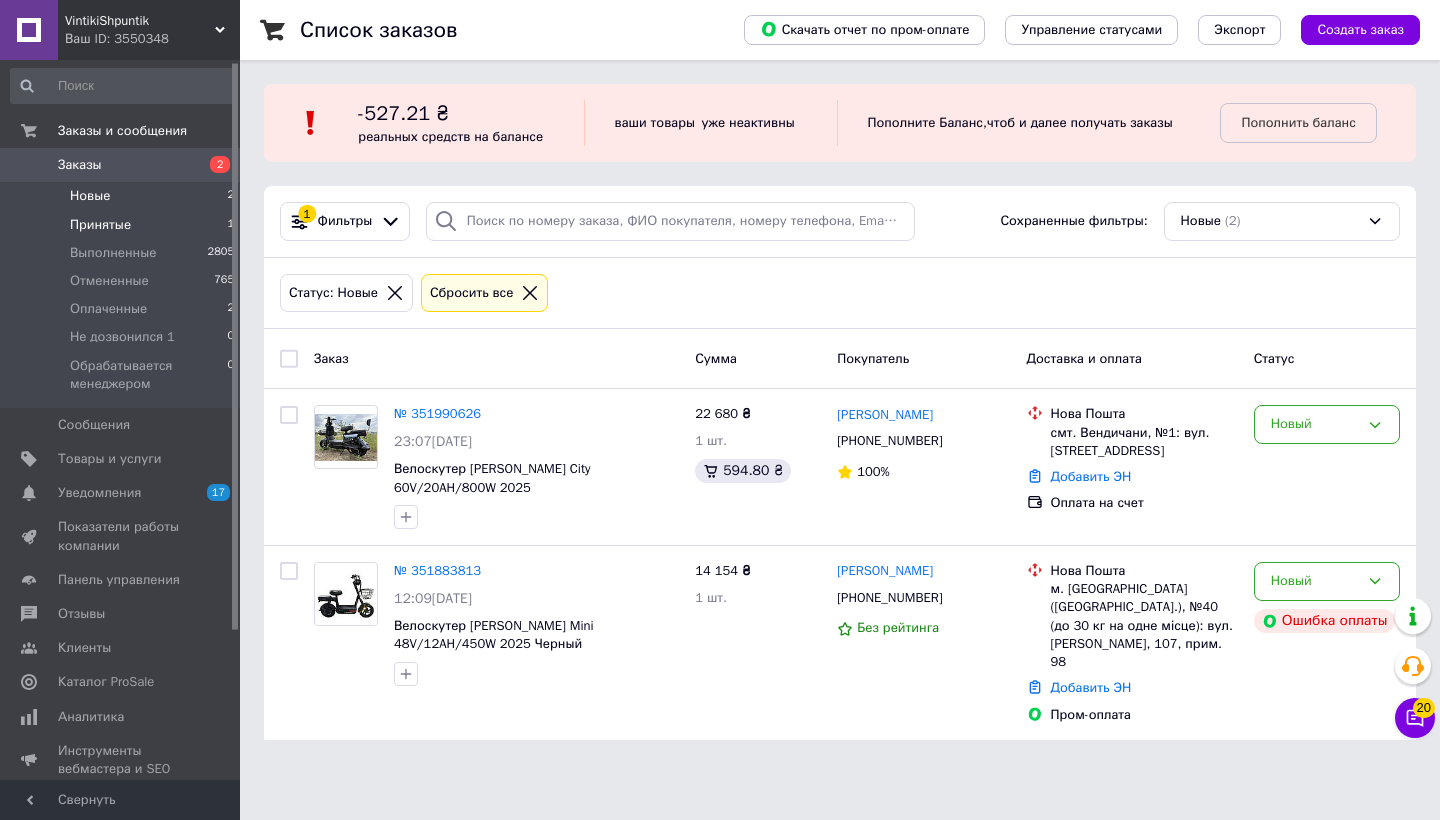 click on "Принятые" at bounding box center (100, 225) 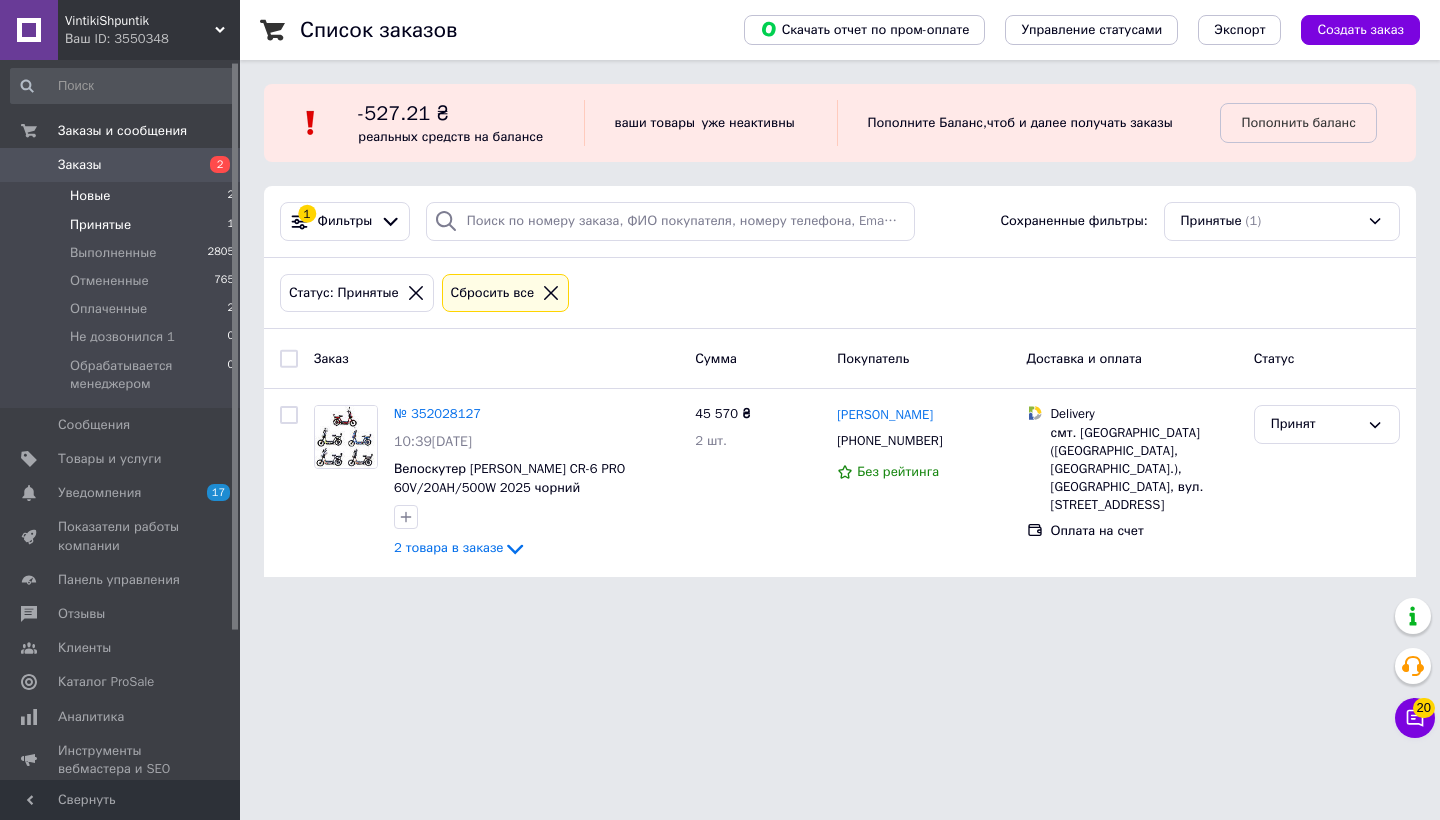 click on "Новые" at bounding box center (90, 196) 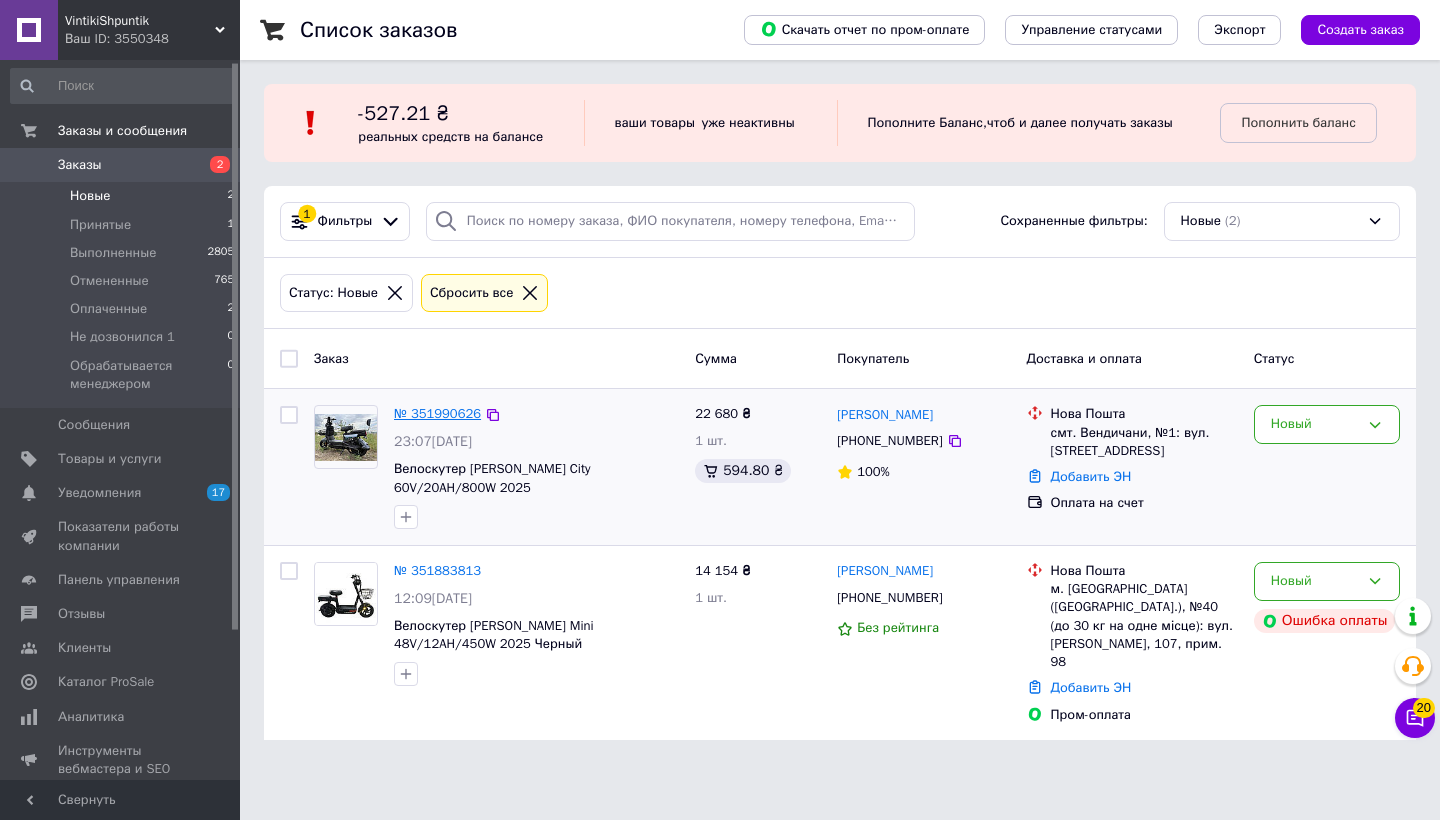 click on "№ 351990626" at bounding box center [437, 413] 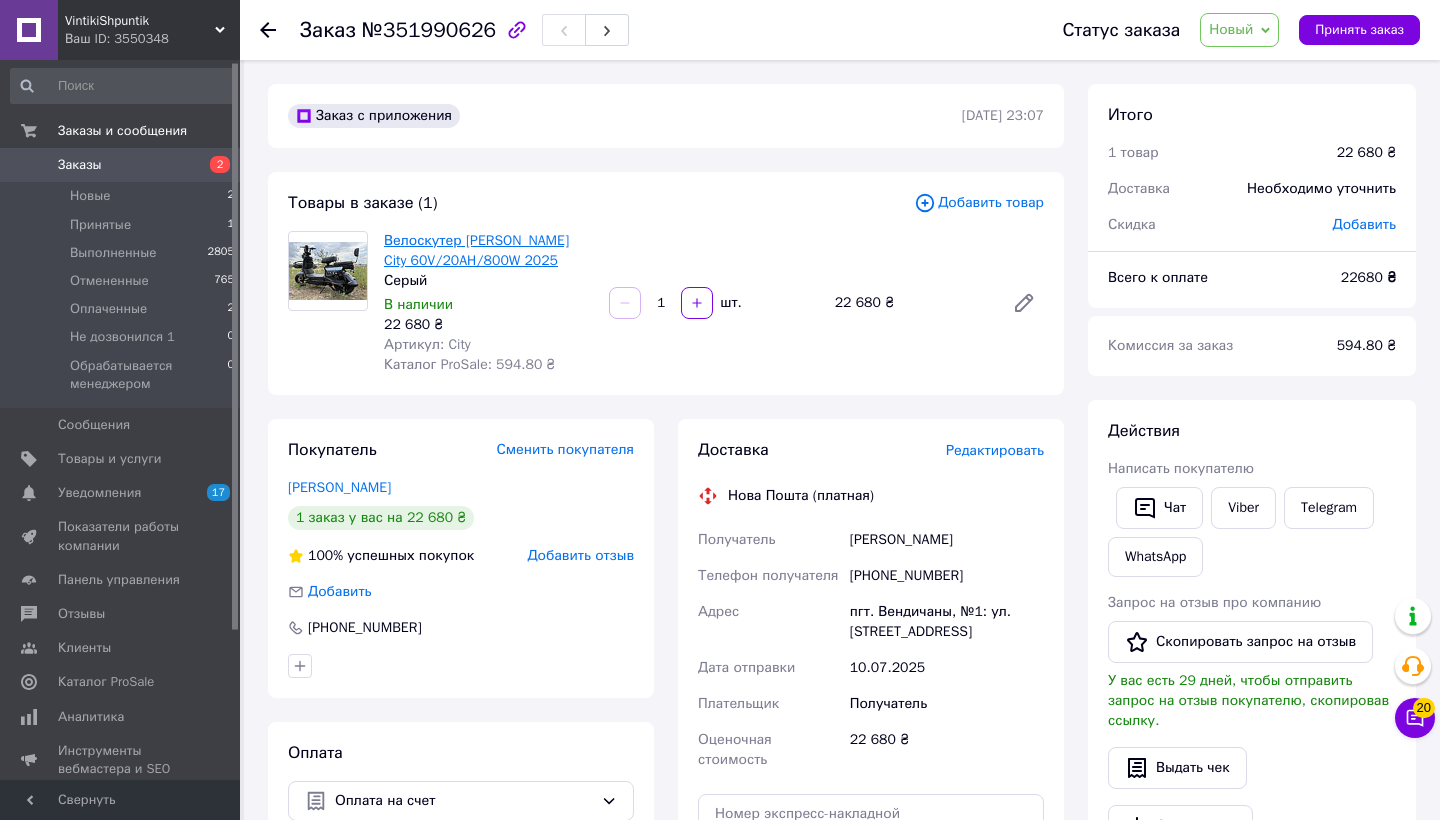 scroll, scrollTop: 0, scrollLeft: 0, axis: both 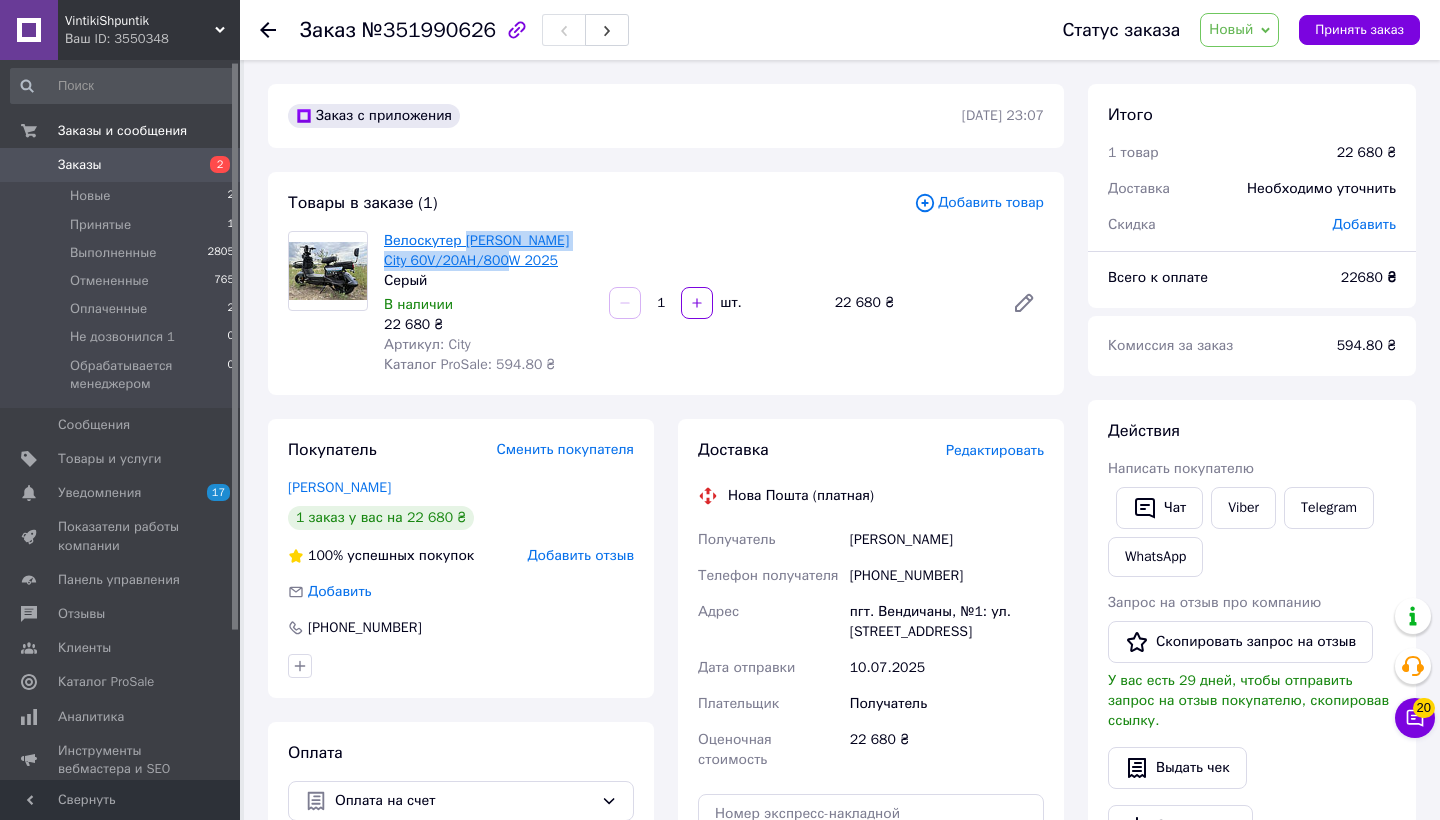 drag, startPoint x: 539, startPoint y: 266, endPoint x: 466, endPoint y: 240, distance: 77.491936 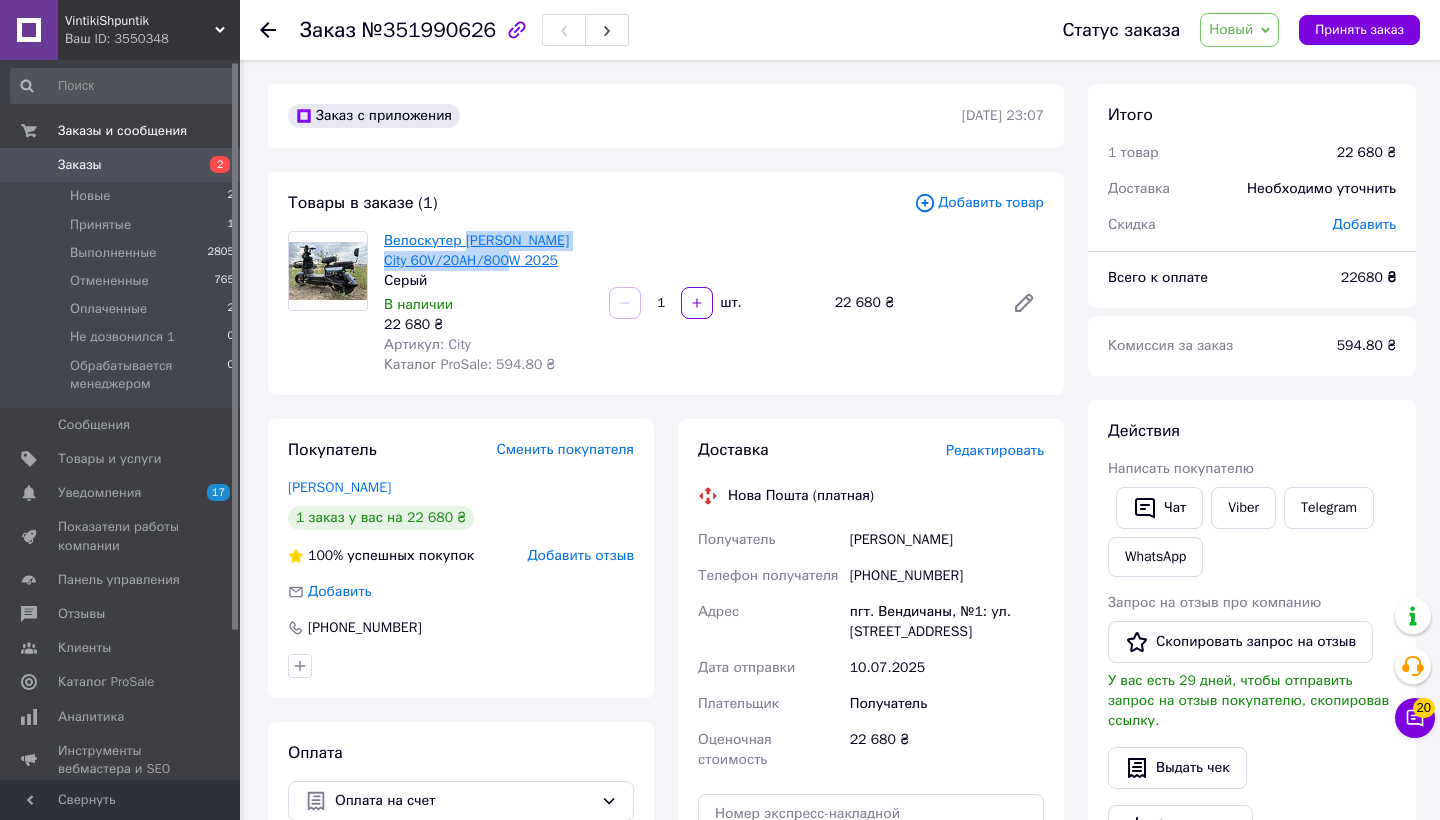 click on "Велоскутер [PERSON_NAME] City 60V/20AH/800W 2025" at bounding box center (488, 251) 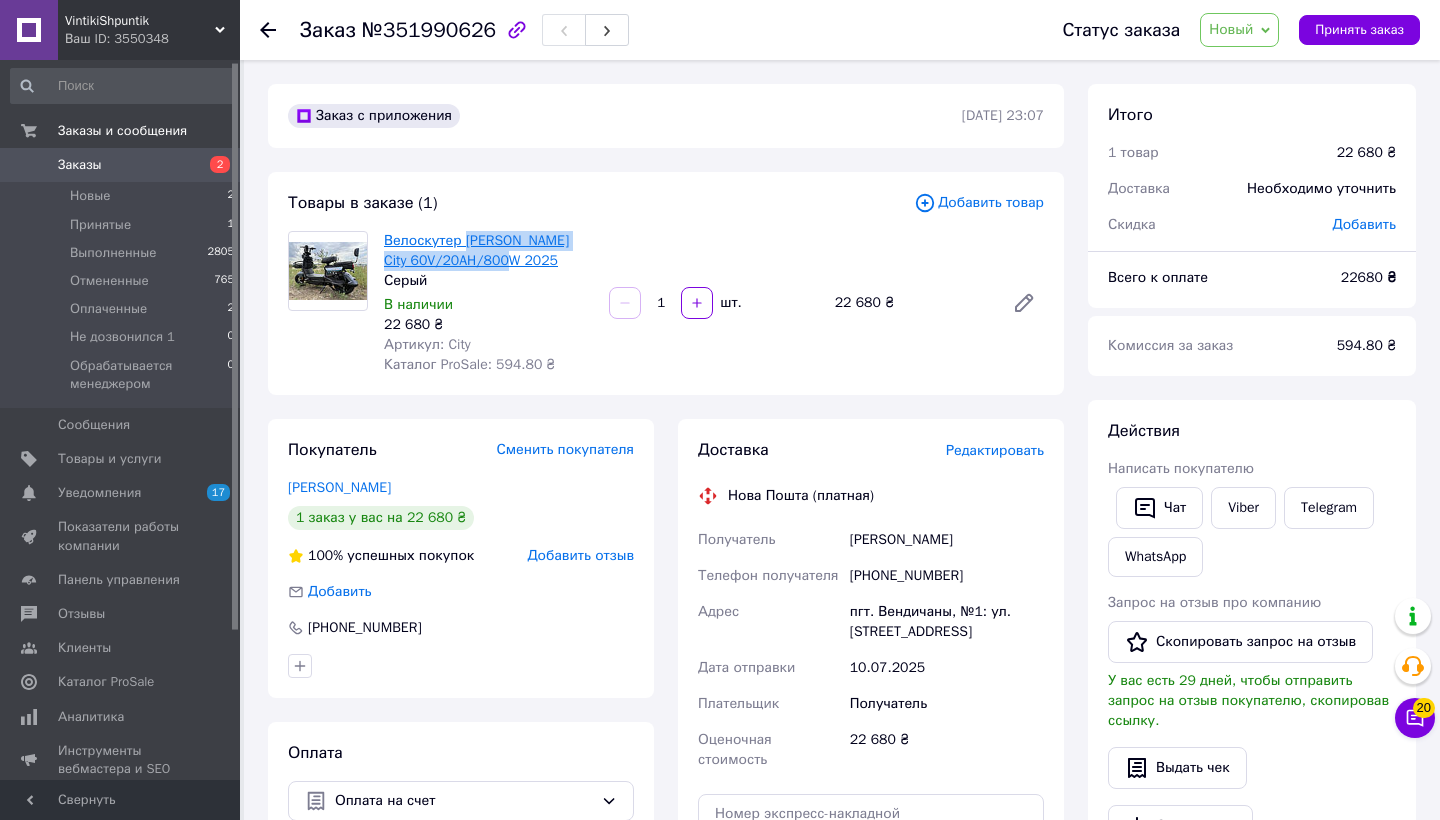 copy on "[PERSON_NAME] City 60V/20AH/800W 2025" 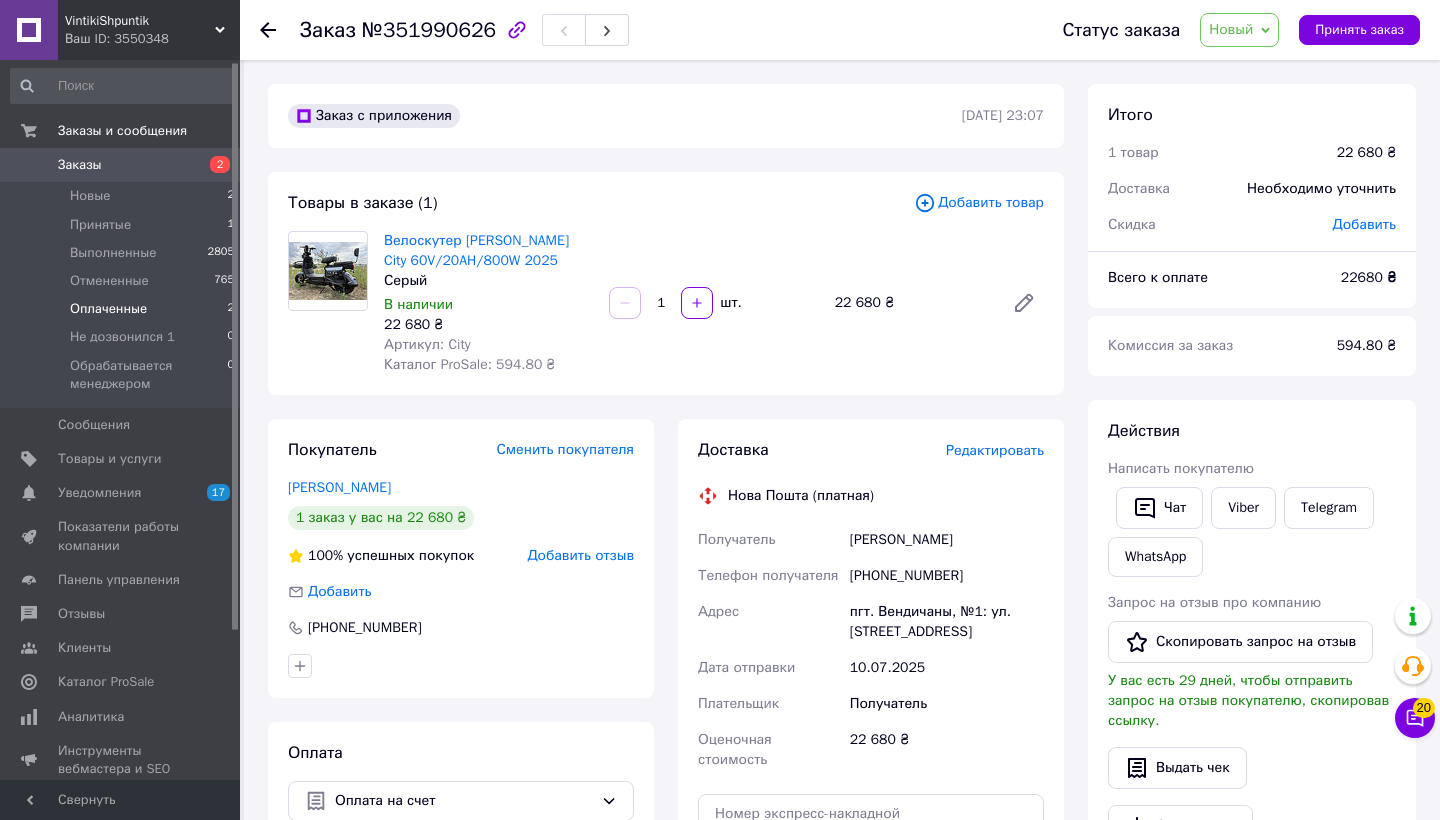 click on "Оплаченные" at bounding box center [108, 309] 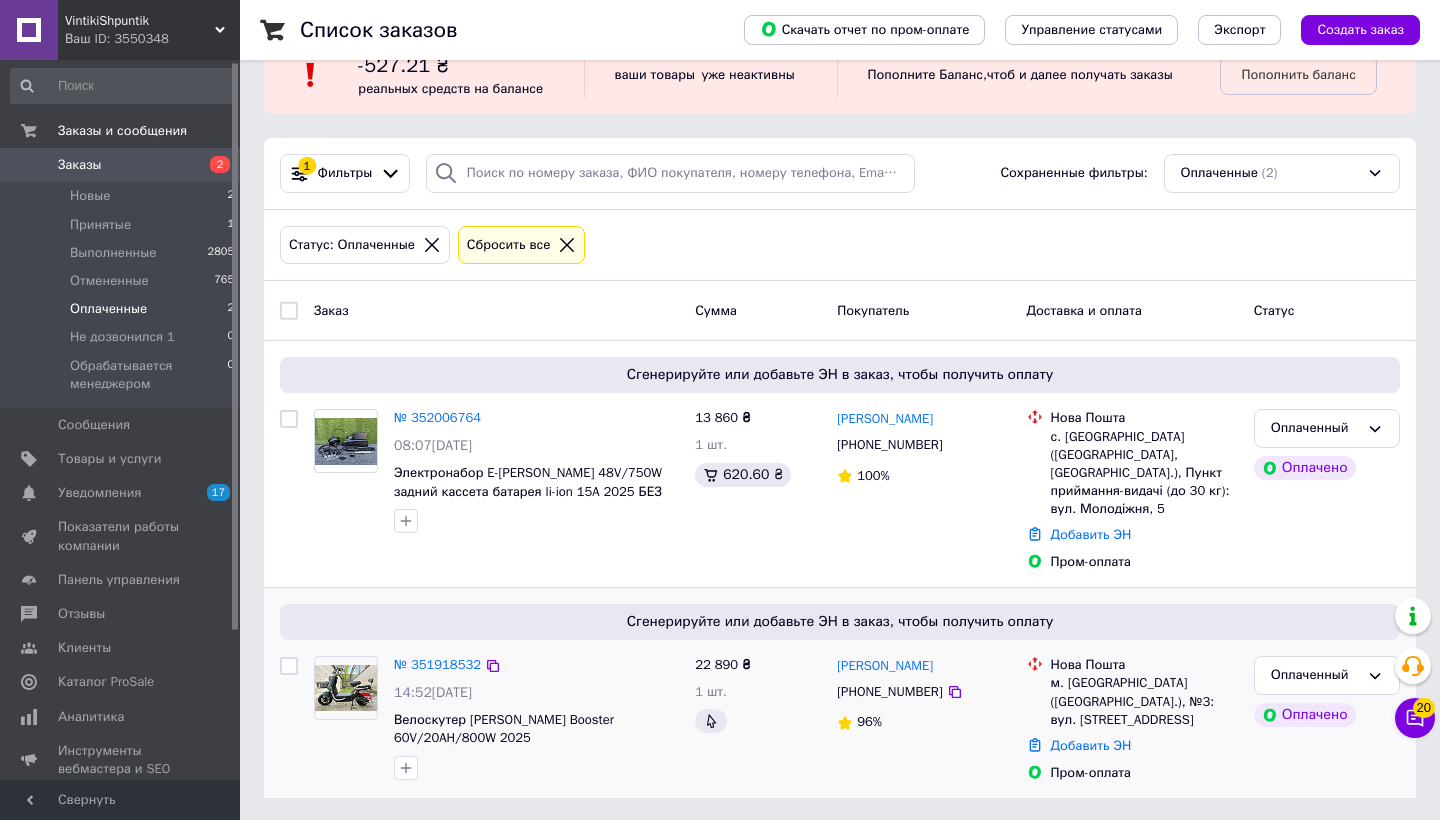 scroll, scrollTop: 46, scrollLeft: 0, axis: vertical 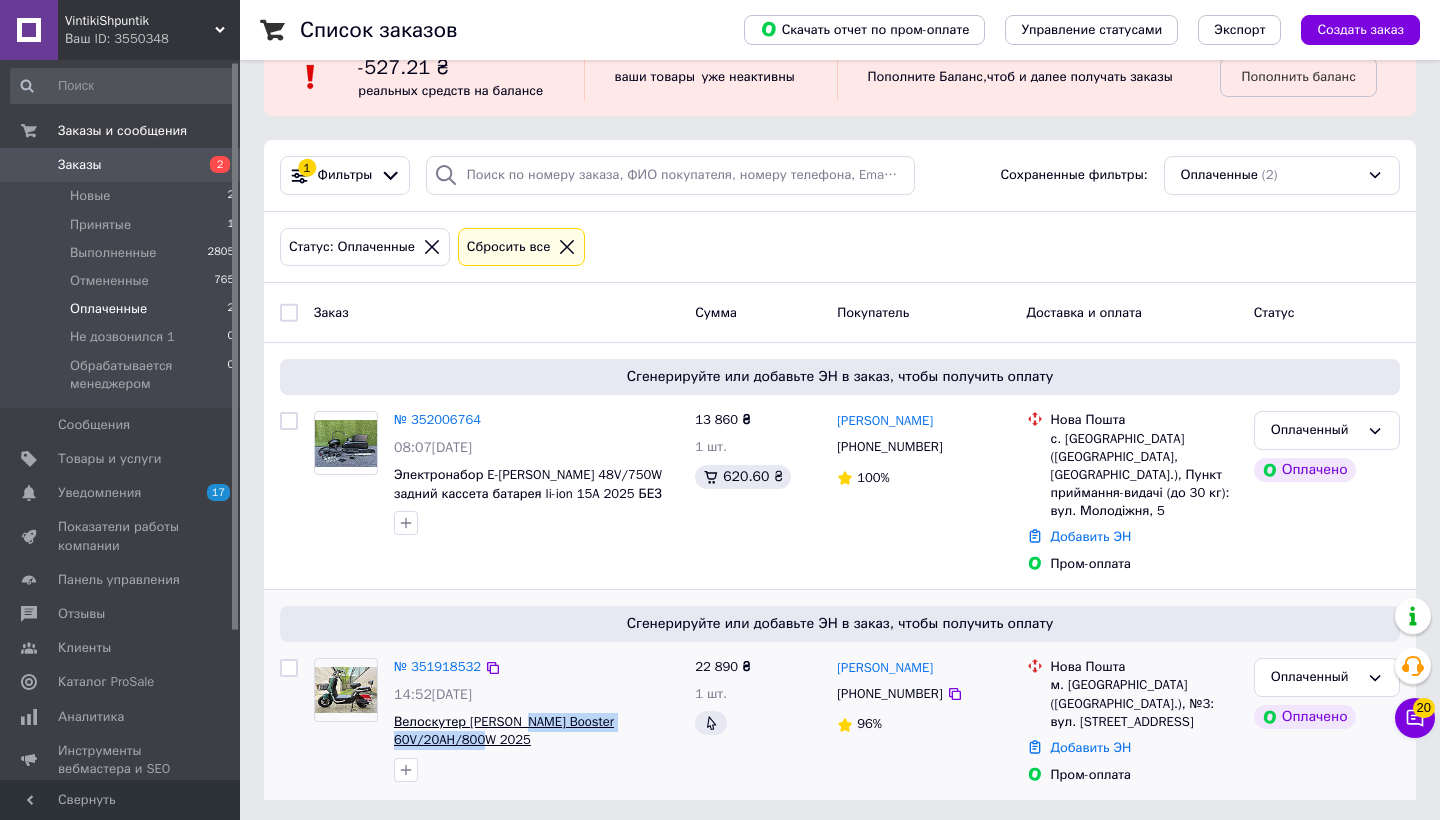 drag, startPoint x: 515, startPoint y: 740, endPoint x: 521, endPoint y: 719, distance: 21.84033 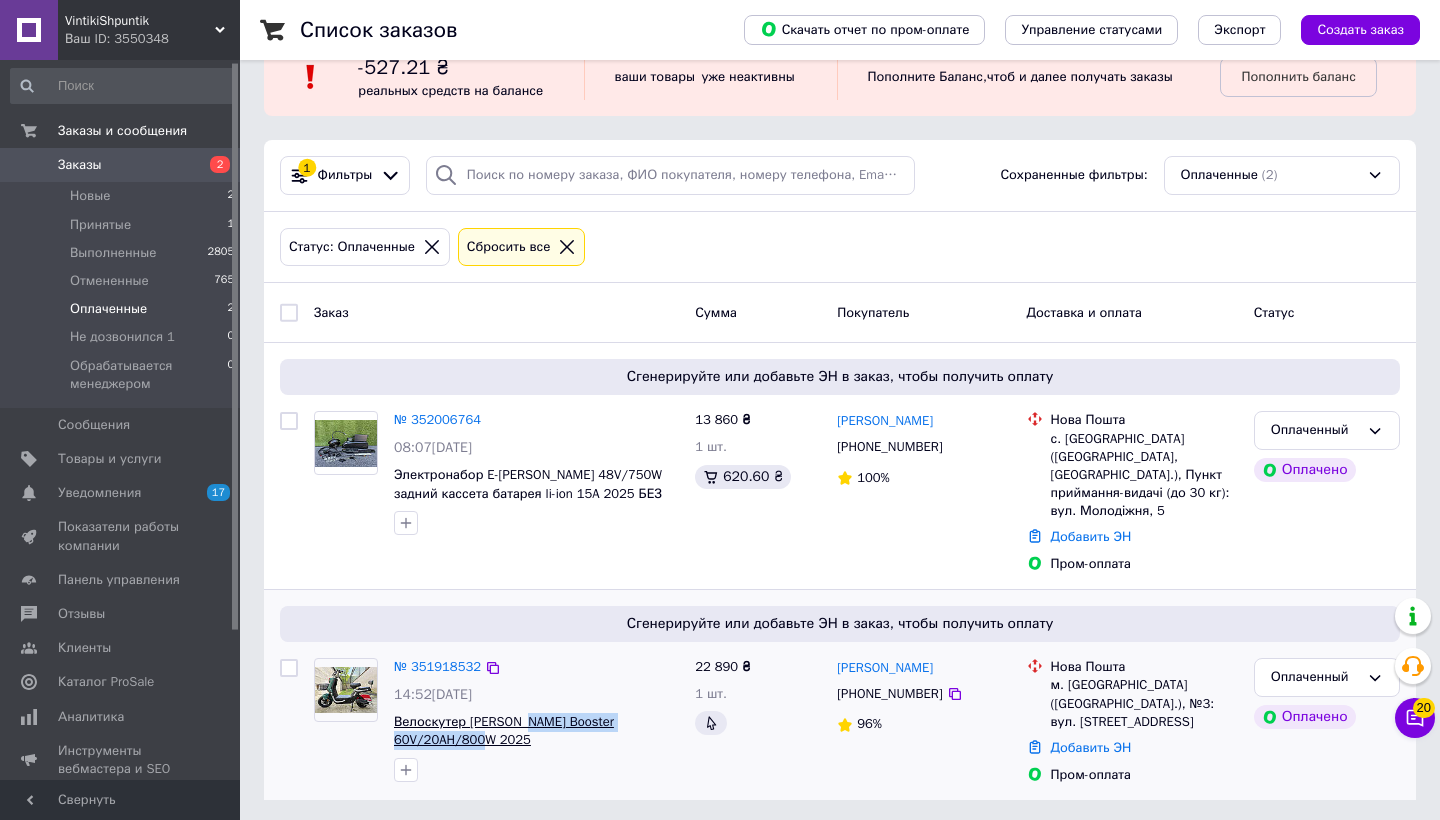 click on "Велоскутер [PERSON_NAME] Booster 60V/20AH/800W 2025" at bounding box center (536, 731) 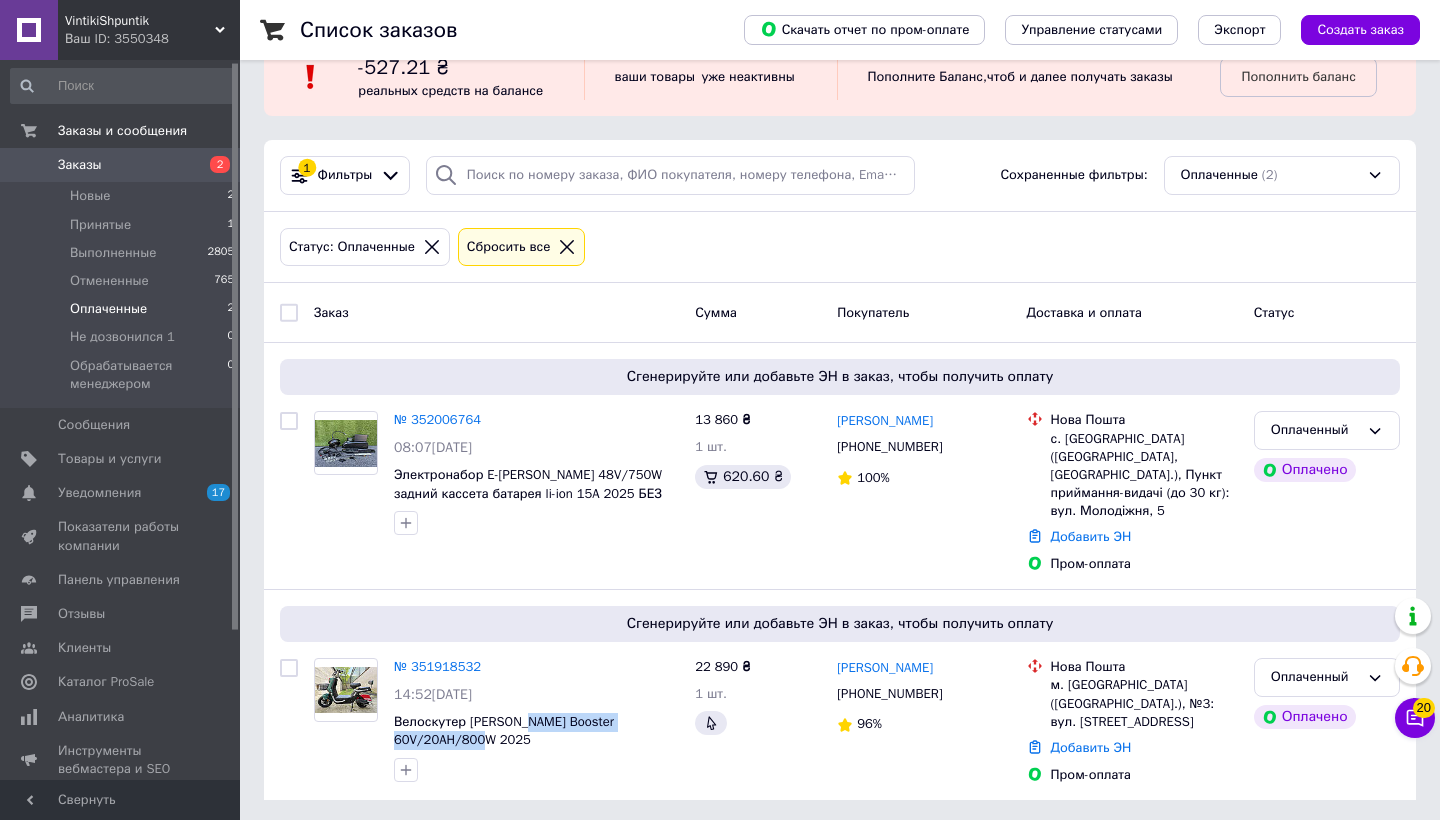 copy on "Booster 60V/20AH/800W 2025" 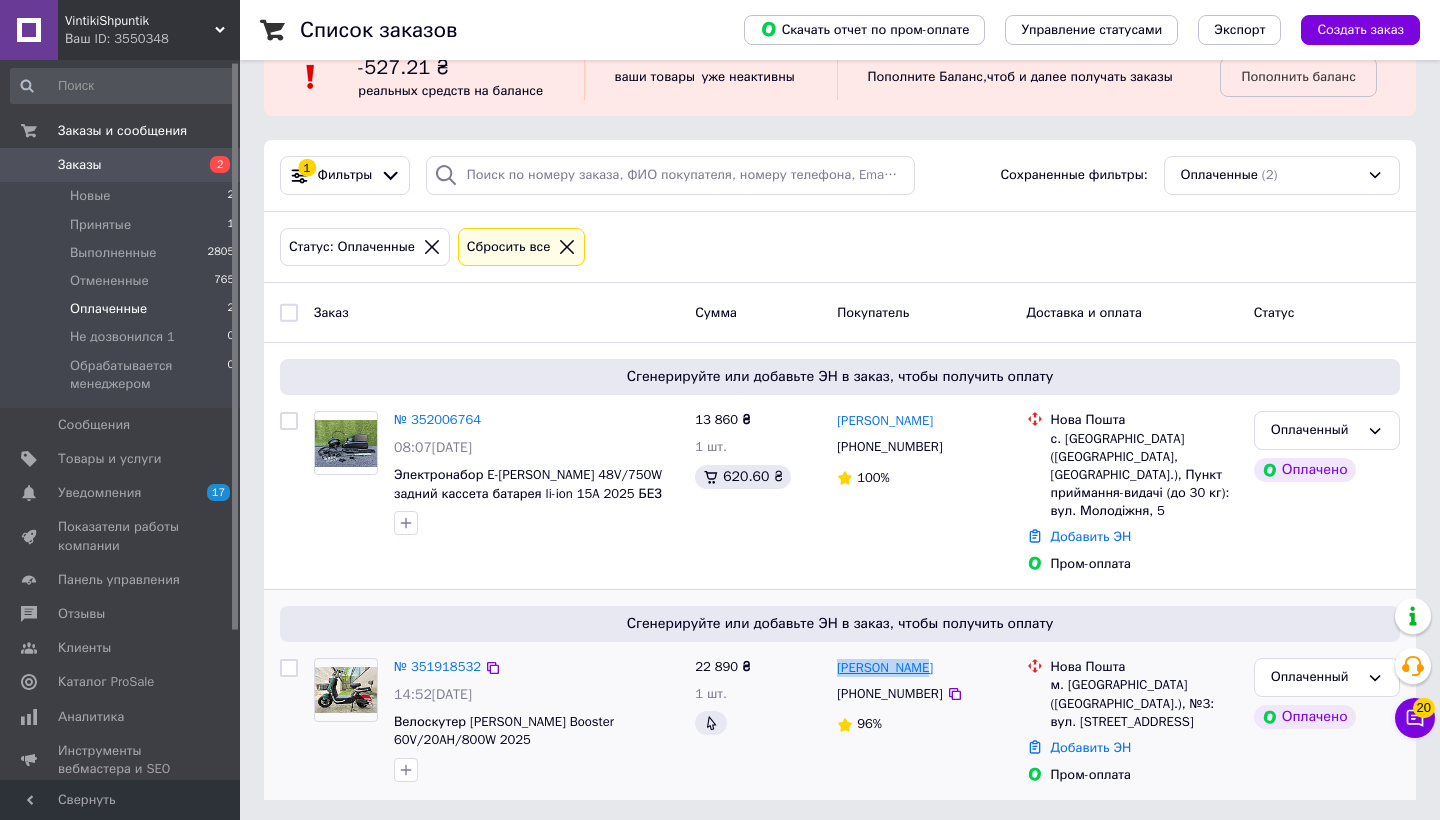 click on "[PERSON_NAME]" at bounding box center [923, 667] 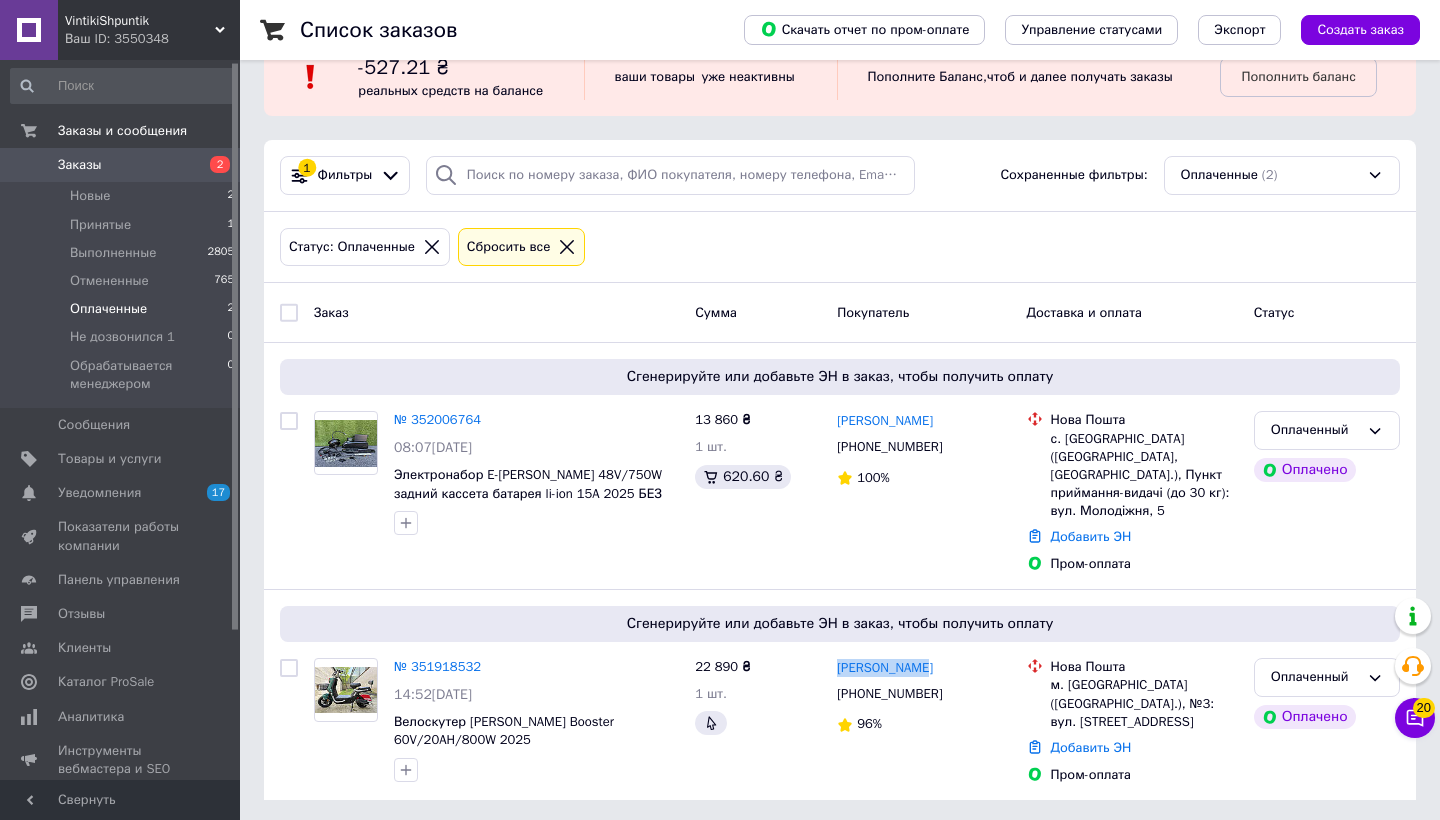 copy on "[PERSON_NAME]" 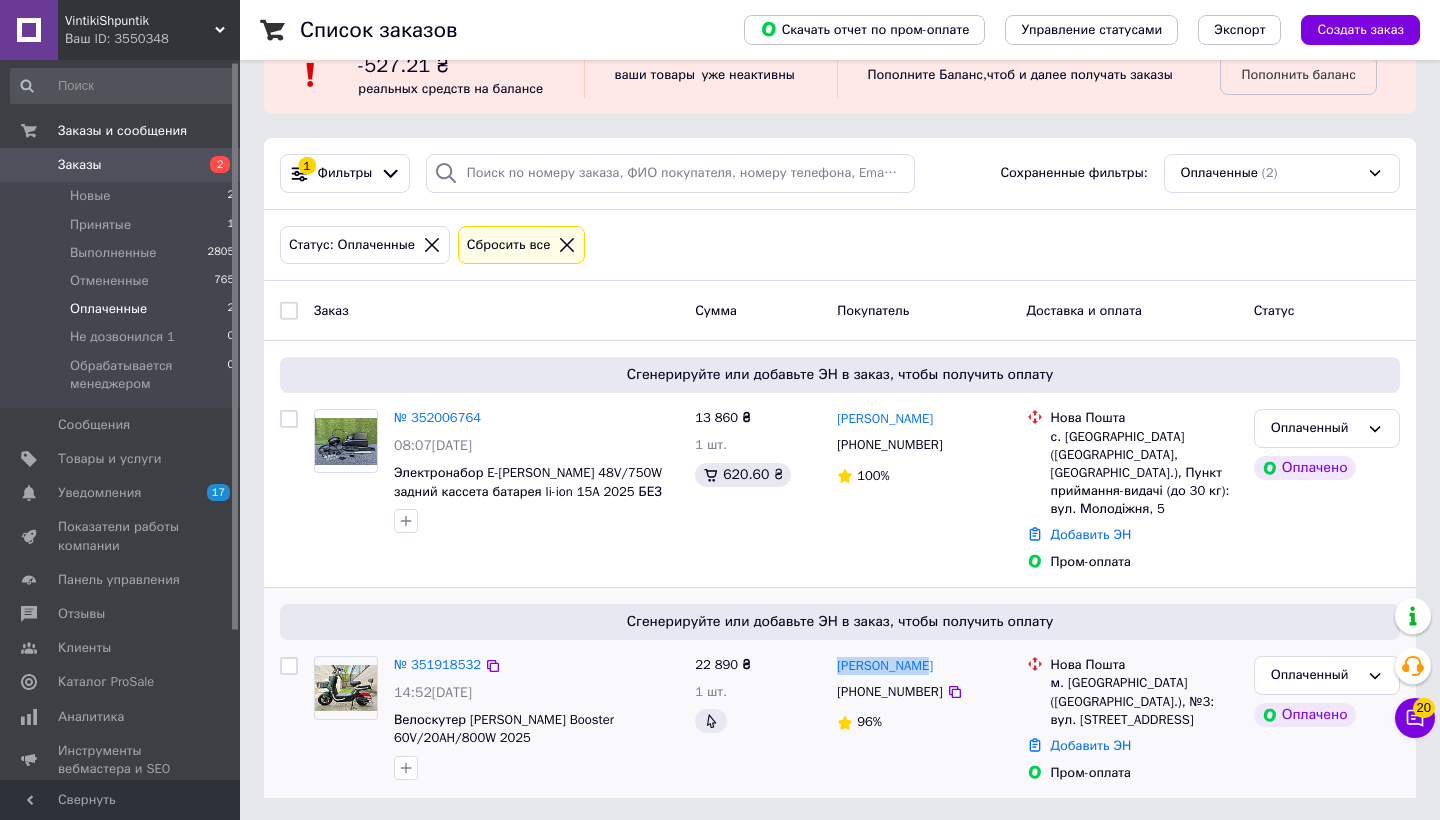 scroll, scrollTop: 46, scrollLeft: 0, axis: vertical 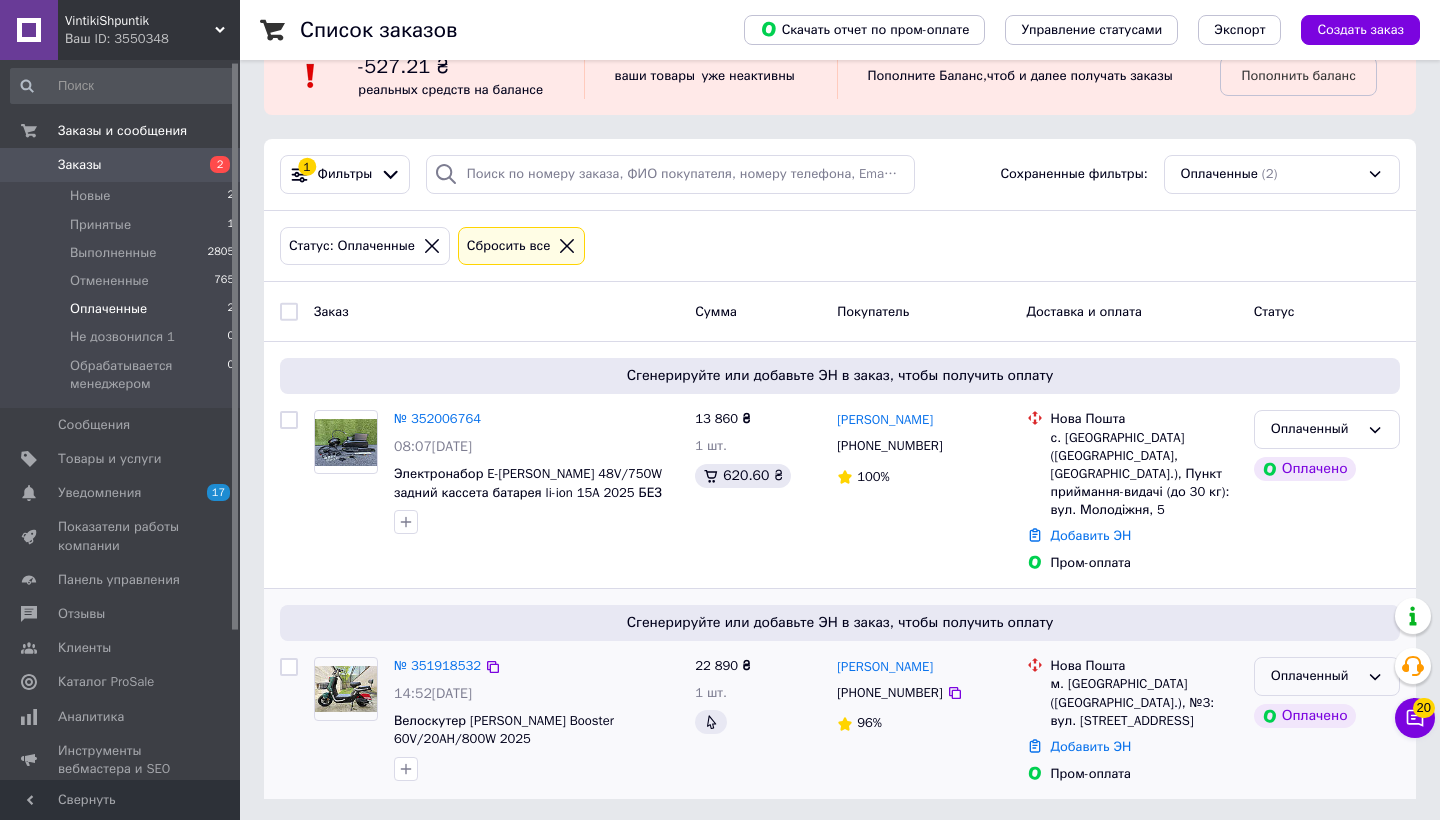 click on "Оплаченный" at bounding box center [1315, 676] 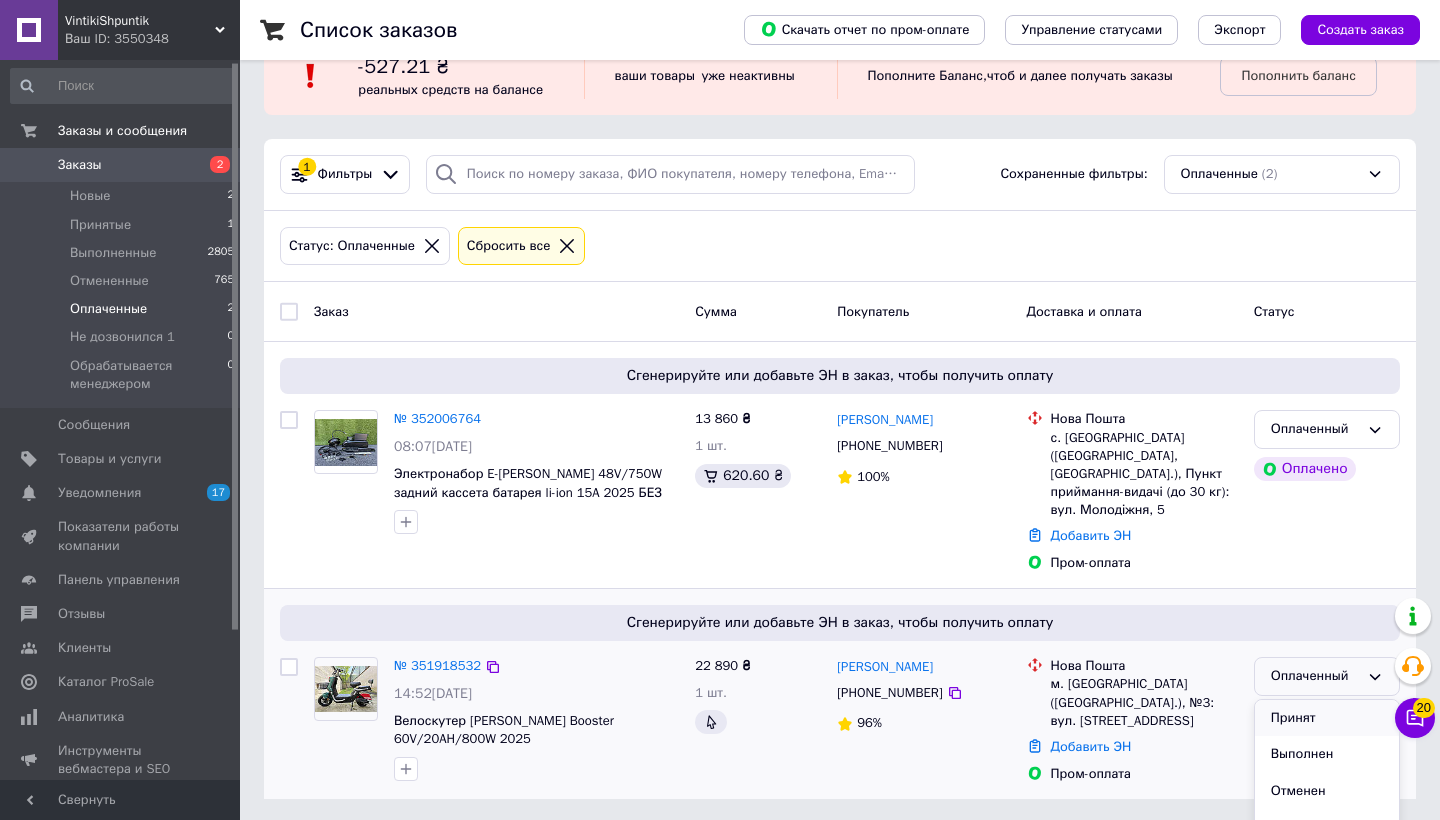 scroll, scrollTop: 46, scrollLeft: 0, axis: vertical 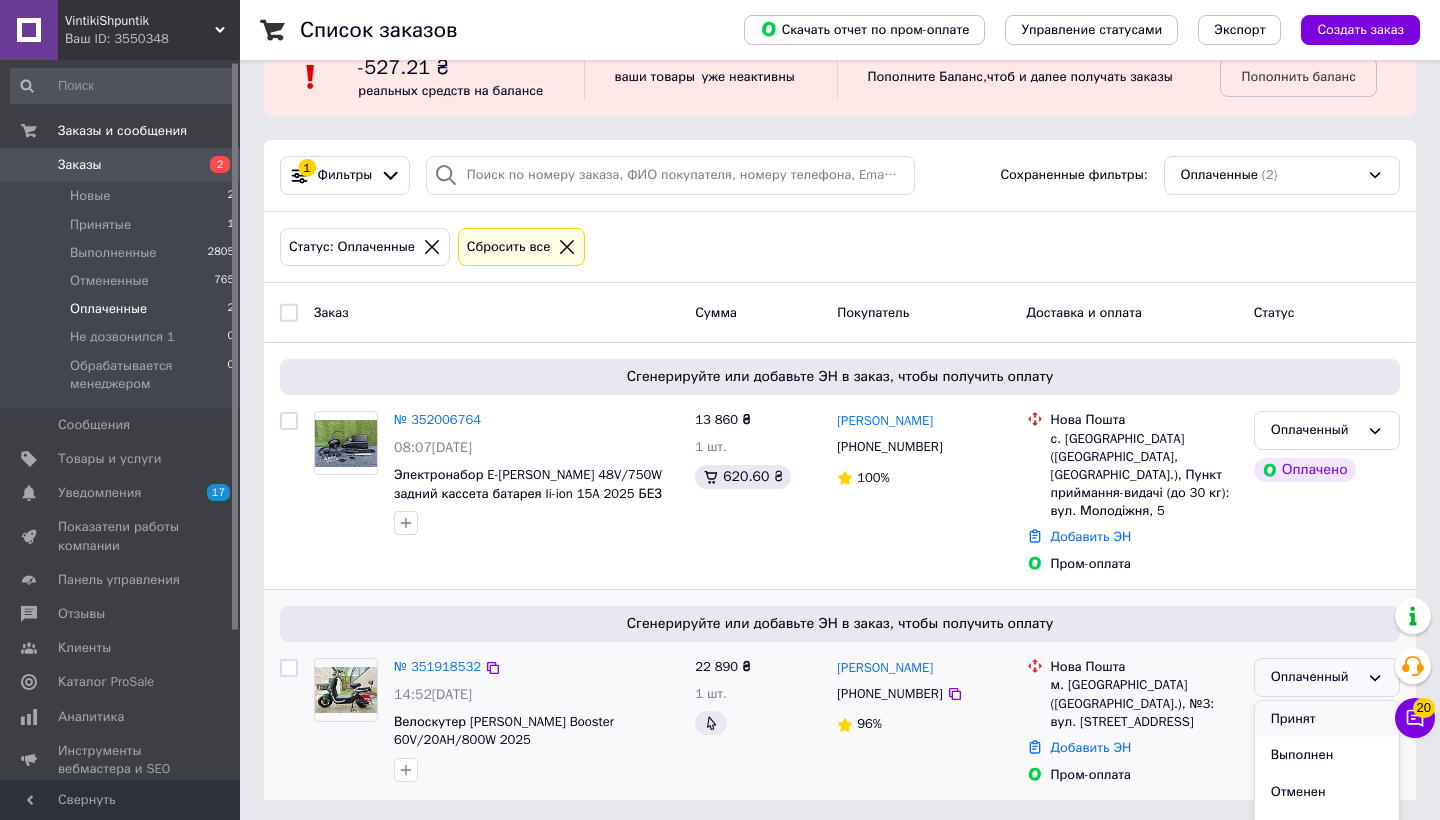 click on "Принят" at bounding box center [1327, 719] 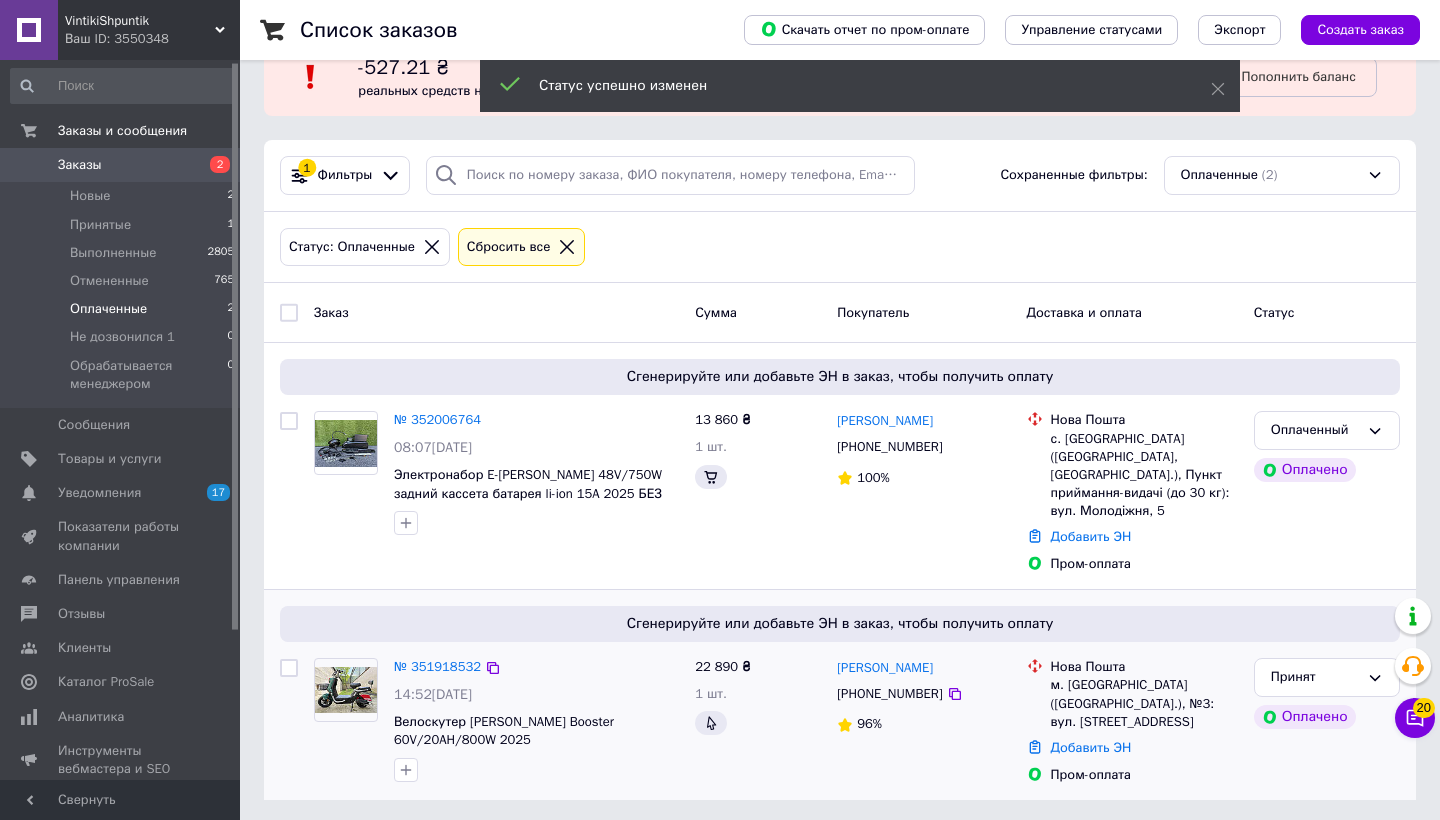 click on "Оплаченные" at bounding box center [108, 309] 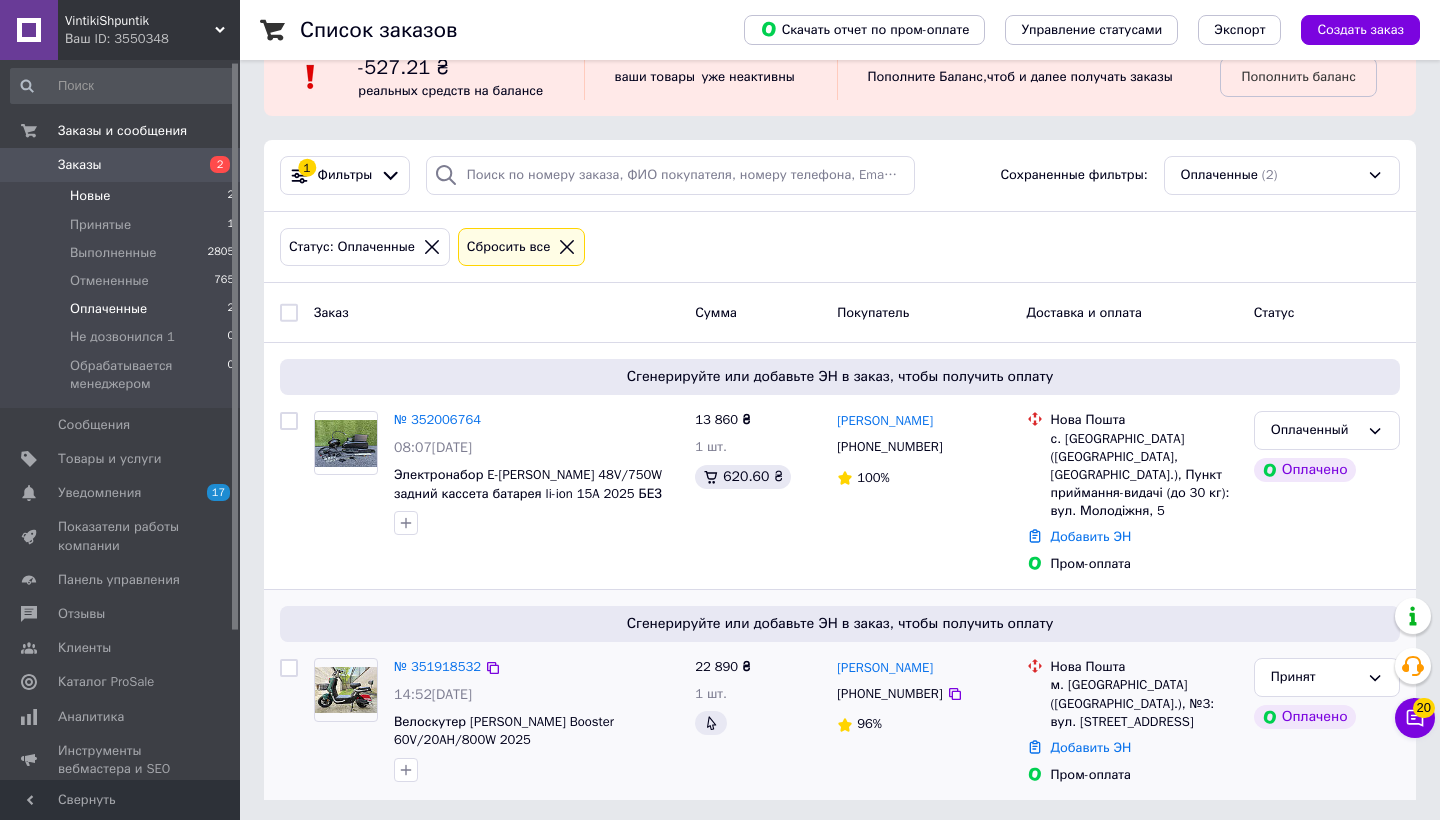 click on "Новые 2" at bounding box center [123, 196] 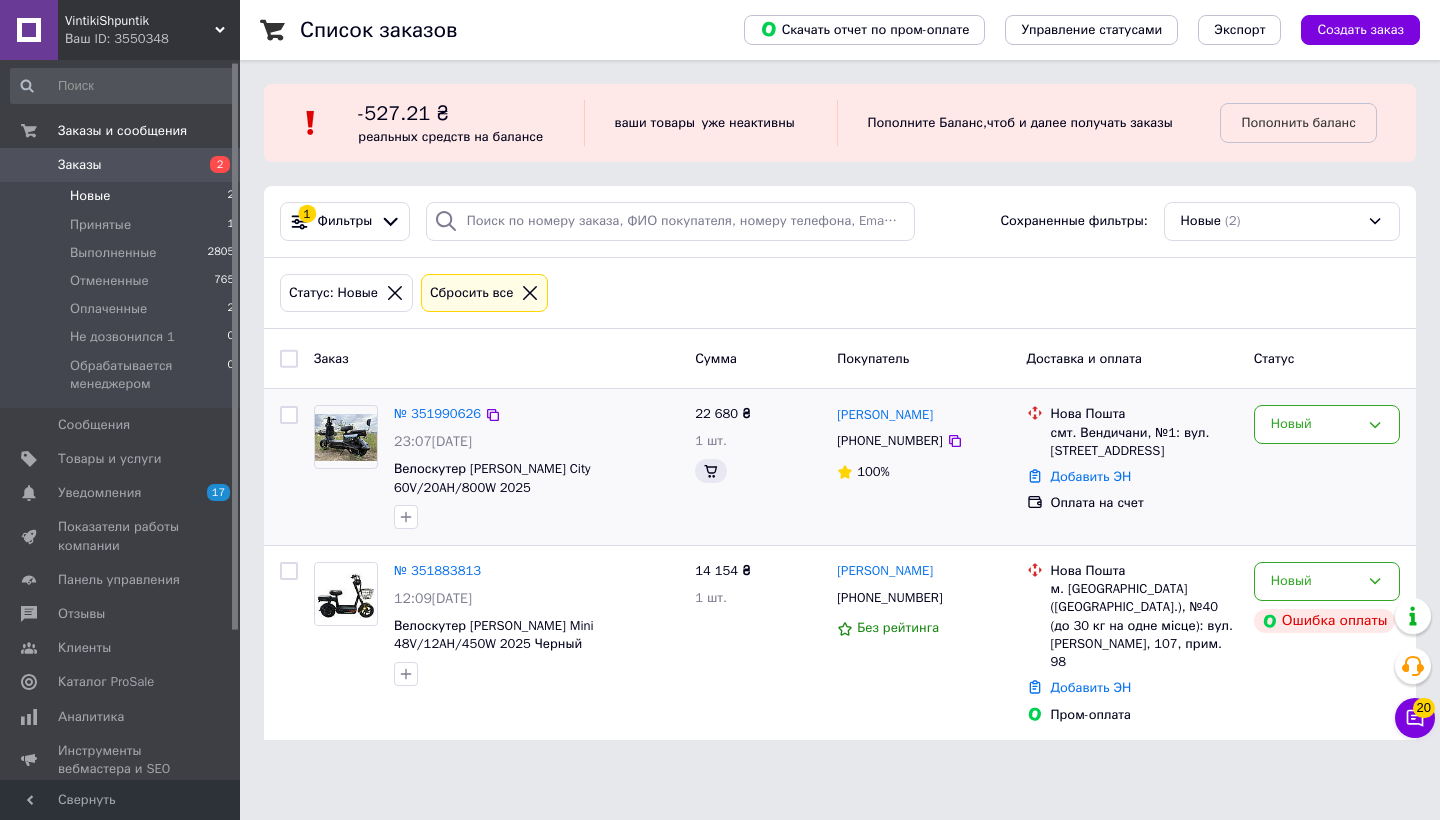 scroll, scrollTop: 0, scrollLeft: 0, axis: both 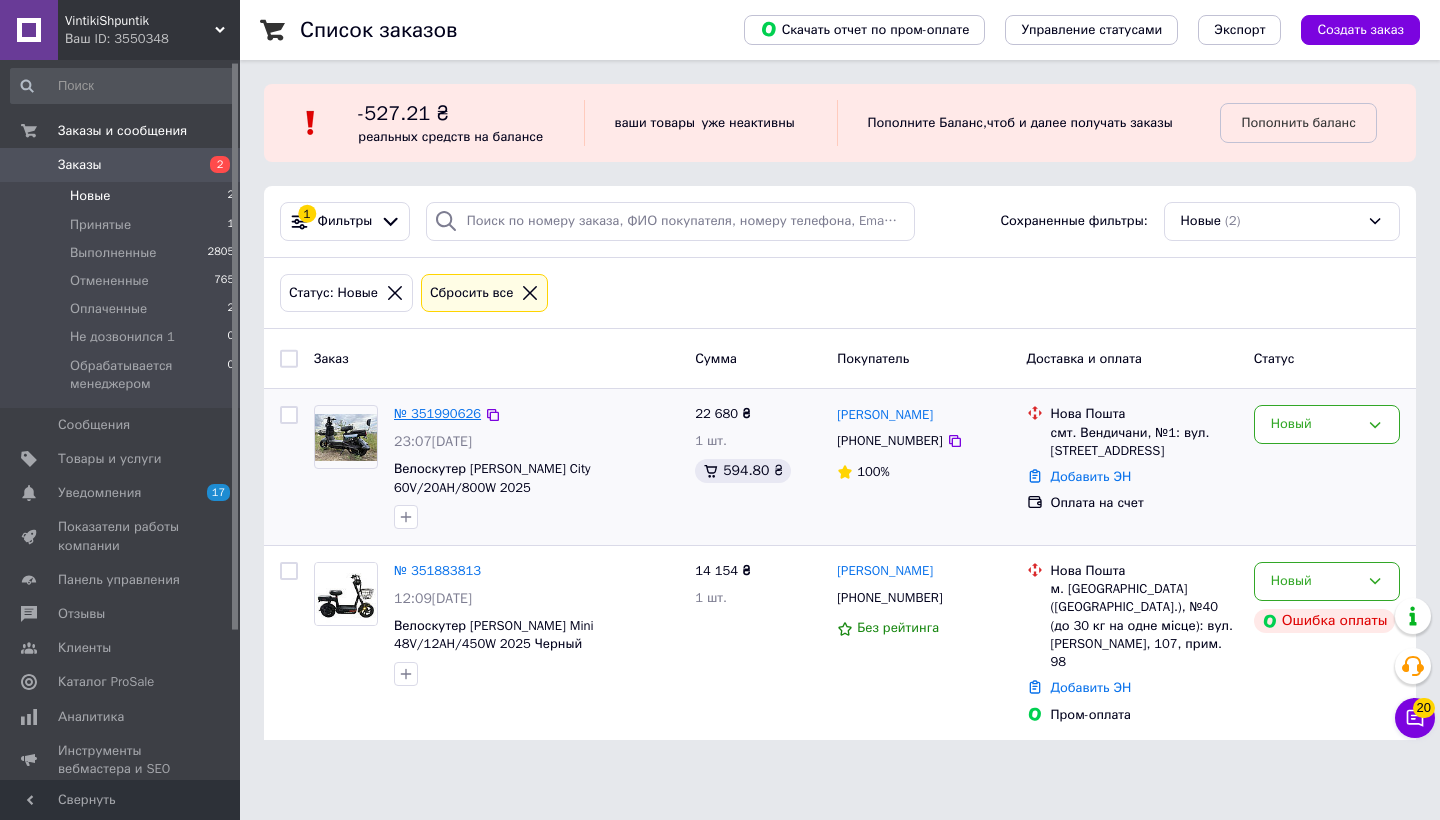 click on "№ 351990626" at bounding box center (437, 413) 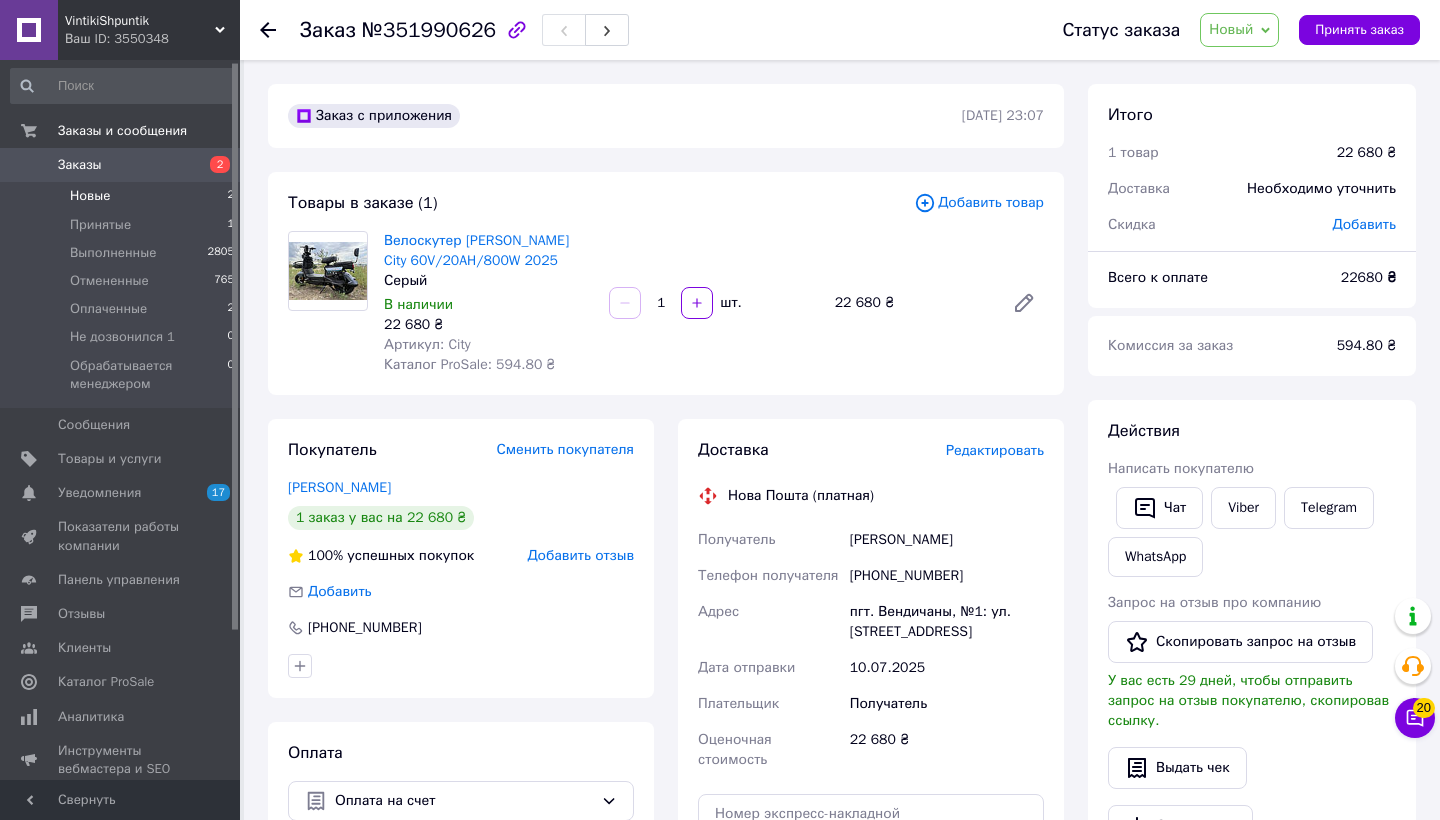 click on "Новые 2" at bounding box center (123, 196) 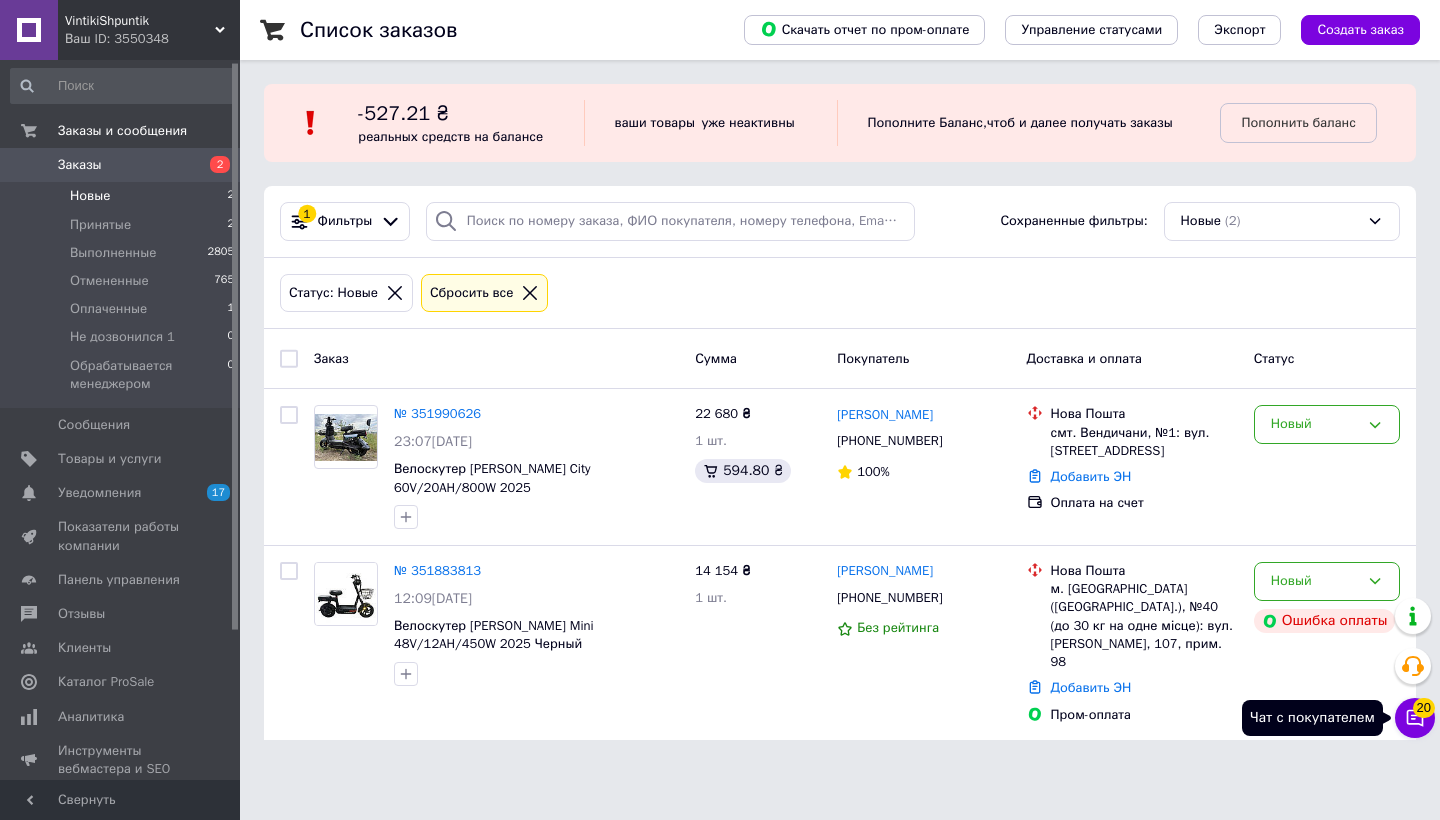 click 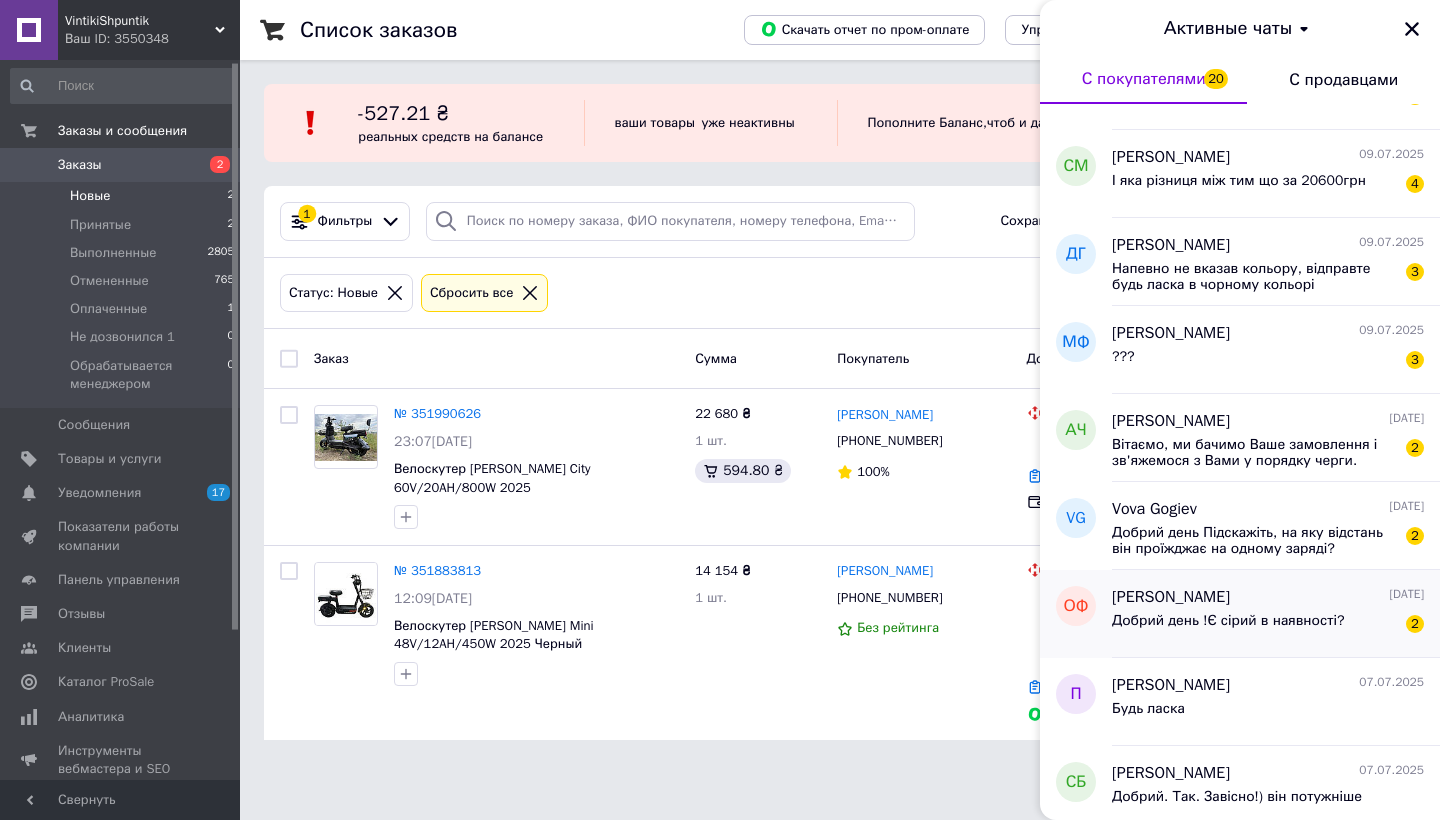 scroll, scrollTop: 94, scrollLeft: 0, axis: vertical 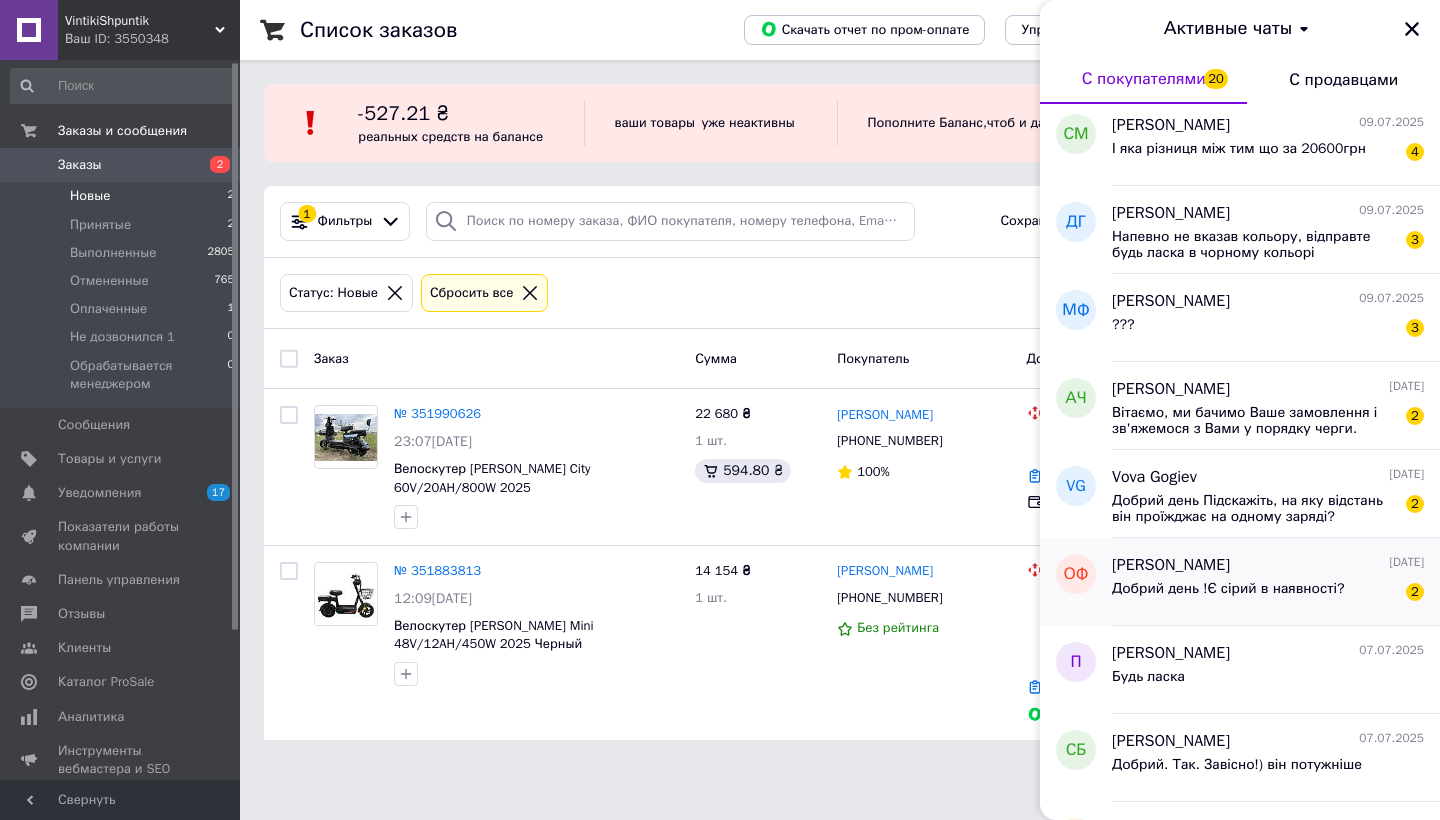 click on "Добрий день !Є сірий в наявності?" at bounding box center (1228, 589) 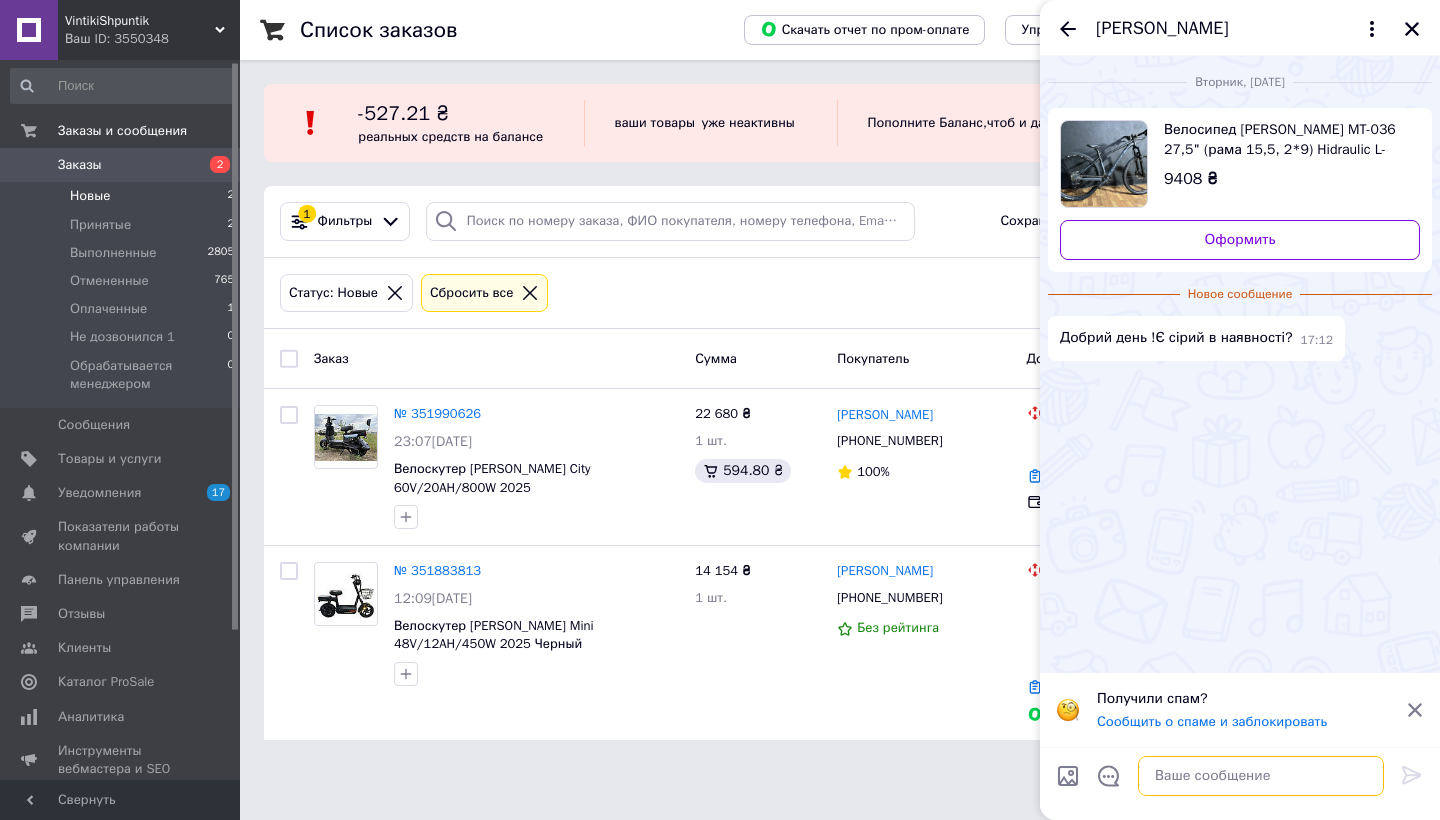click at bounding box center (1261, 776) 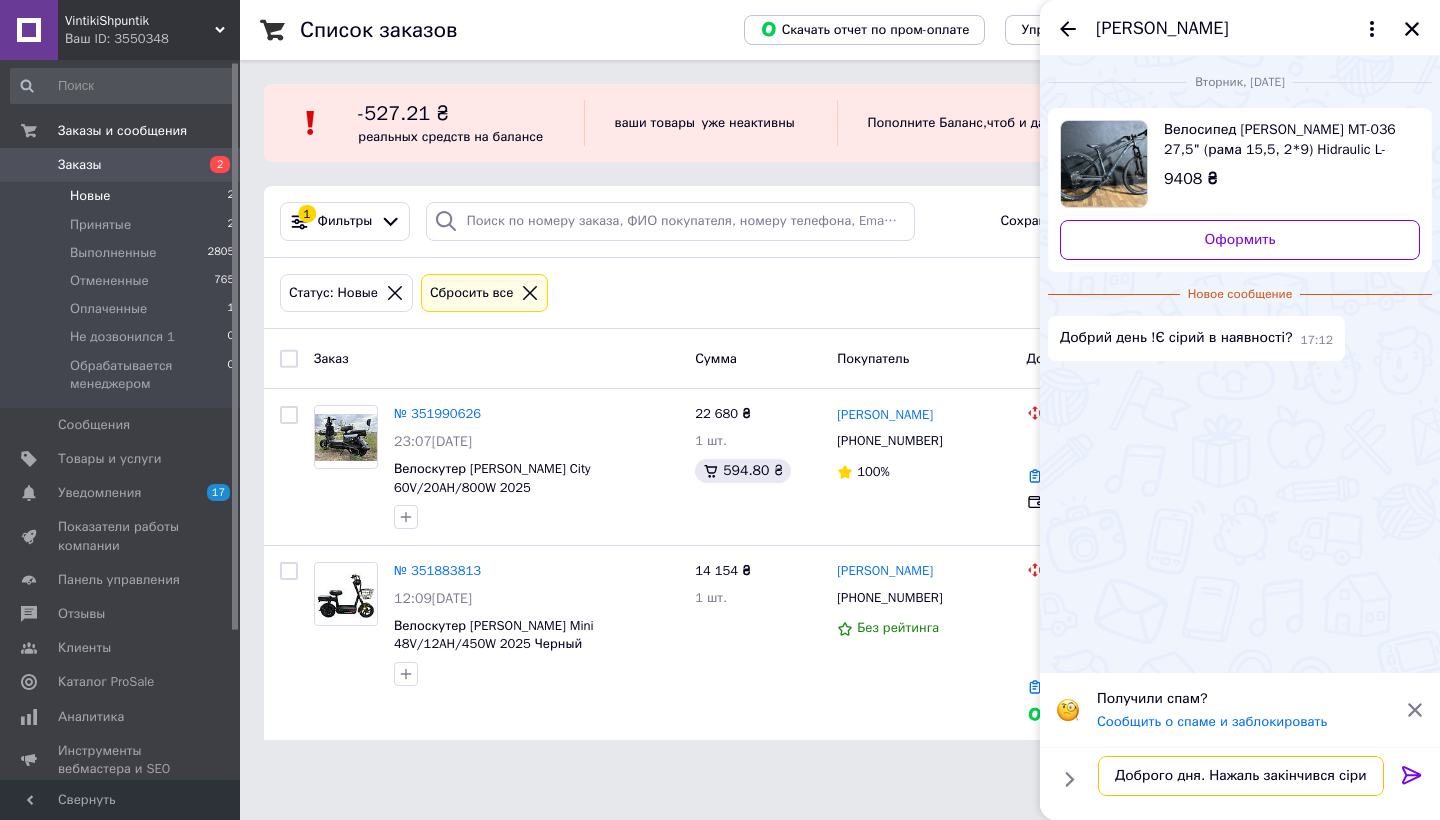 scroll, scrollTop: 2, scrollLeft: 0, axis: vertical 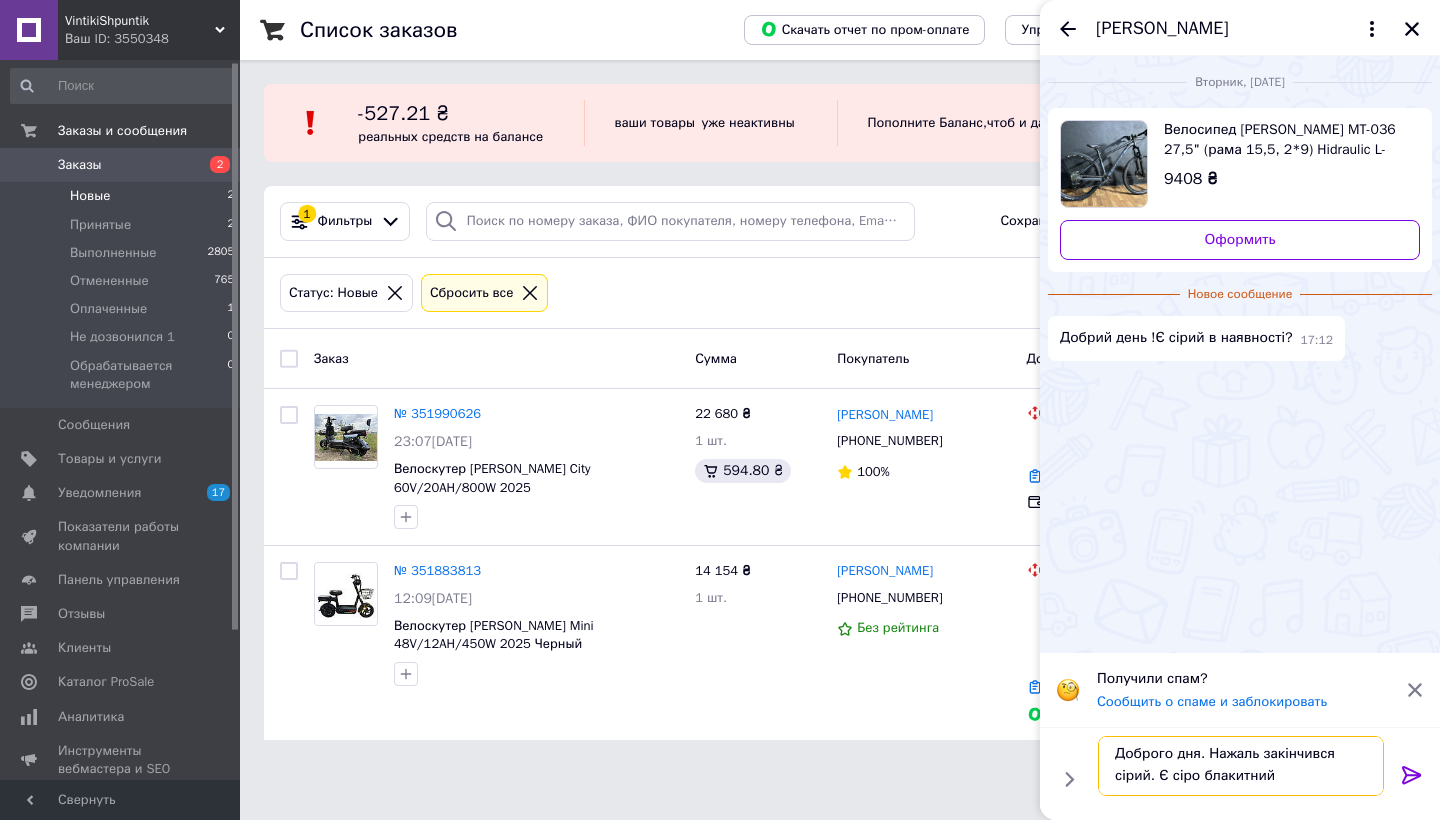 type on "Доброго дня. Нажаль закінчився сірий. Є сіро блакитний" 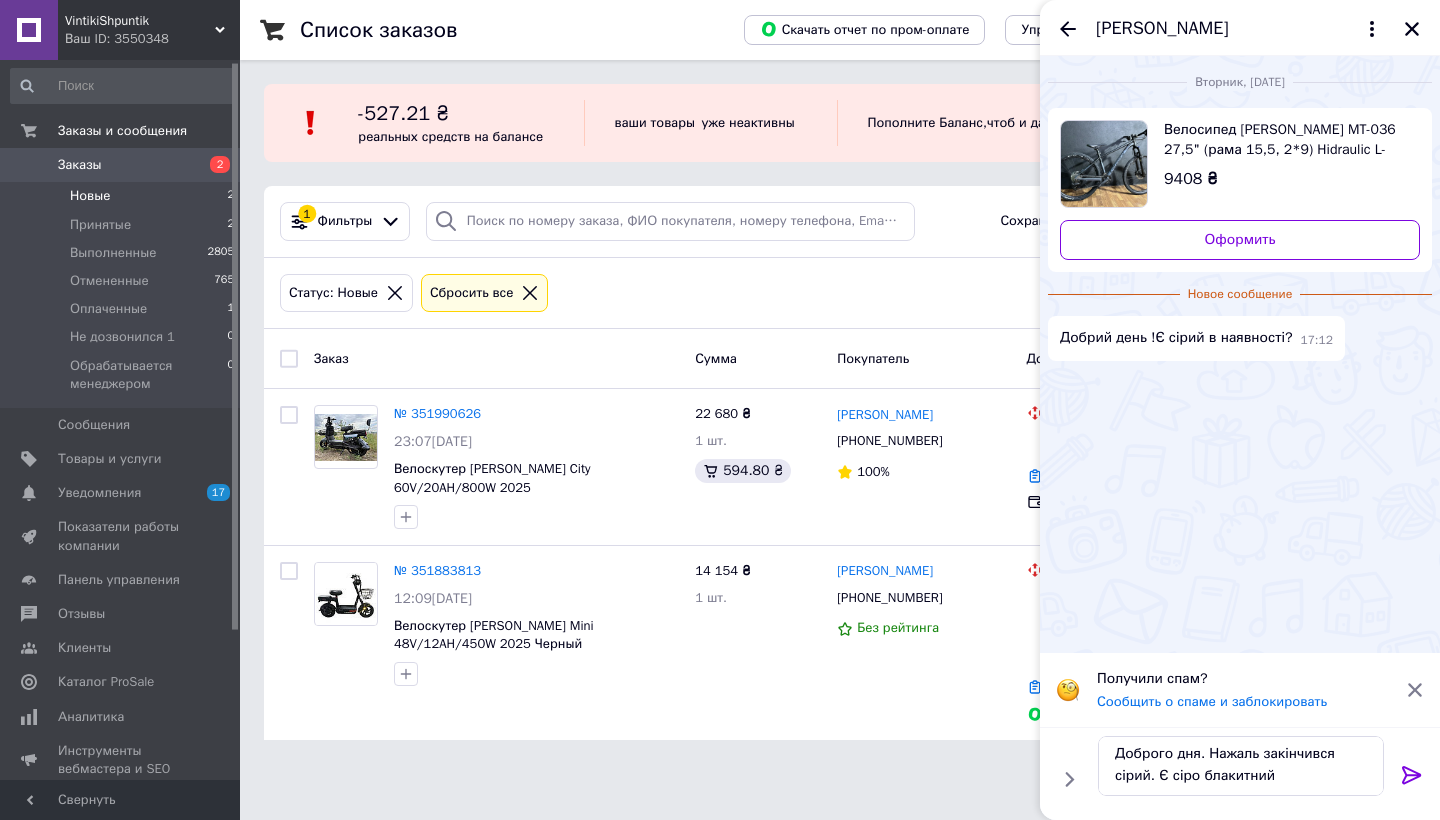 click 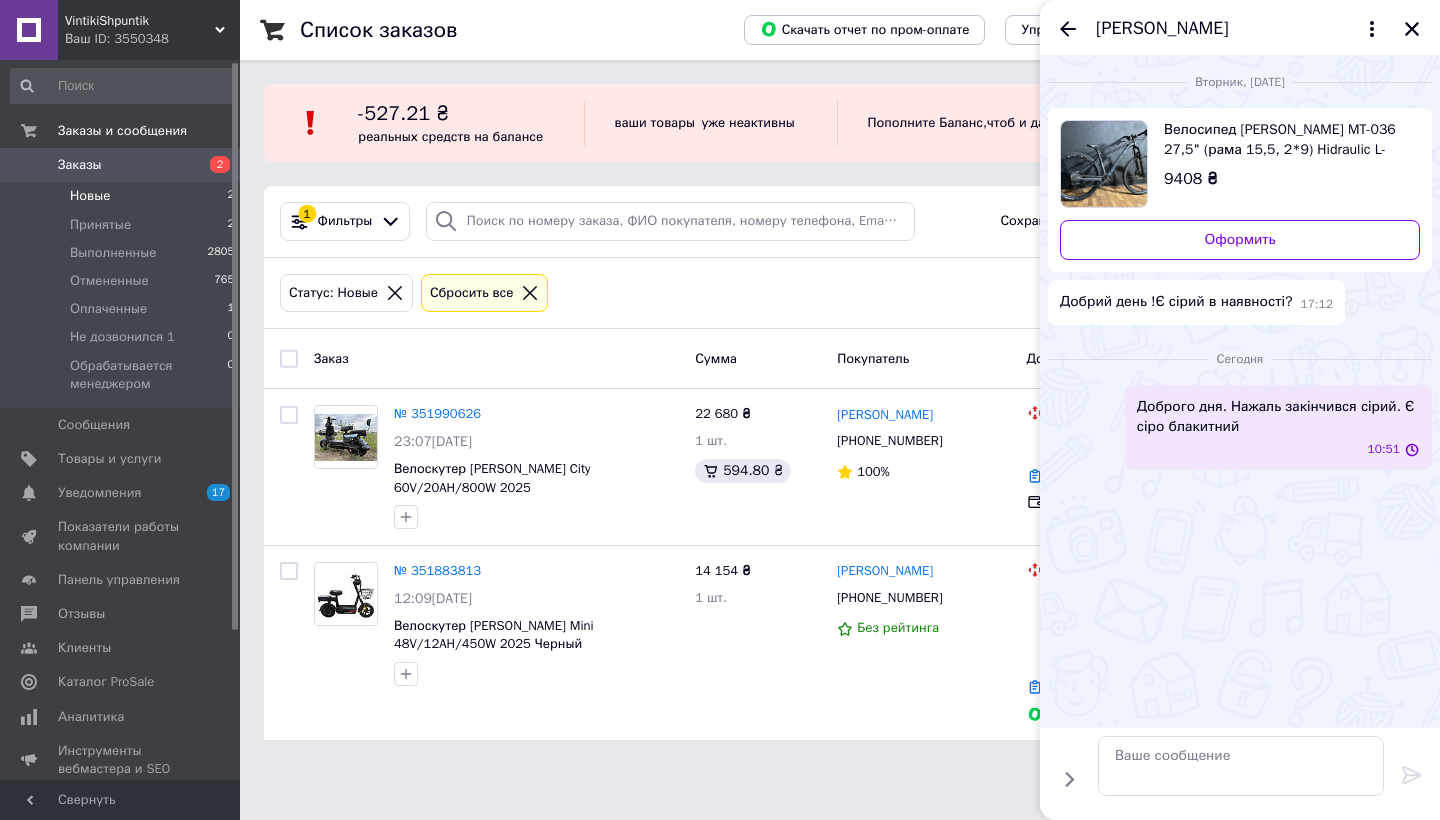 scroll, scrollTop: 0, scrollLeft: 0, axis: both 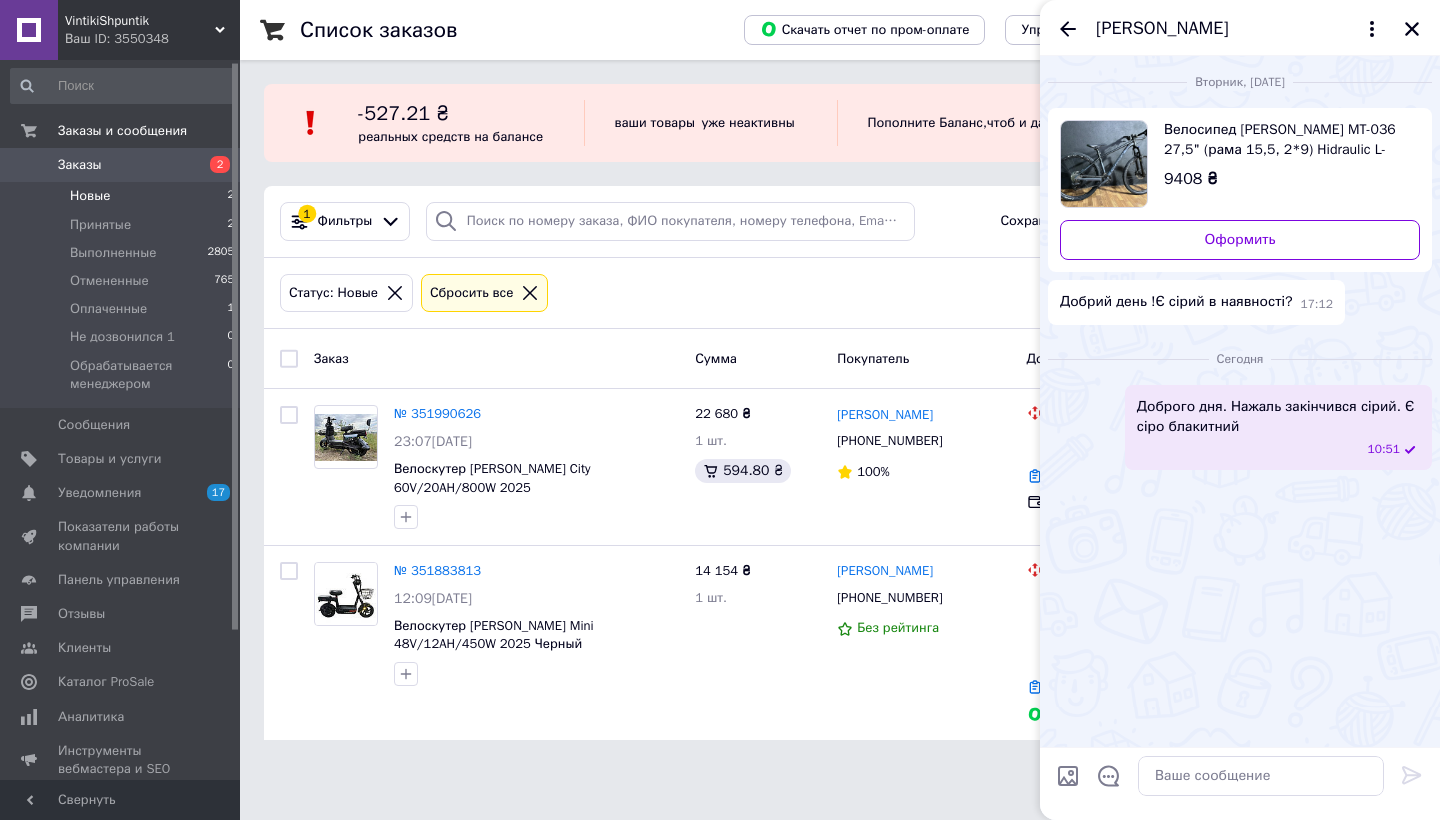 click 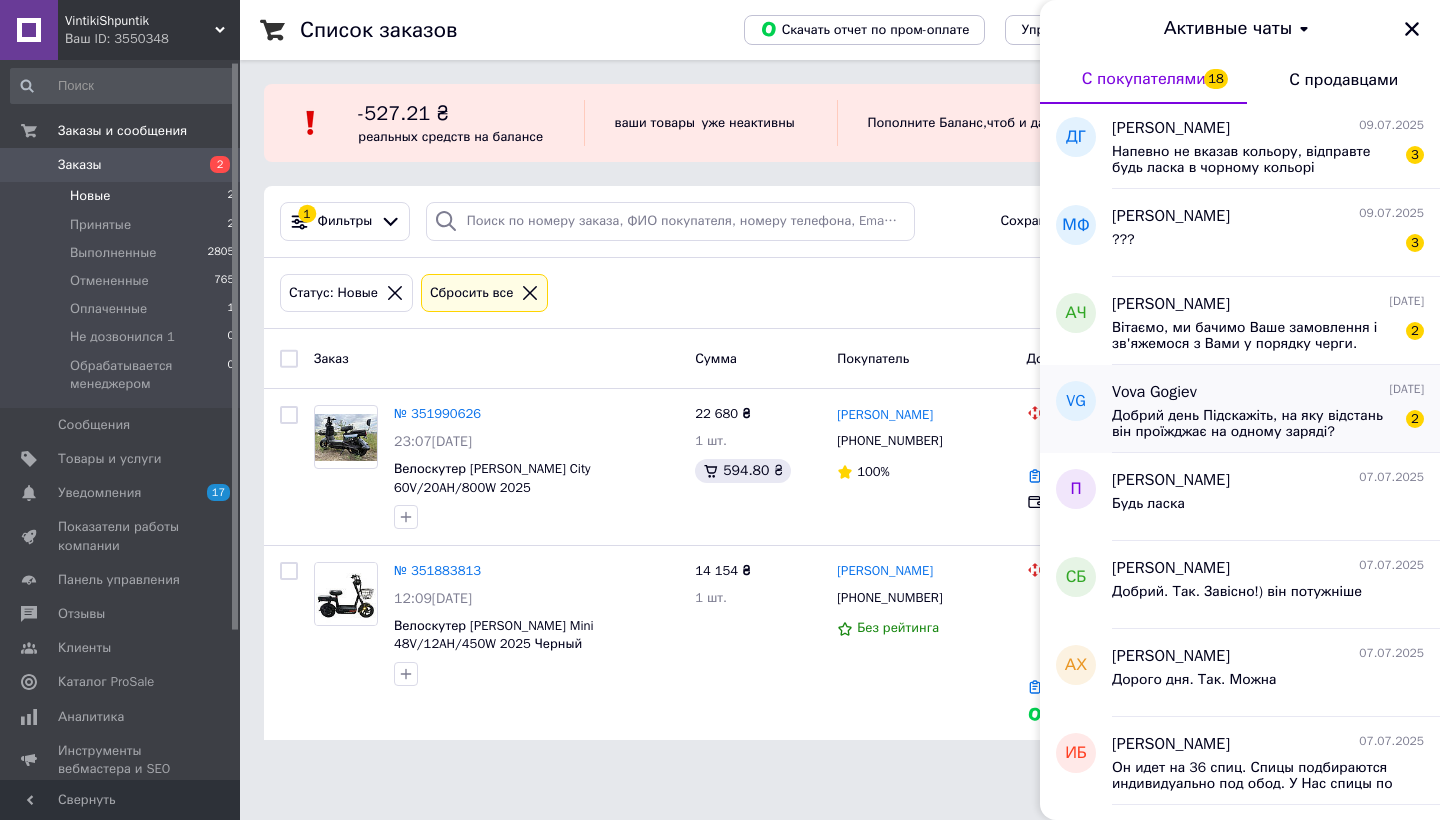 scroll, scrollTop: 294, scrollLeft: 0, axis: vertical 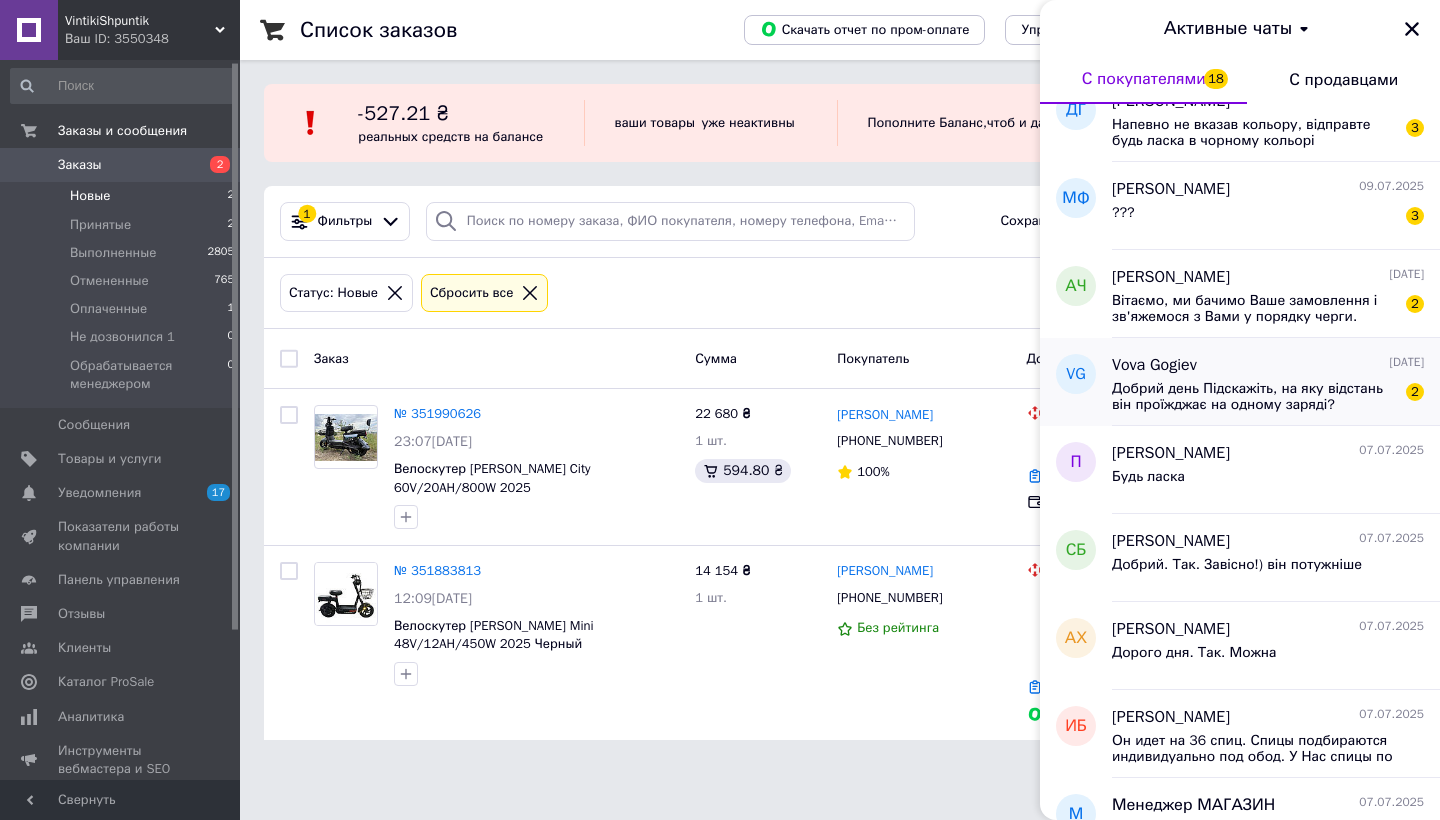 click on "Vova Gogiev" at bounding box center (1154, 365) 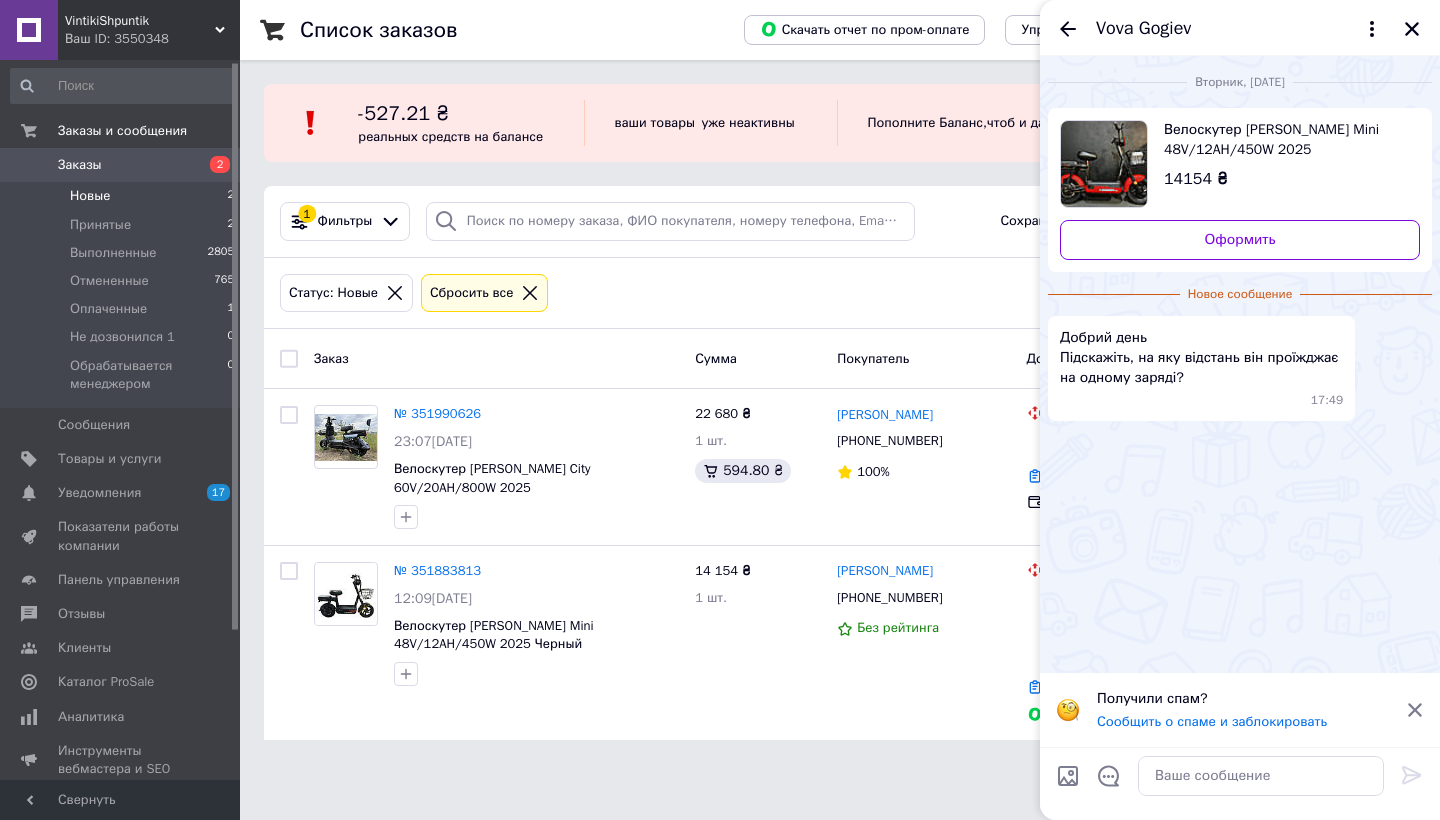 click 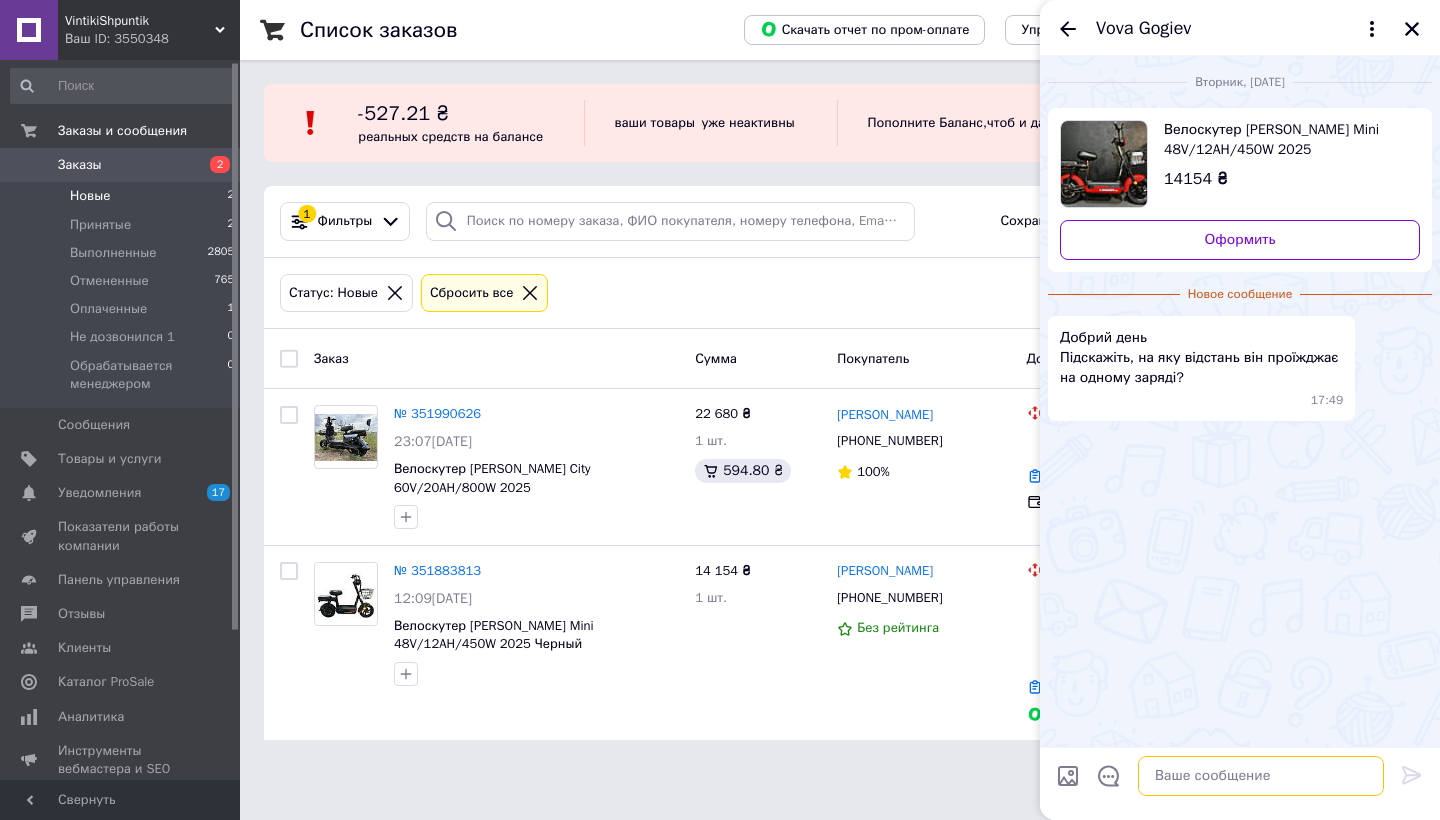 click at bounding box center (1261, 776) 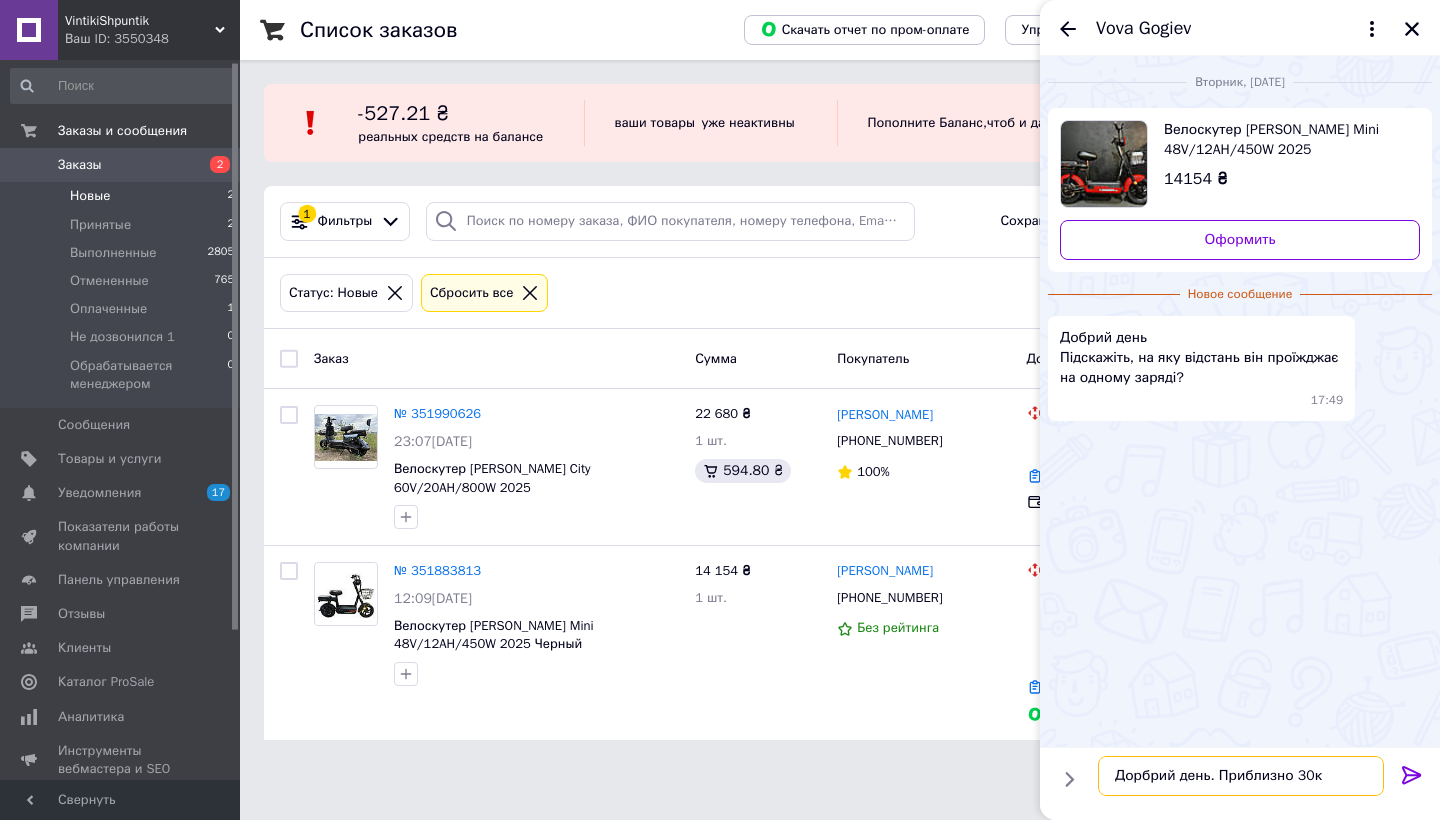 type on "Дорбрий день. Приблизно 30км" 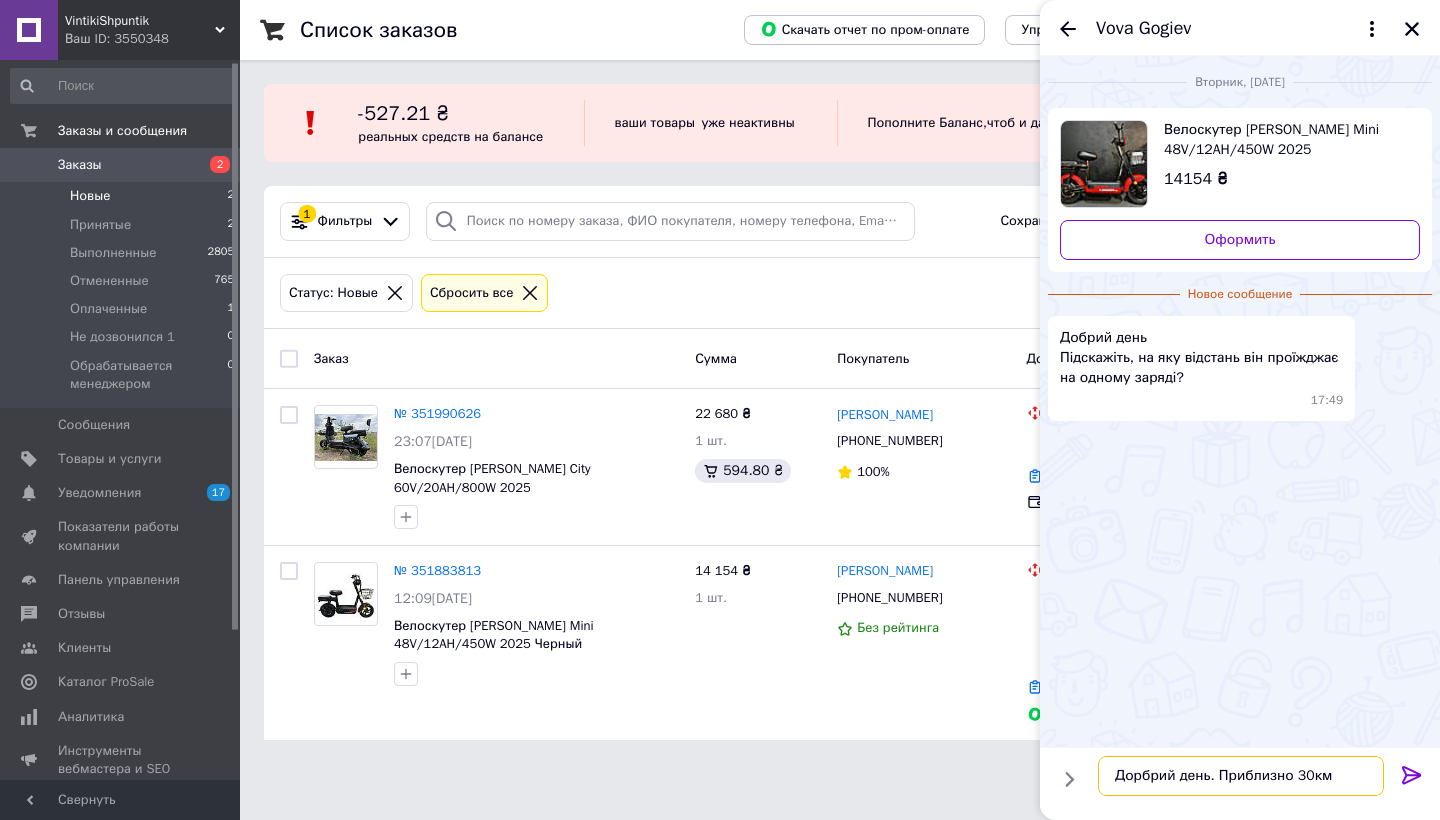 type 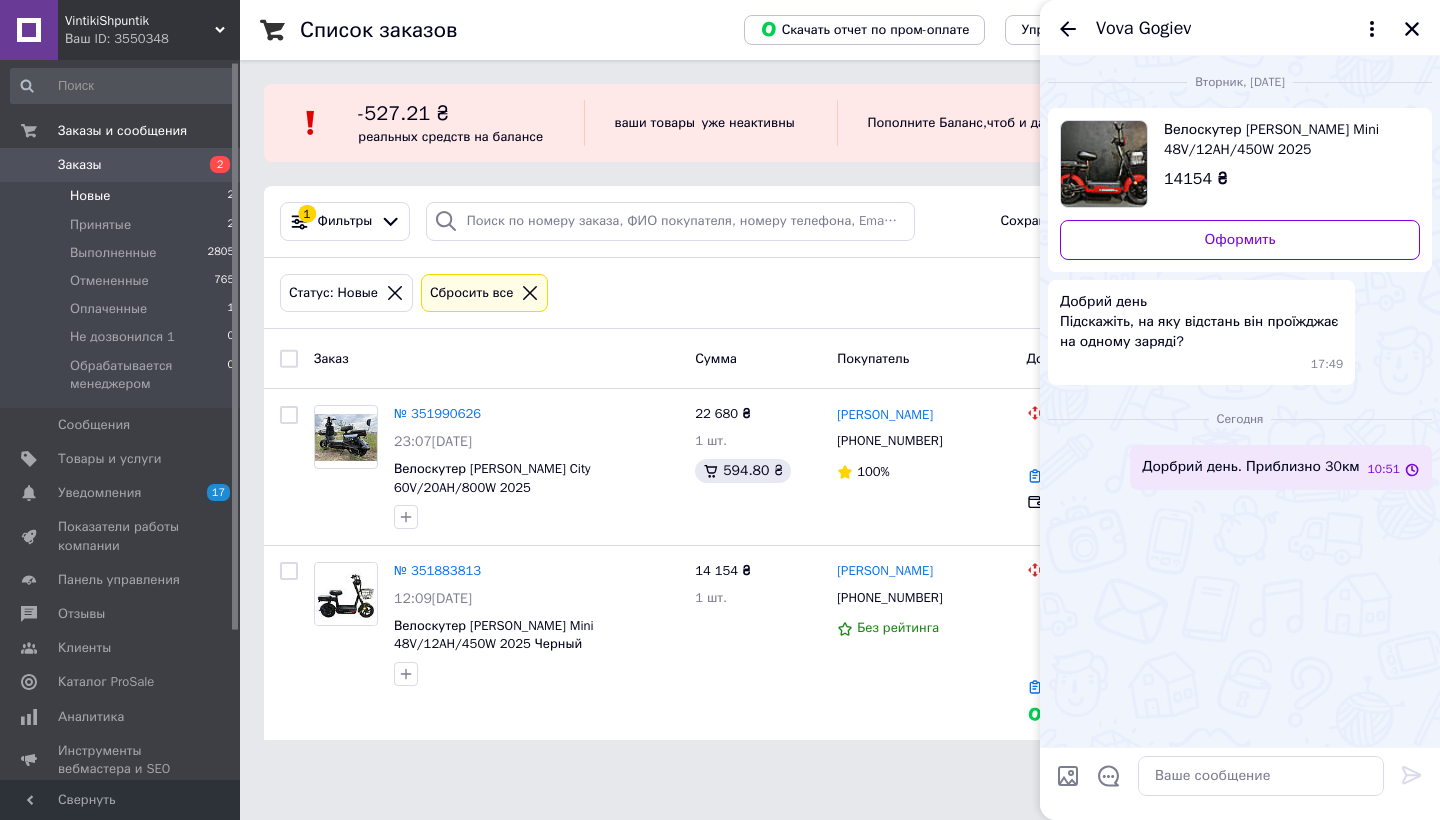 click 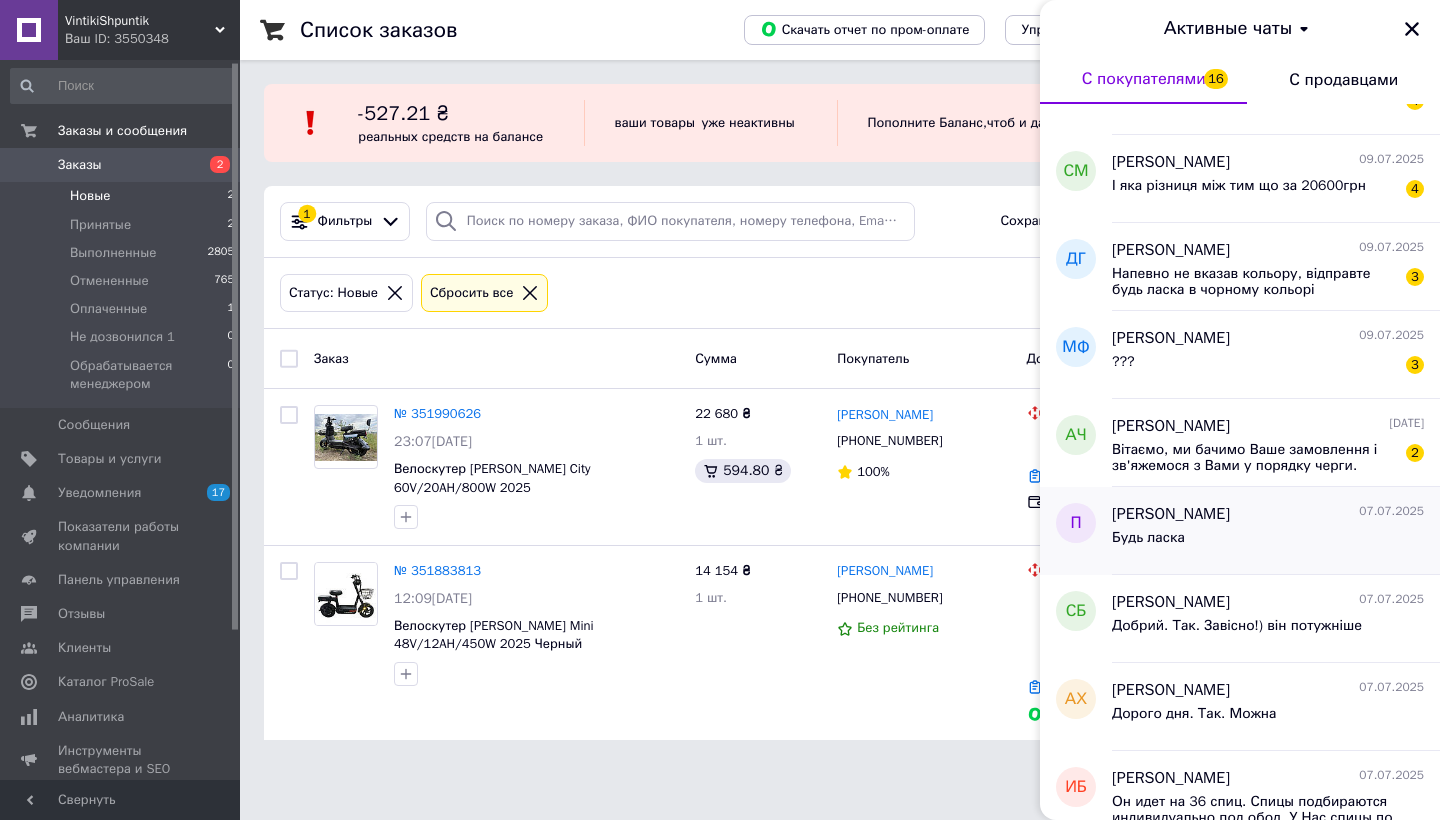 scroll, scrollTop: 240, scrollLeft: 0, axis: vertical 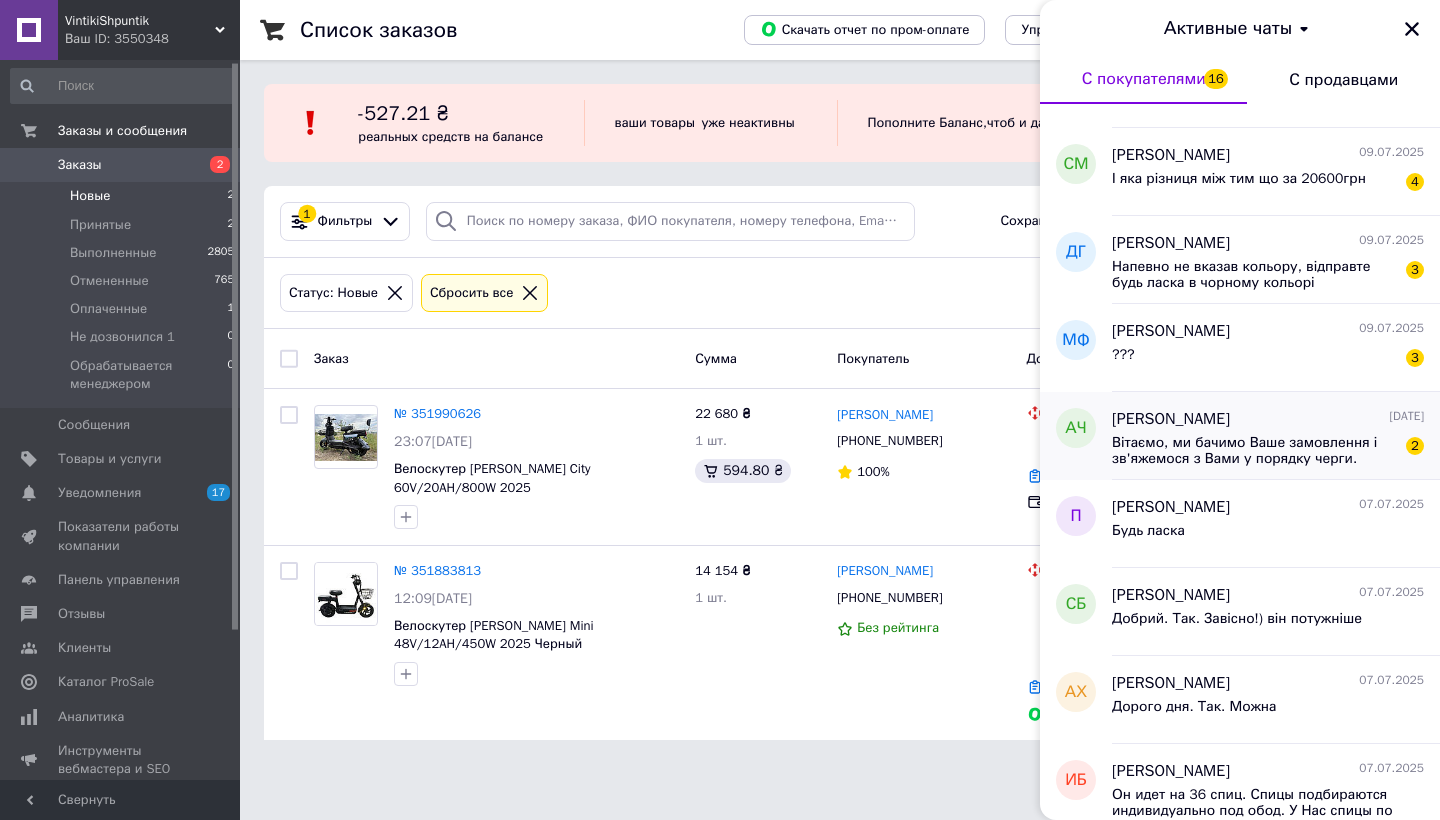 click on "Вітаємо, ми бачимо Ваше замовлення і зв'яжемося з Вами у порядку черги. Замовлення надходять регулярно. Нам потрібен час для обробки кожного. Так як ми уточнюємо зріст, вагу, навички та максимальну кількість параметрів, щоб допомогти Вам зробити правильний ВИБІР  . Дякуємо❤️" at bounding box center [1254, 451] 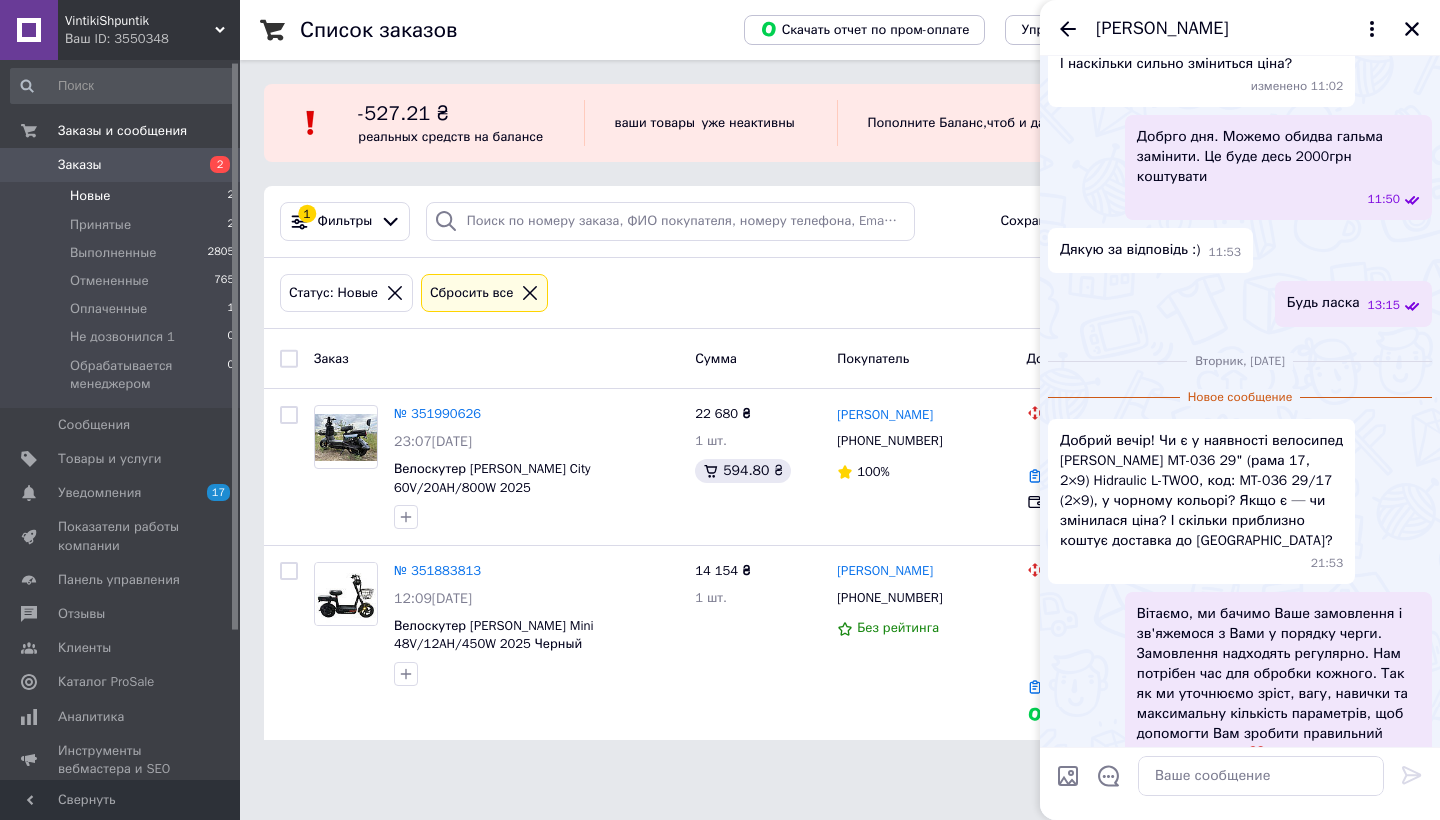 scroll, scrollTop: 243, scrollLeft: 0, axis: vertical 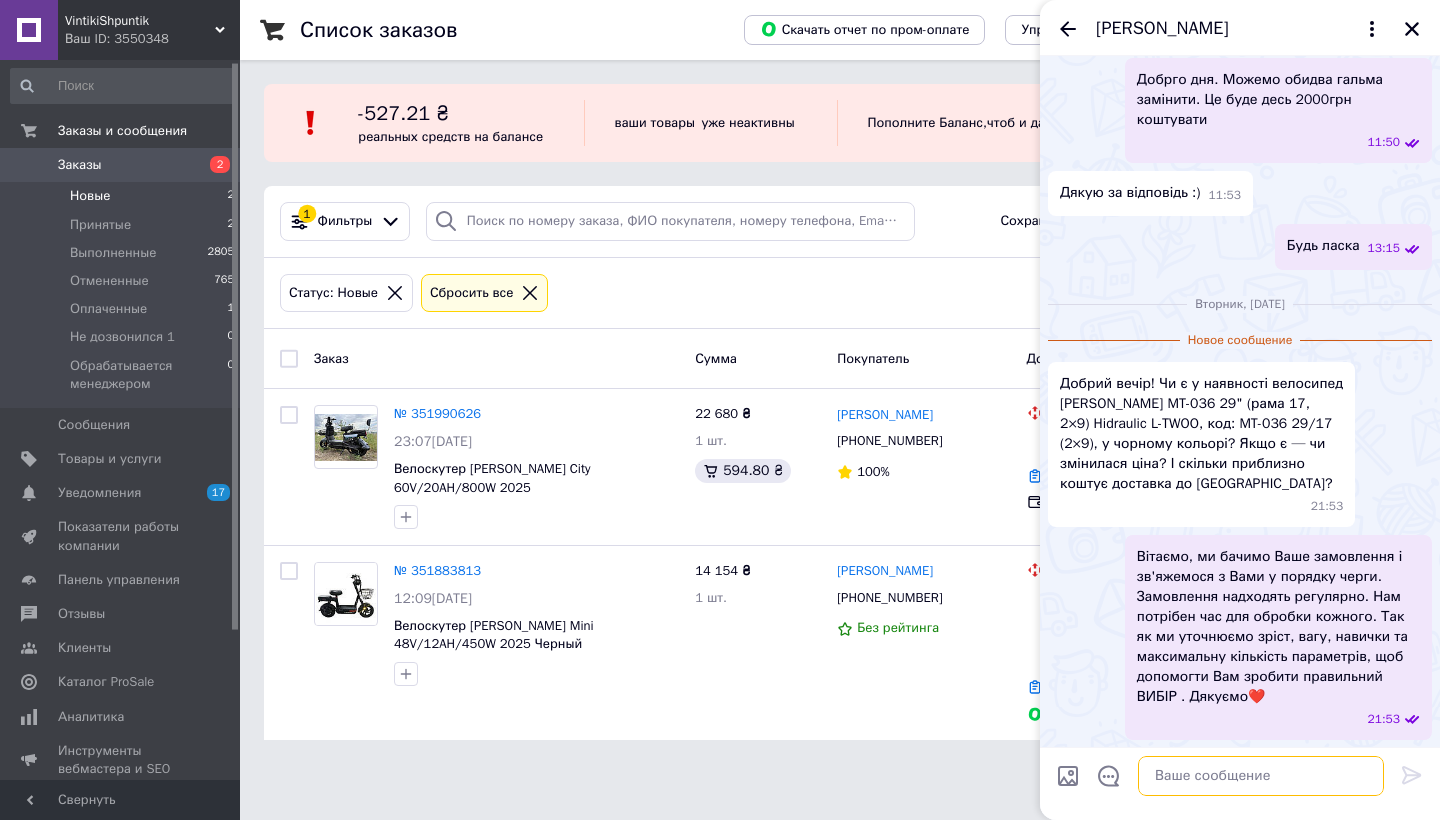 click at bounding box center [1261, 776] 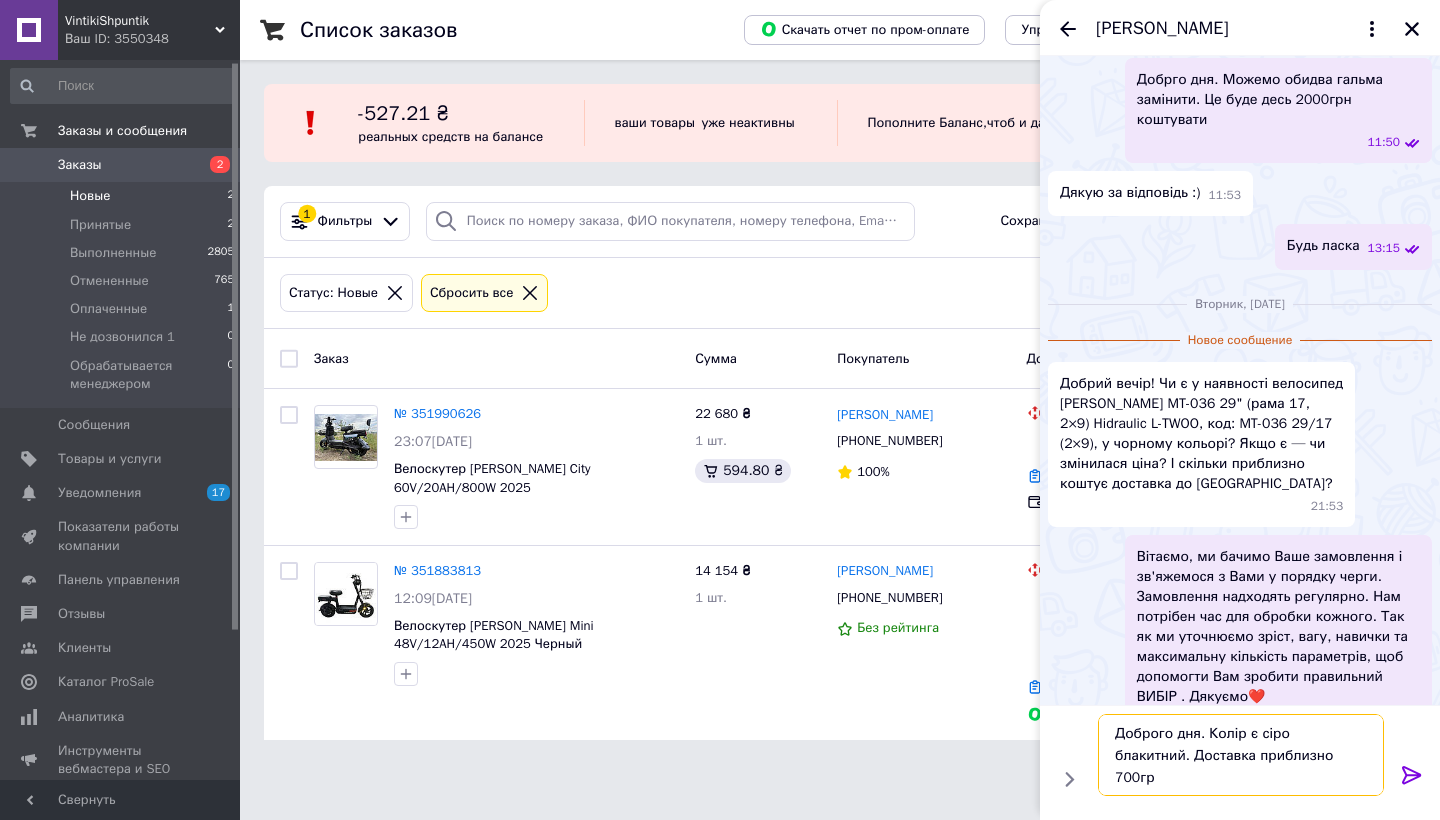type on "Доброго дня. Колір є сіро блакитний. Доставка приблизно 700грн" 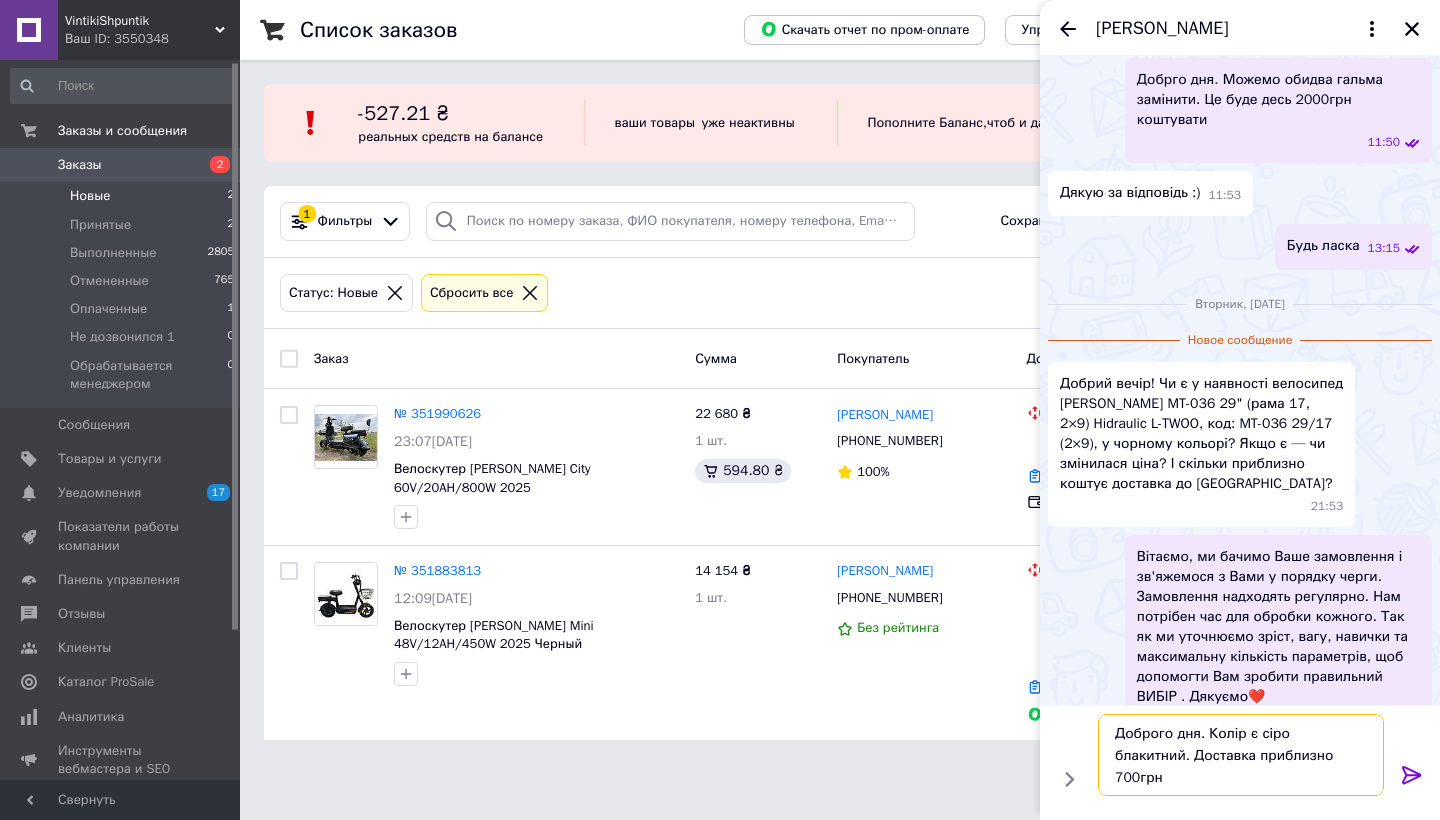 type 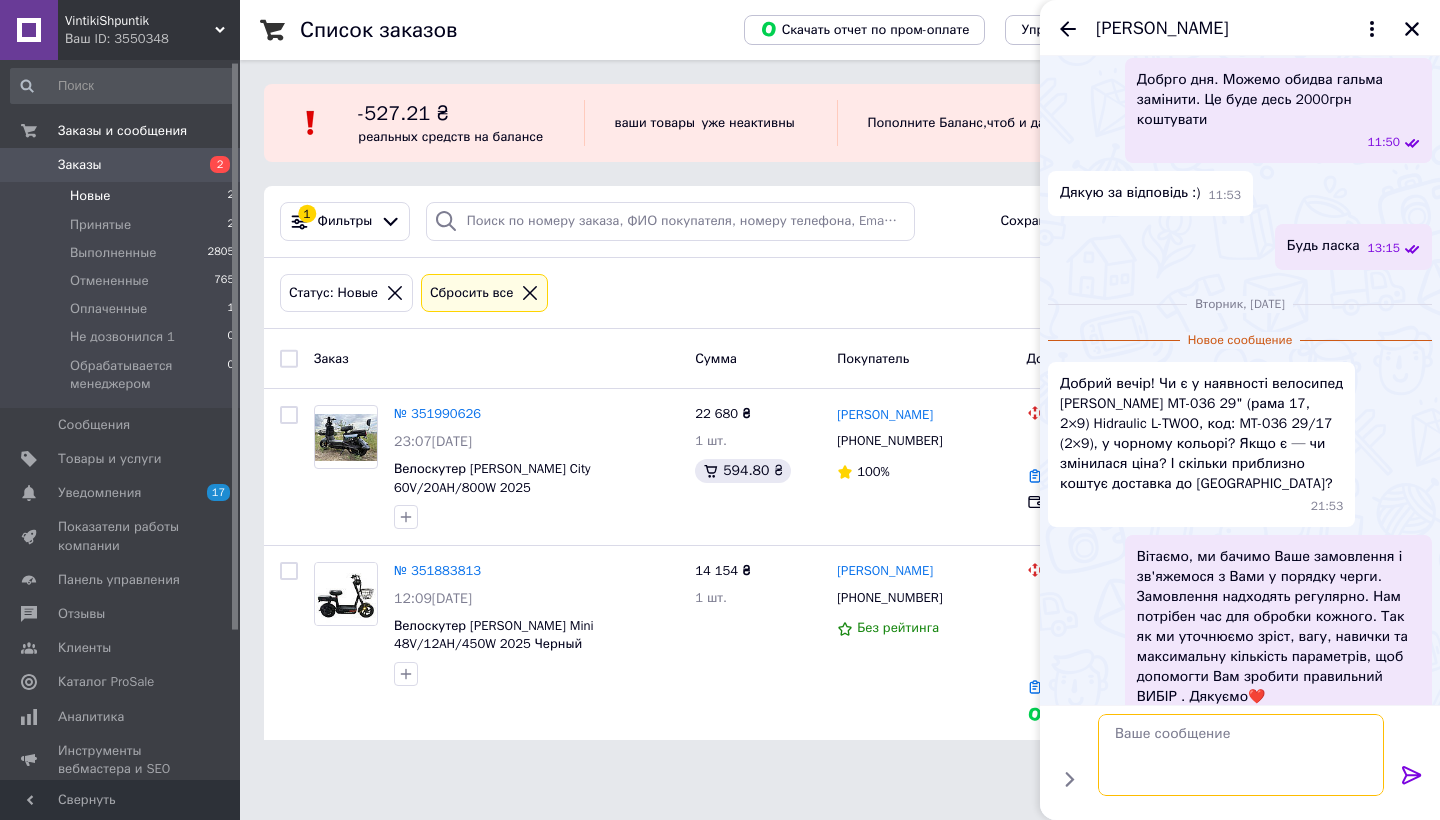 scroll, scrollTop: 356, scrollLeft: 0, axis: vertical 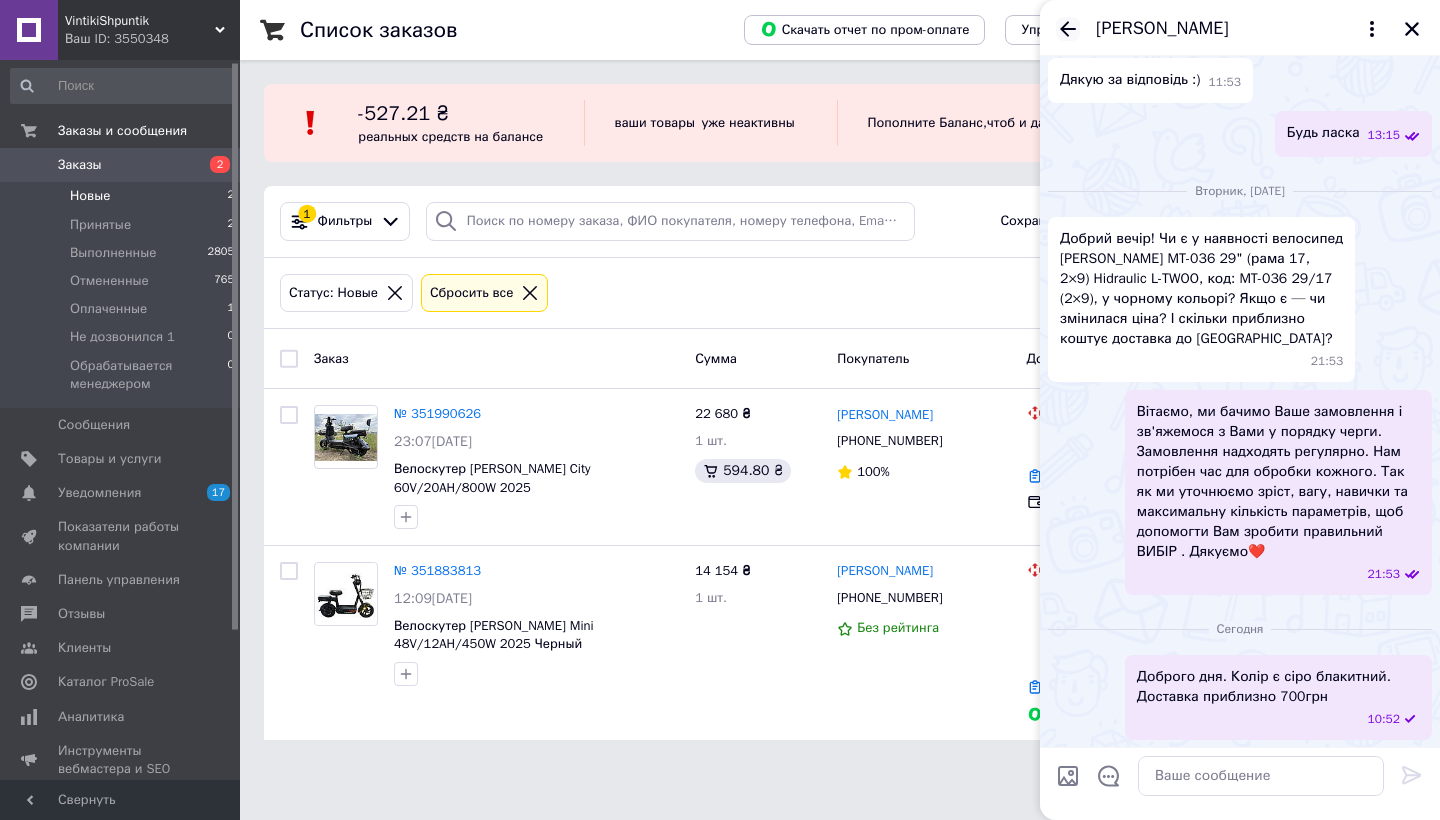 click 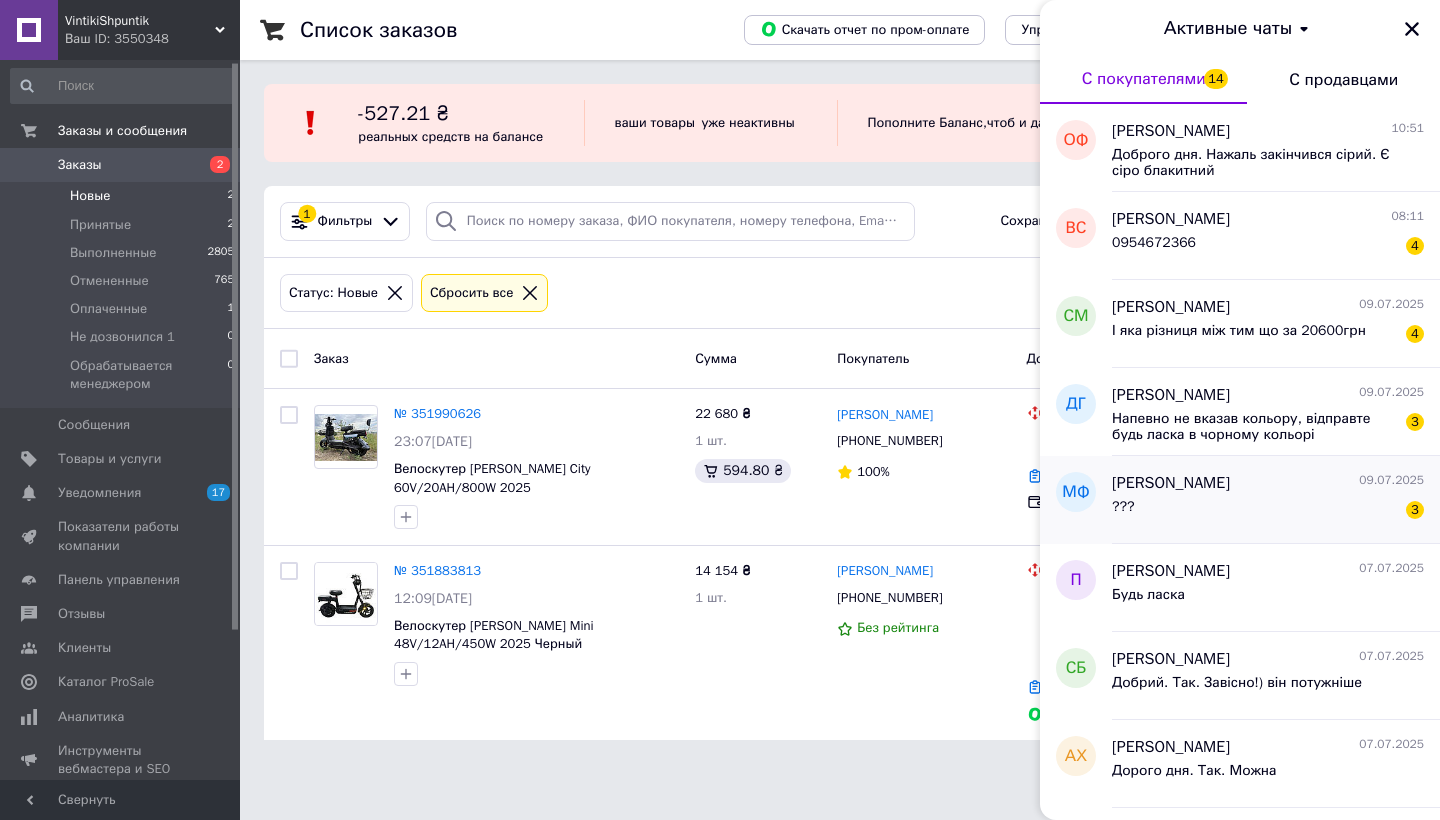 scroll, scrollTop: 178, scrollLeft: 0, axis: vertical 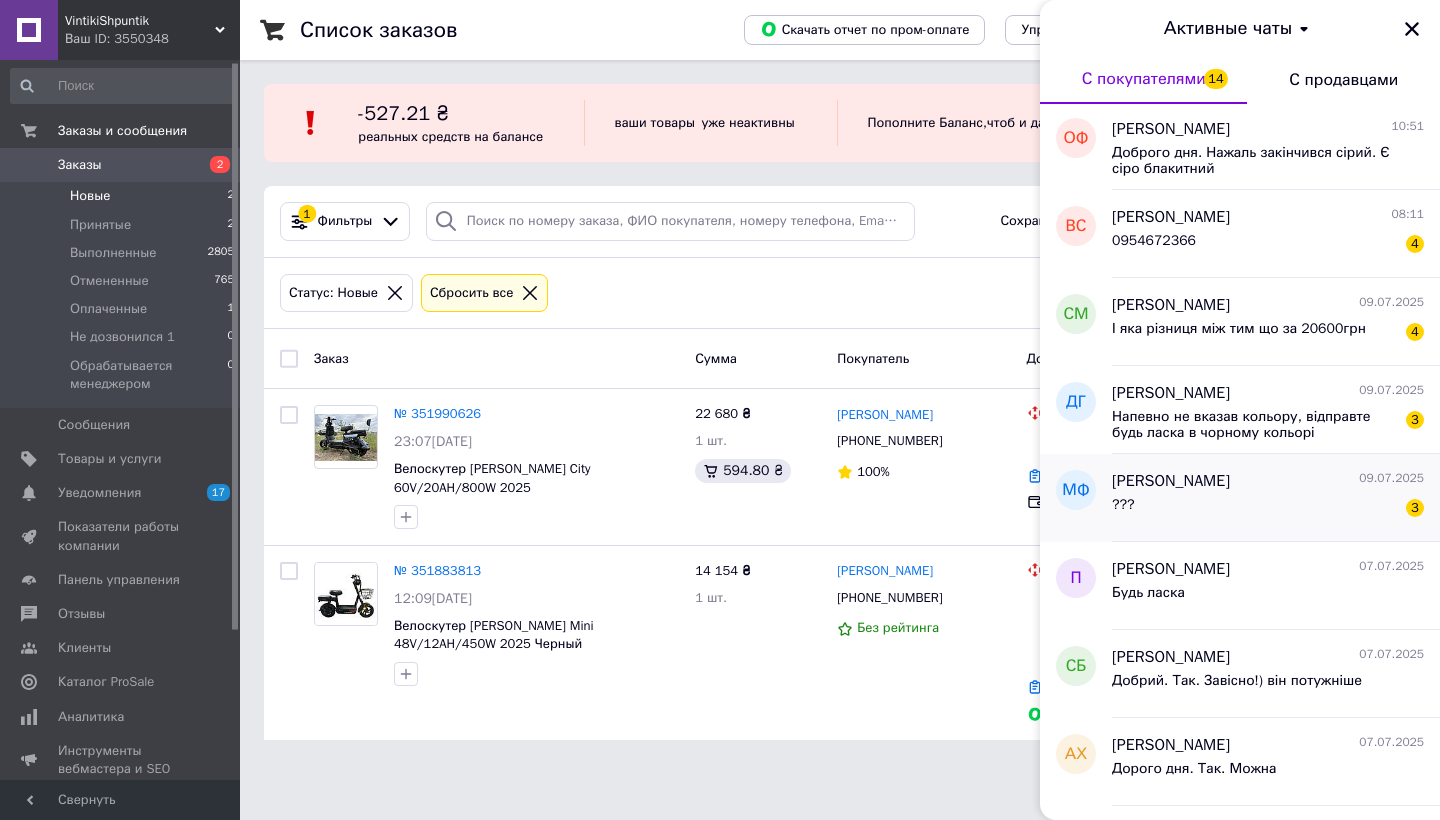 click on "??? 3" at bounding box center [1268, 509] 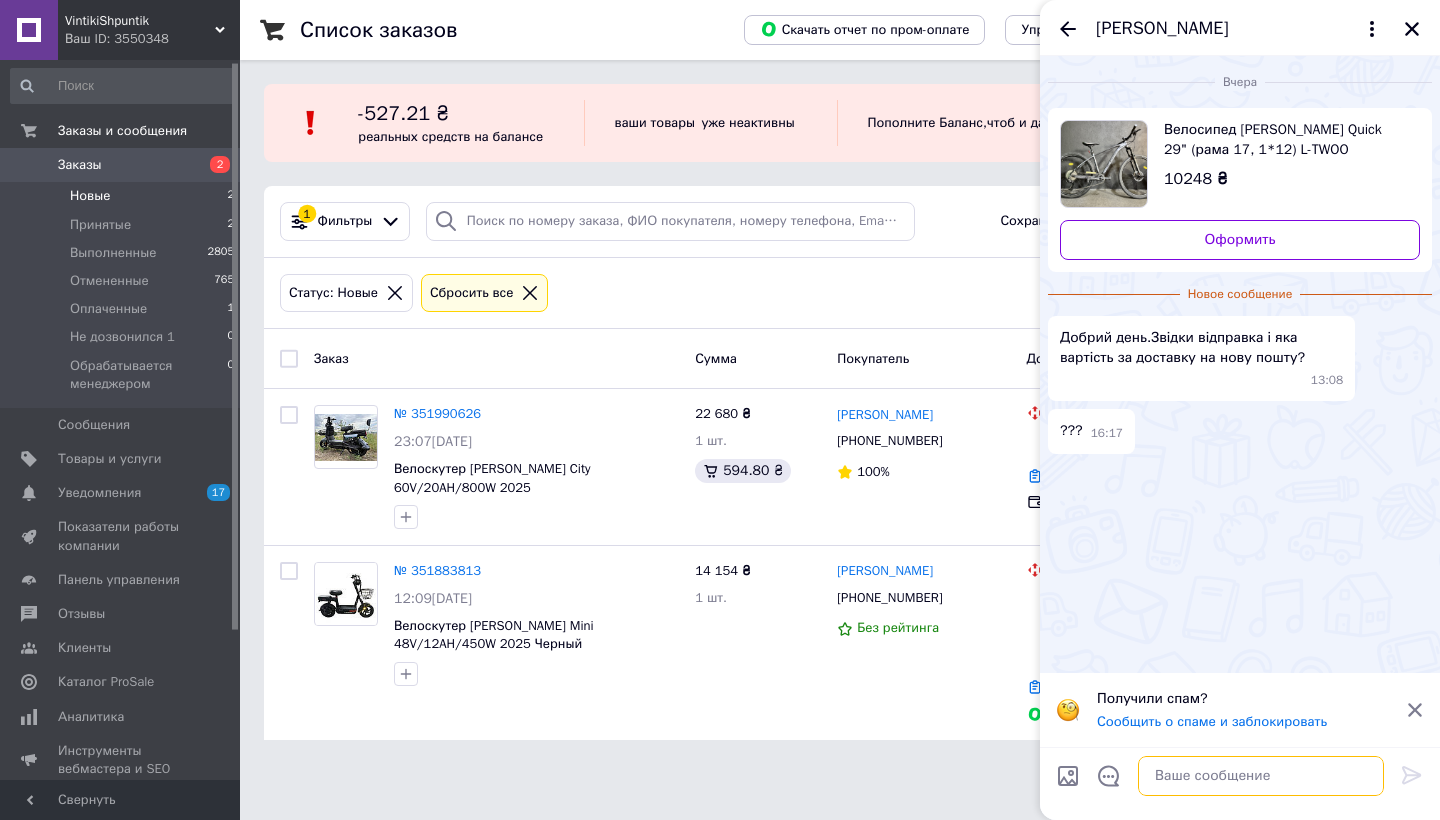 click at bounding box center (1261, 776) 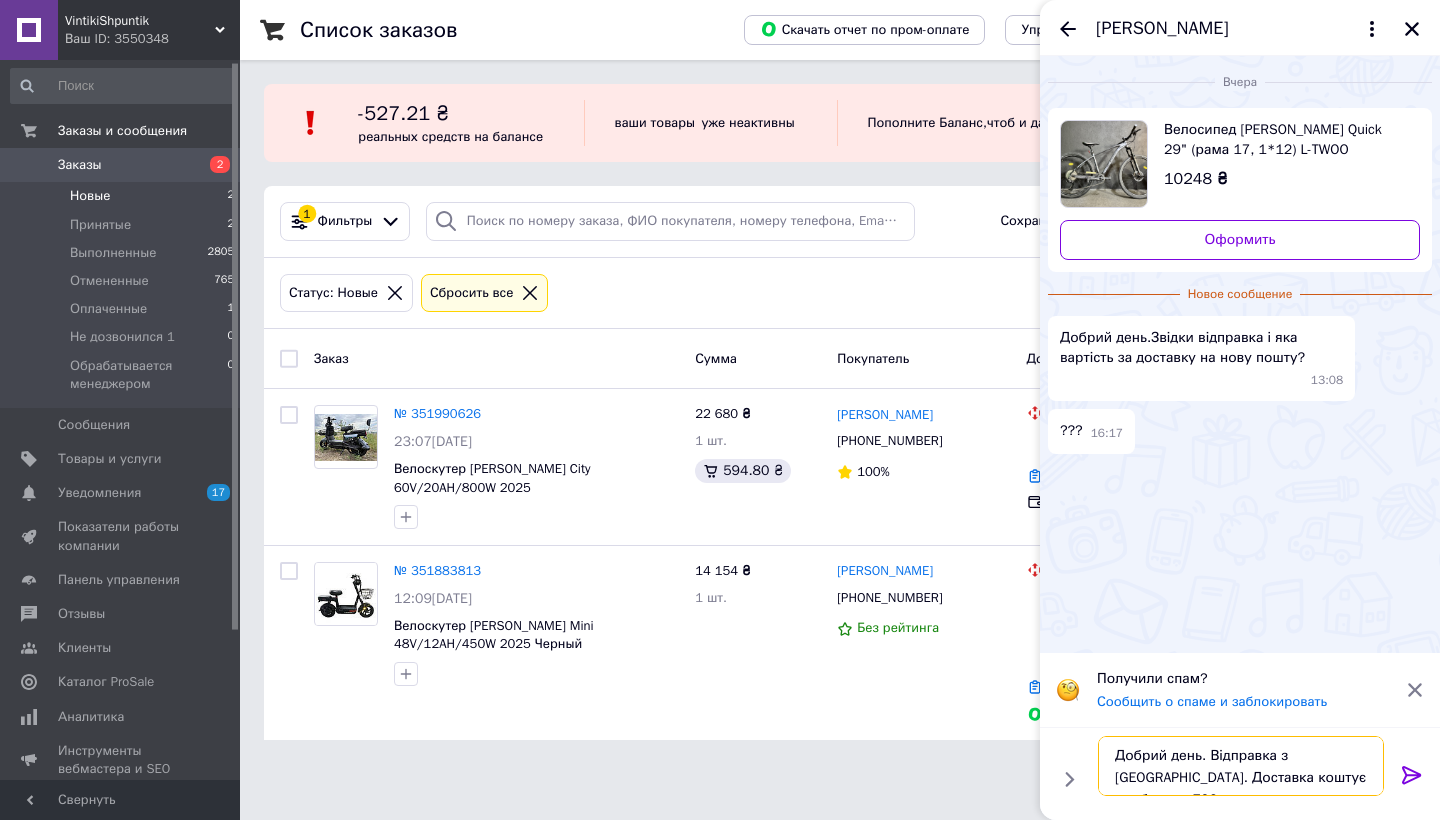 type on "Добрий день. Відправка з [GEOGRAPHIC_DATA]. Доставка коштує приблизно 700грн" 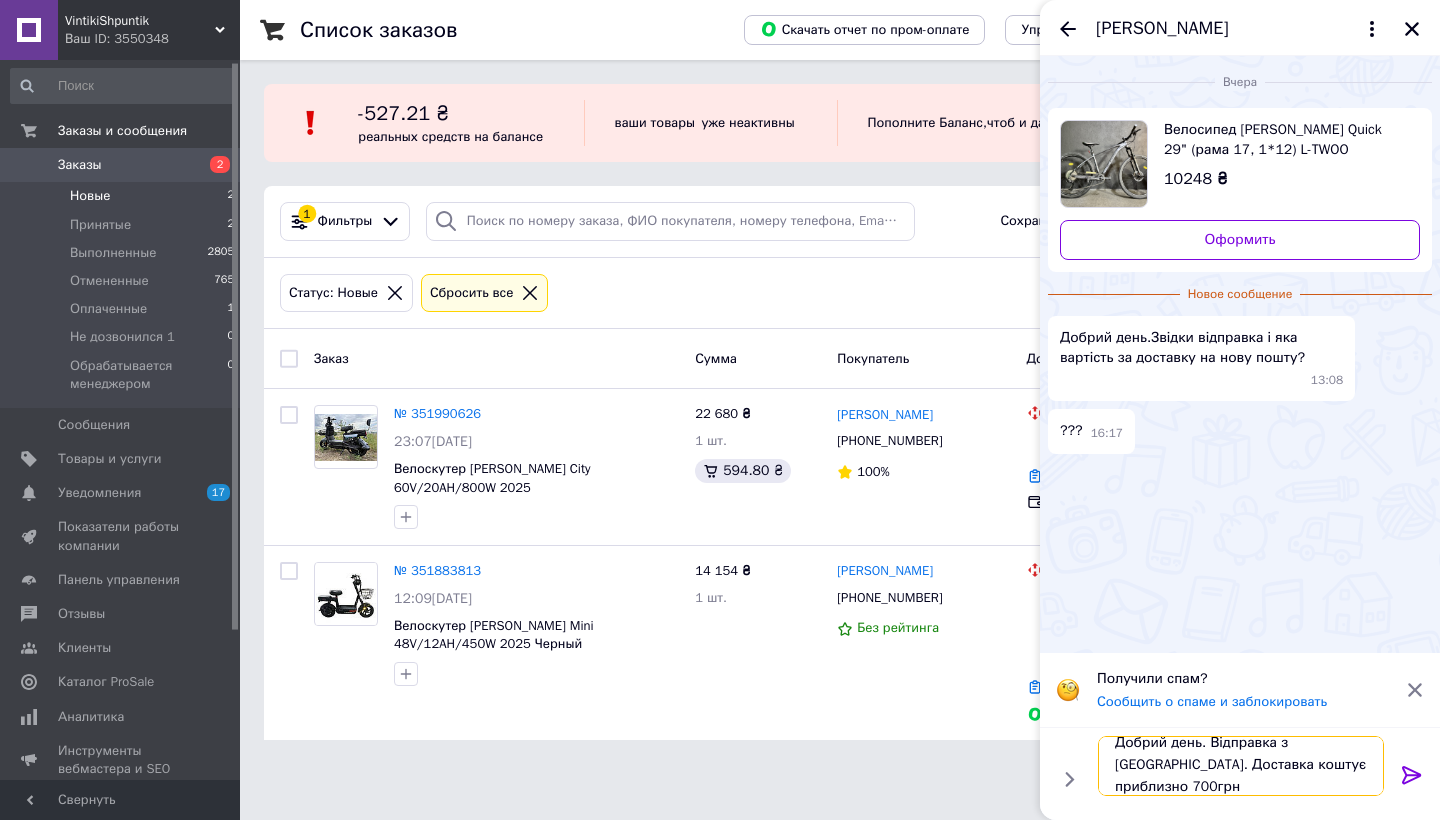 type 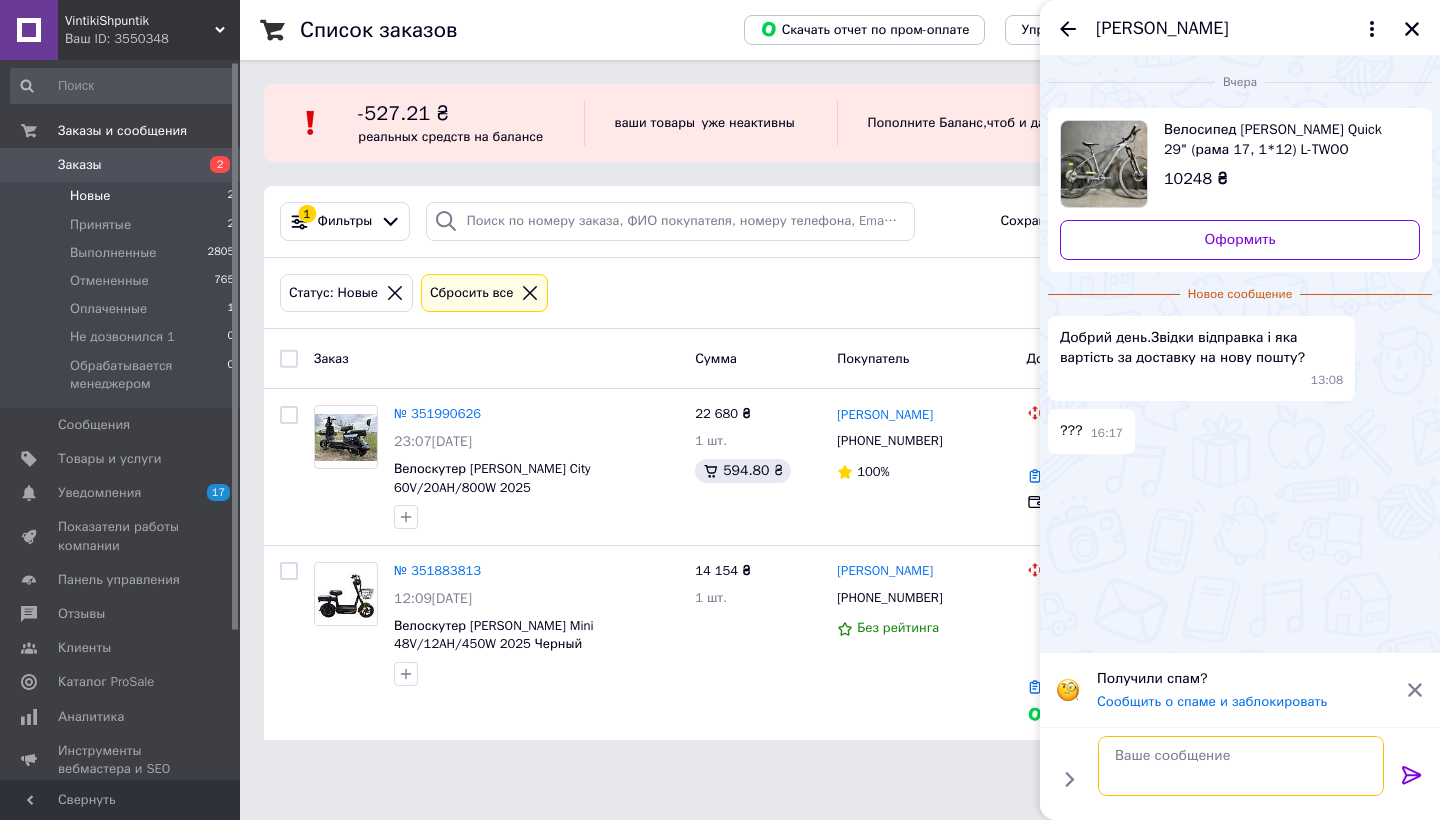 scroll, scrollTop: 0, scrollLeft: 0, axis: both 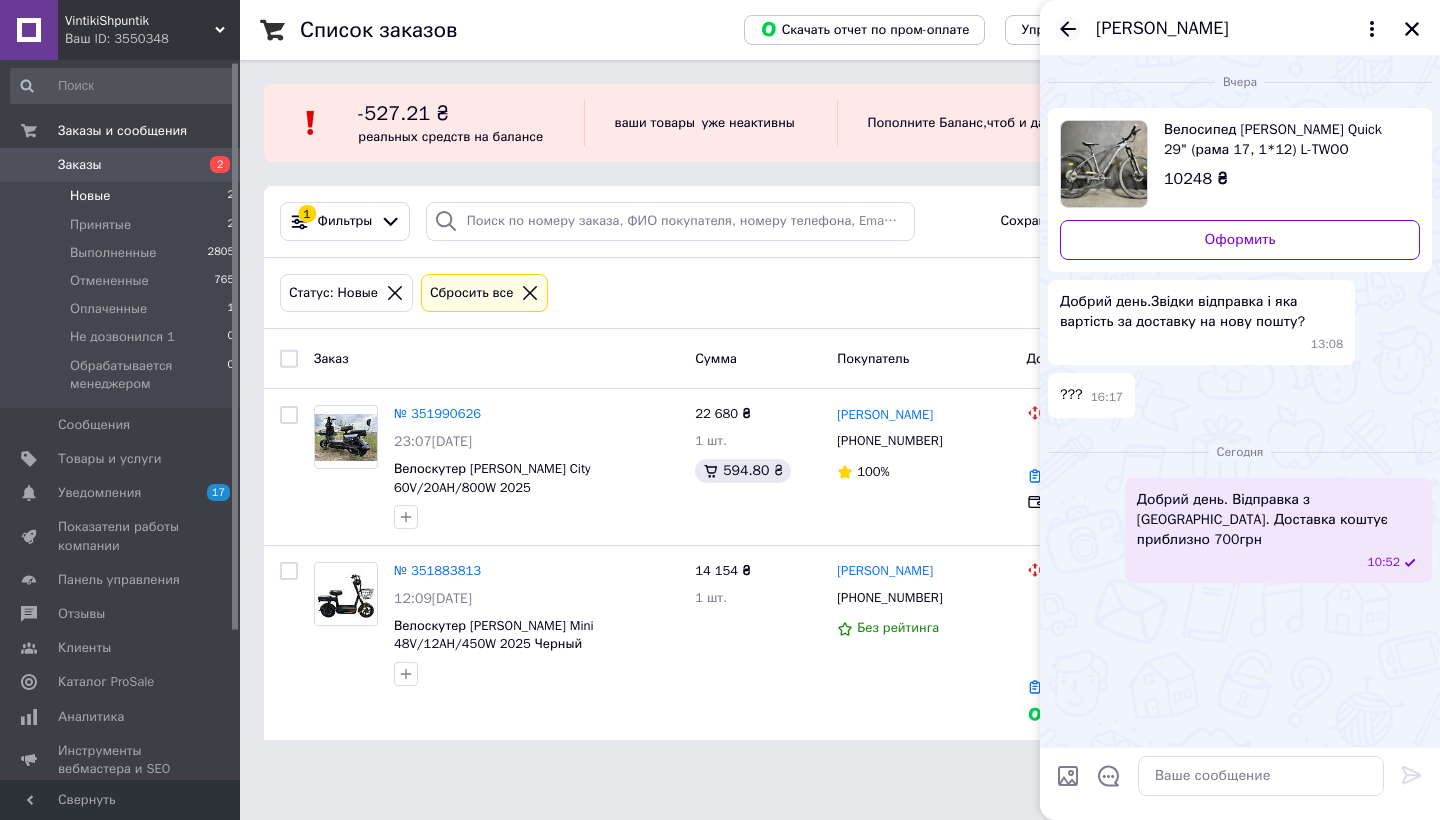click 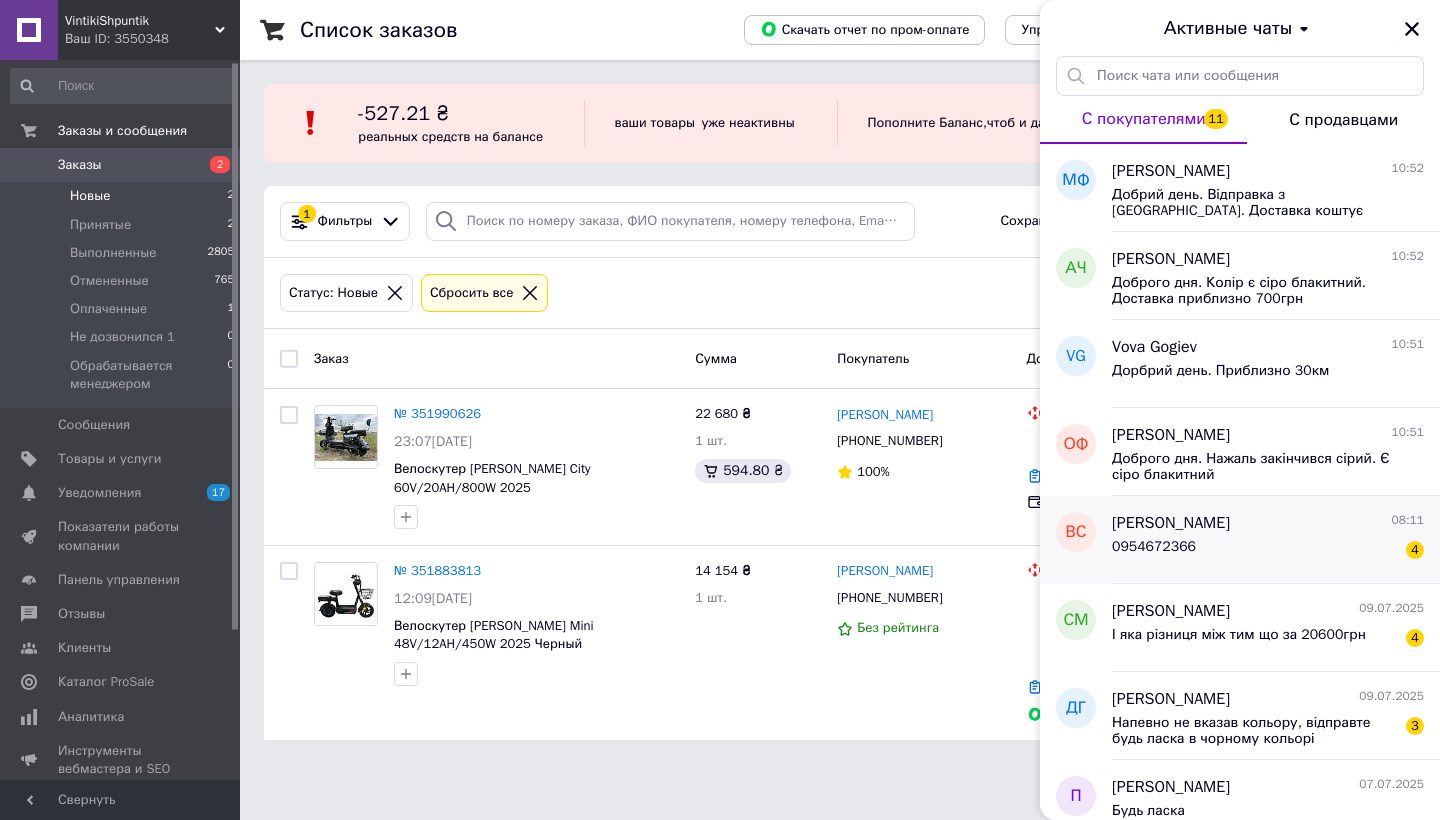 click on "[PERSON_NAME]" at bounding box center (1171, 523) 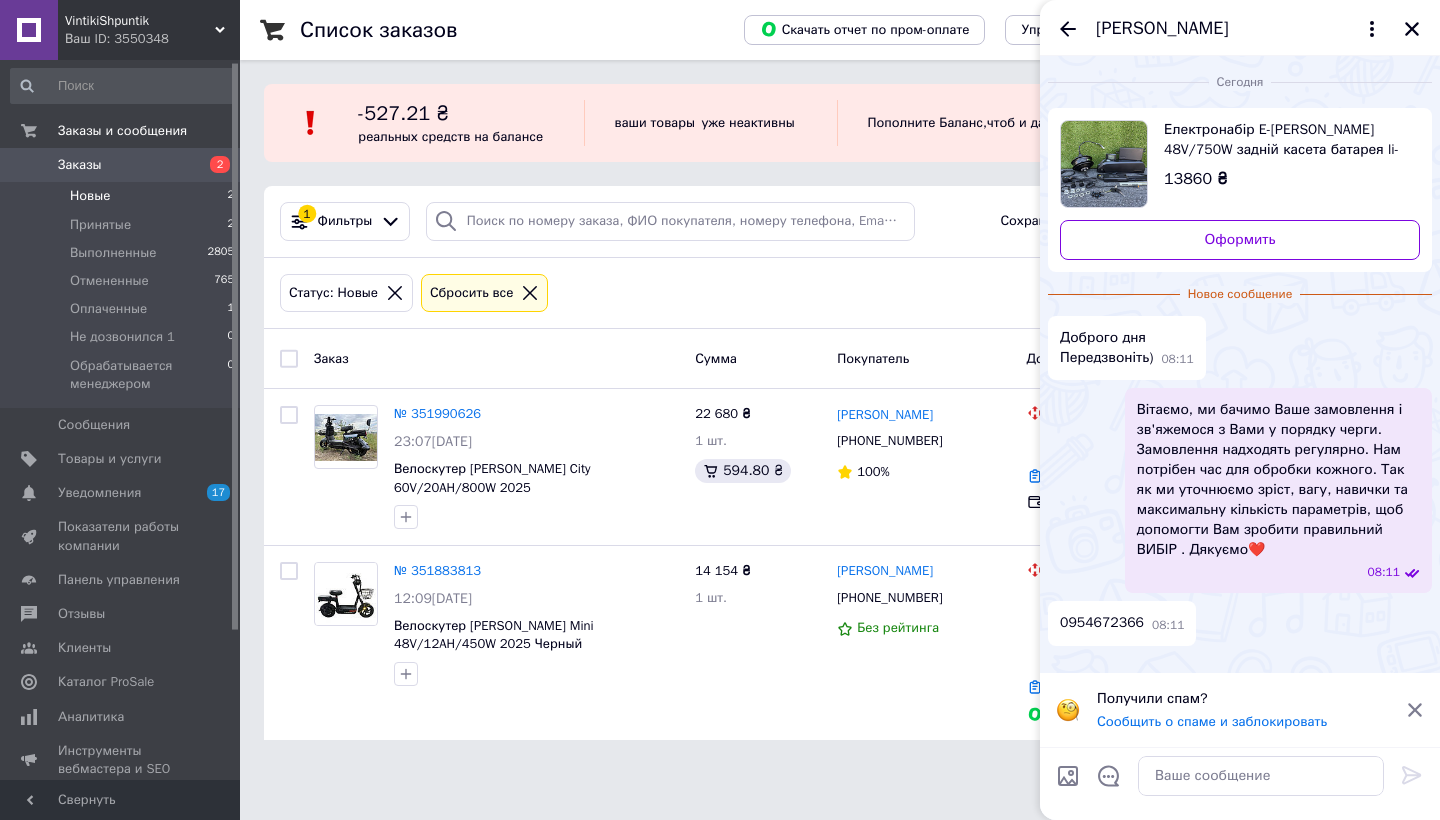 scroll, scrollTop: 0, scrollLeft: 0, axis: both 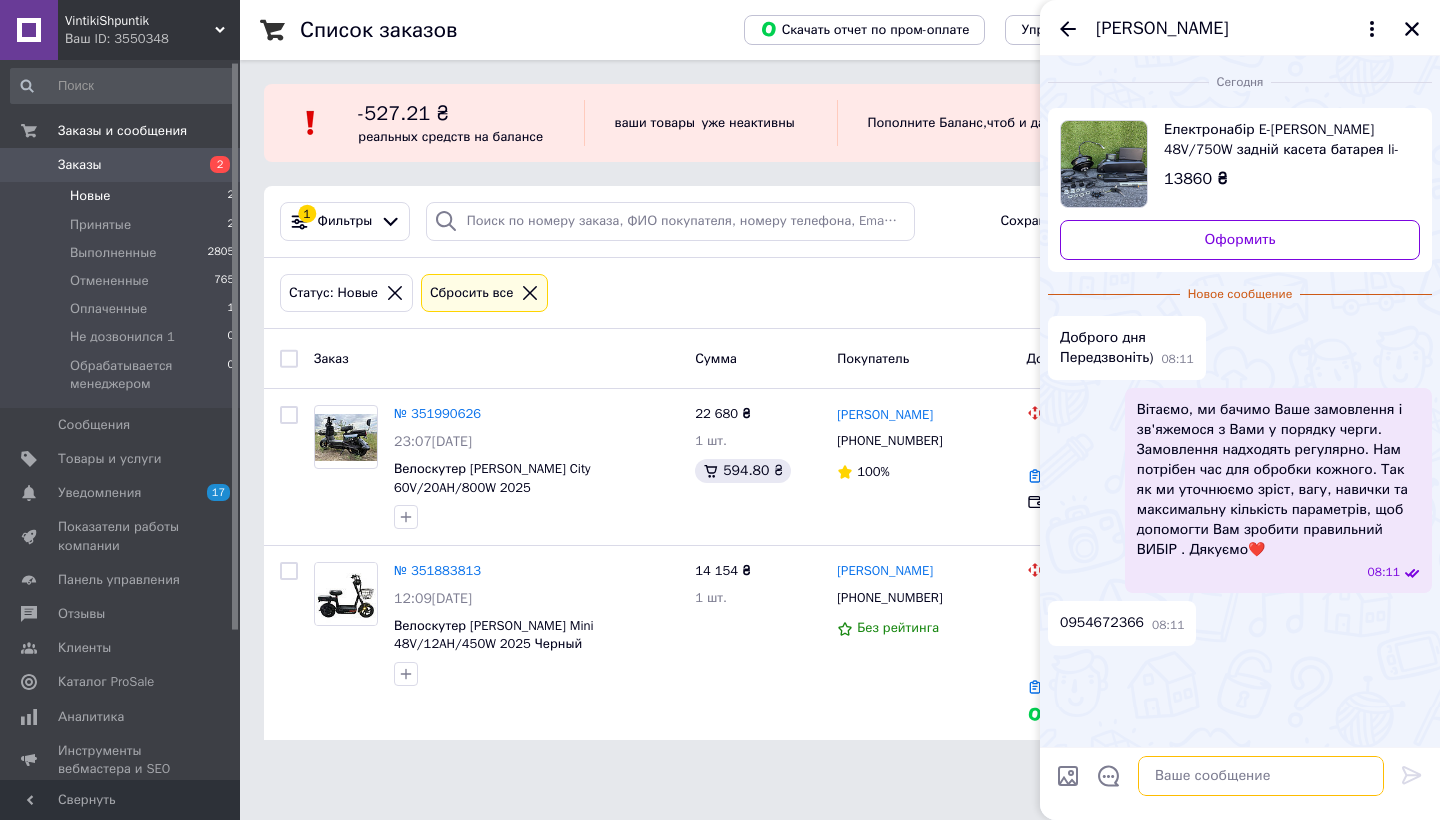 click at bounding box center [1261, 776] 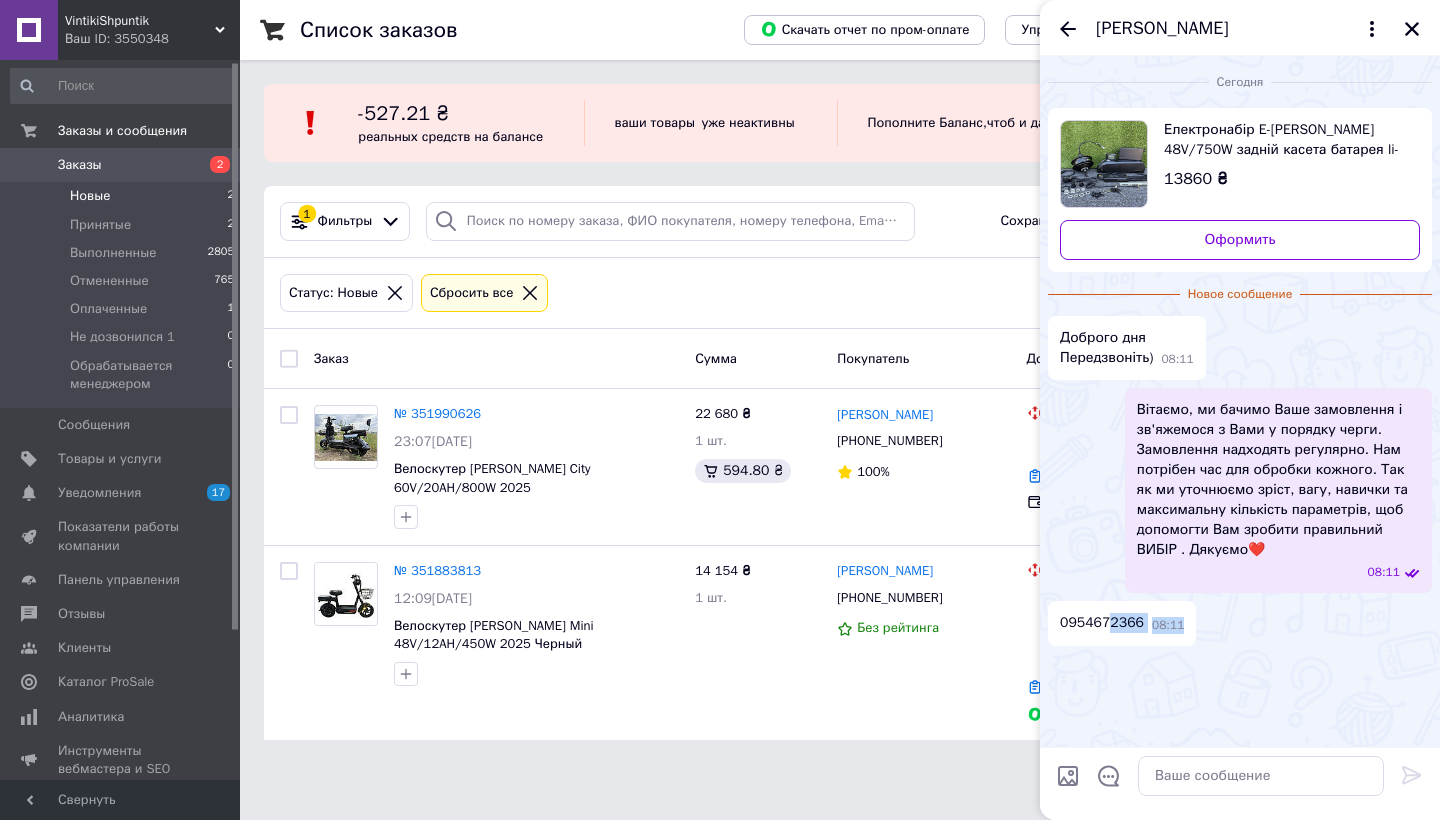 drag, startPoint x: 1110, startPoint y: 624, endPoint x: 1197, endPoint y: 626, distance: 87.02299 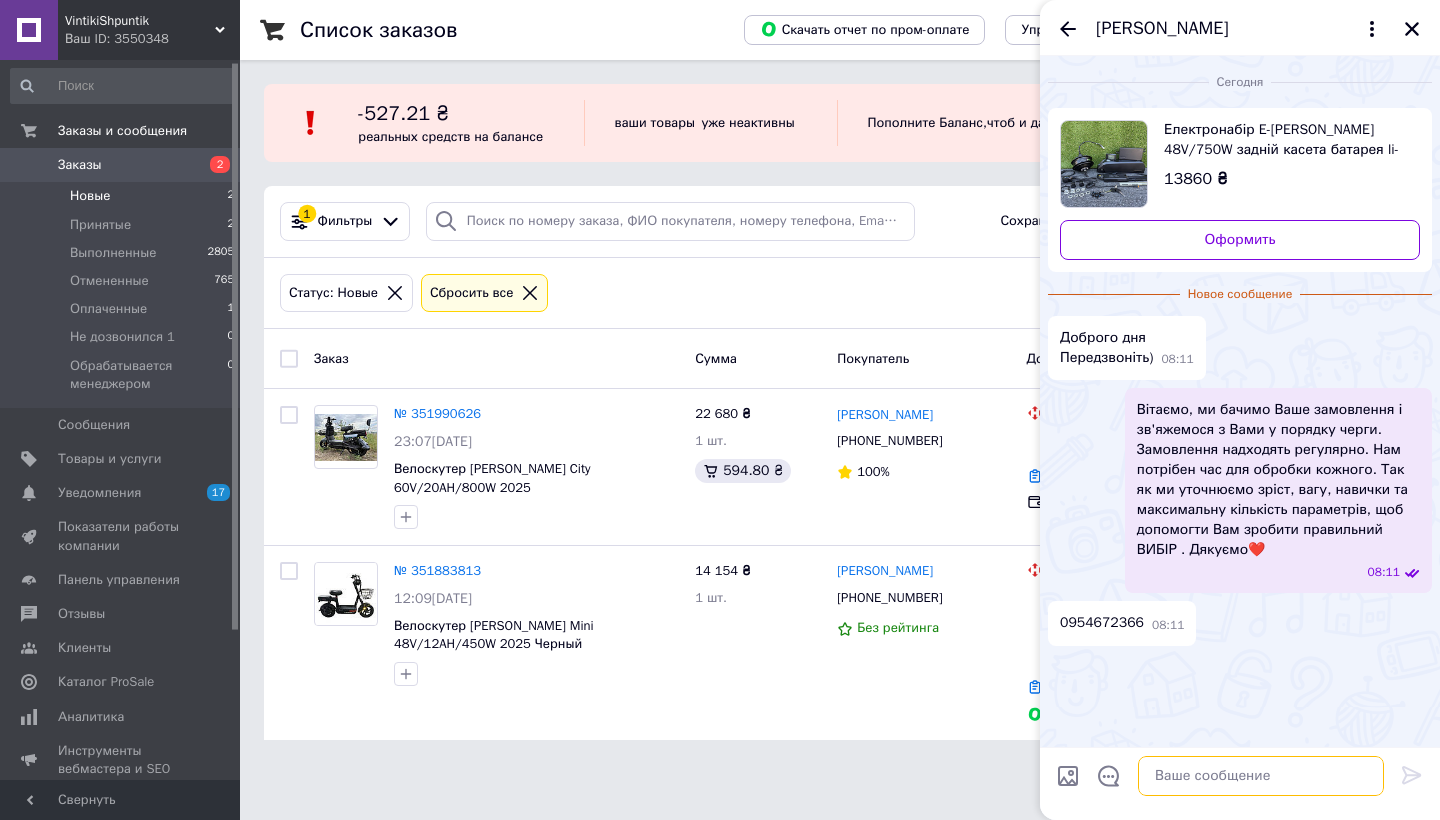 click at bounding box center [1261, 776] 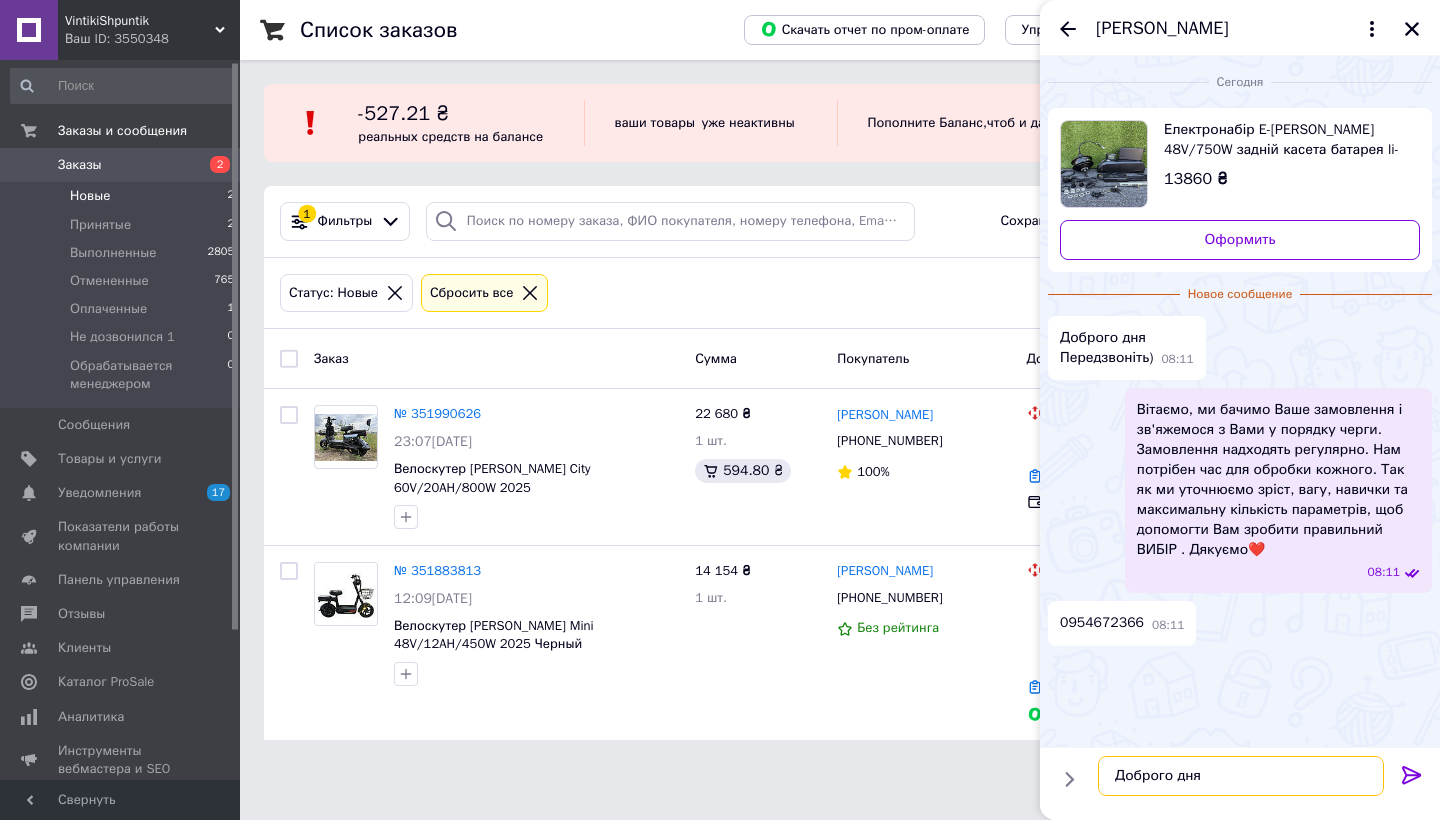 type on "Доброго дня." 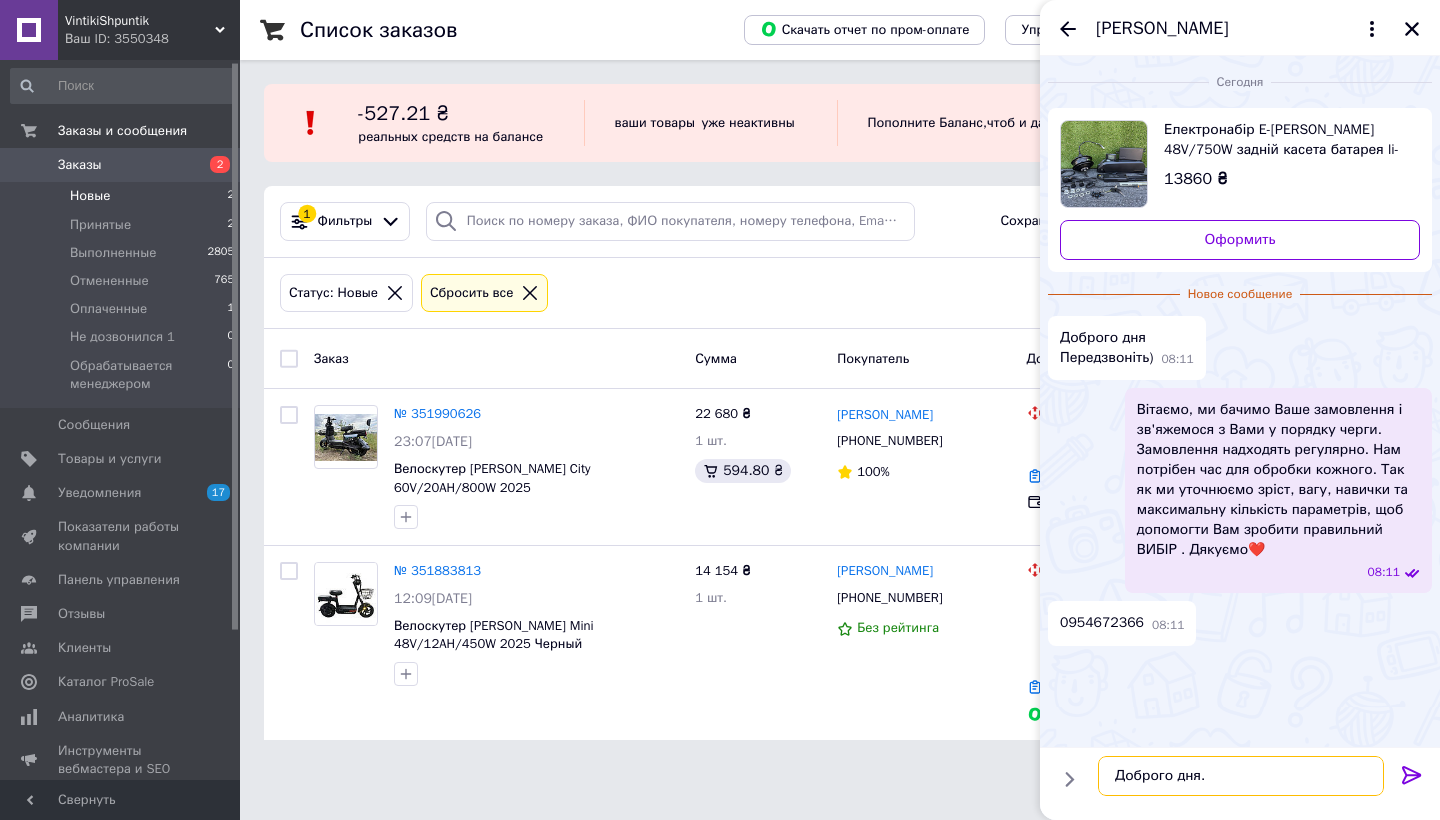 type 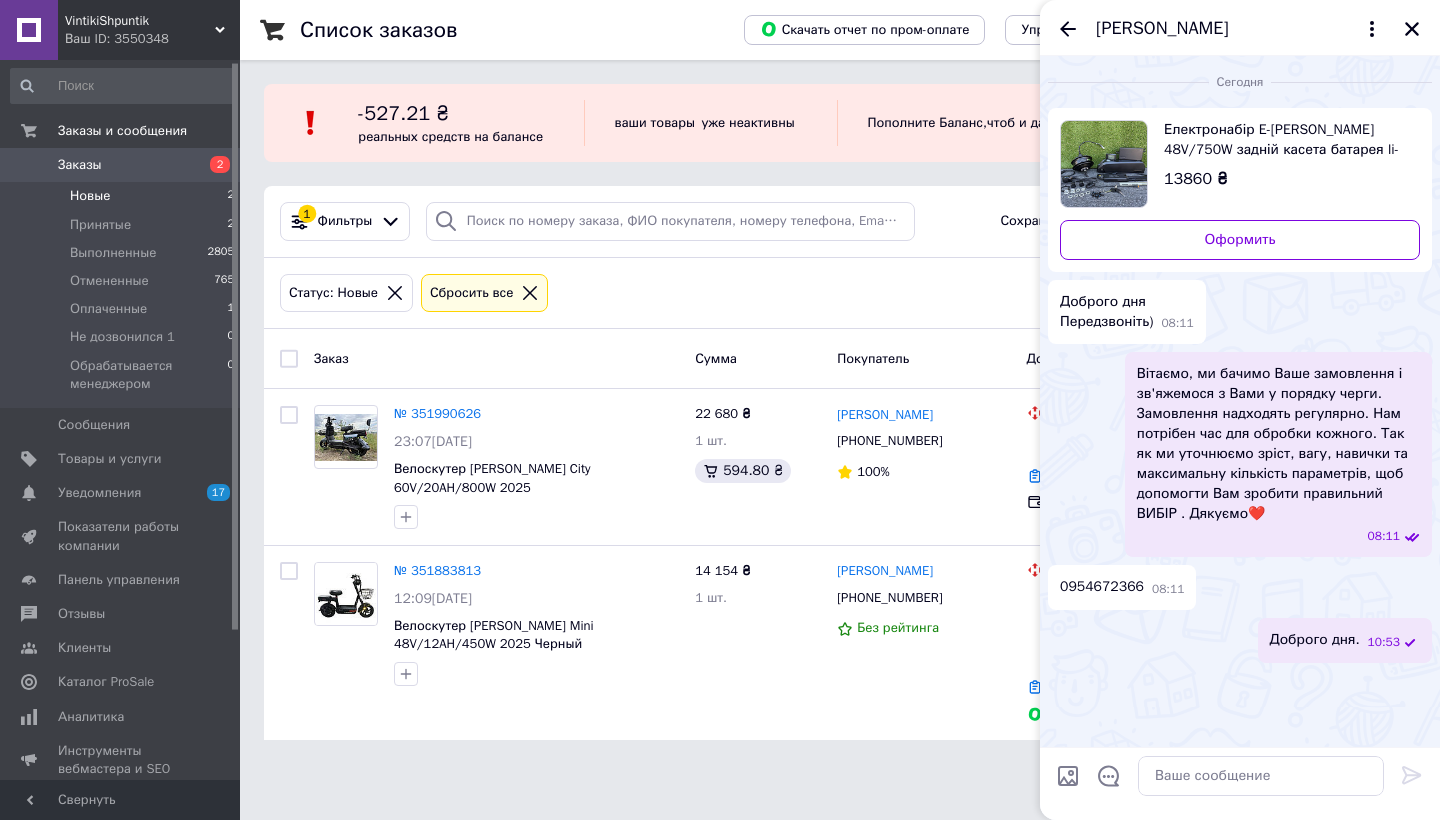 click on "Статус: Новые Сбросить все" at bounding box center (840, 293) 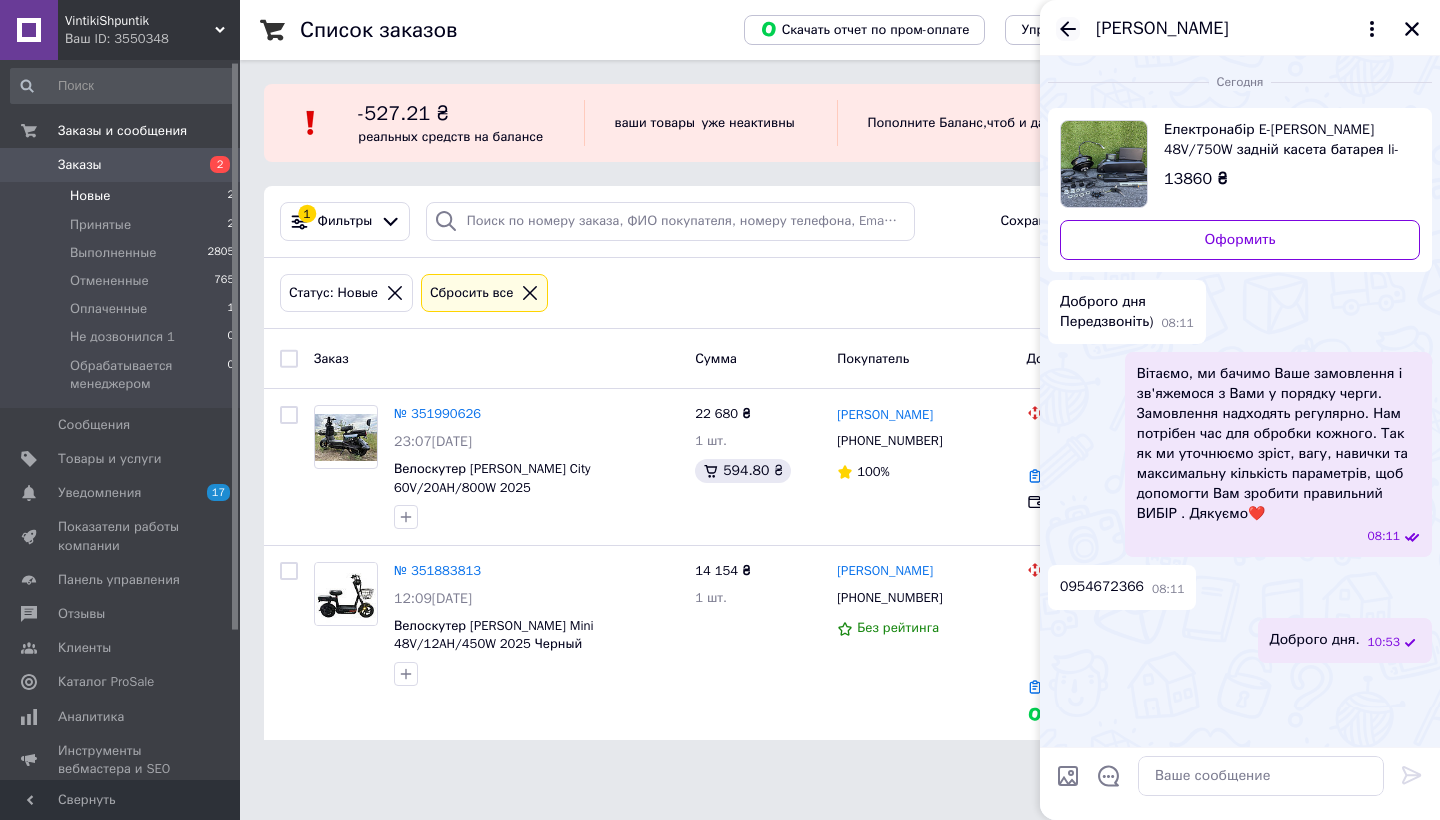click 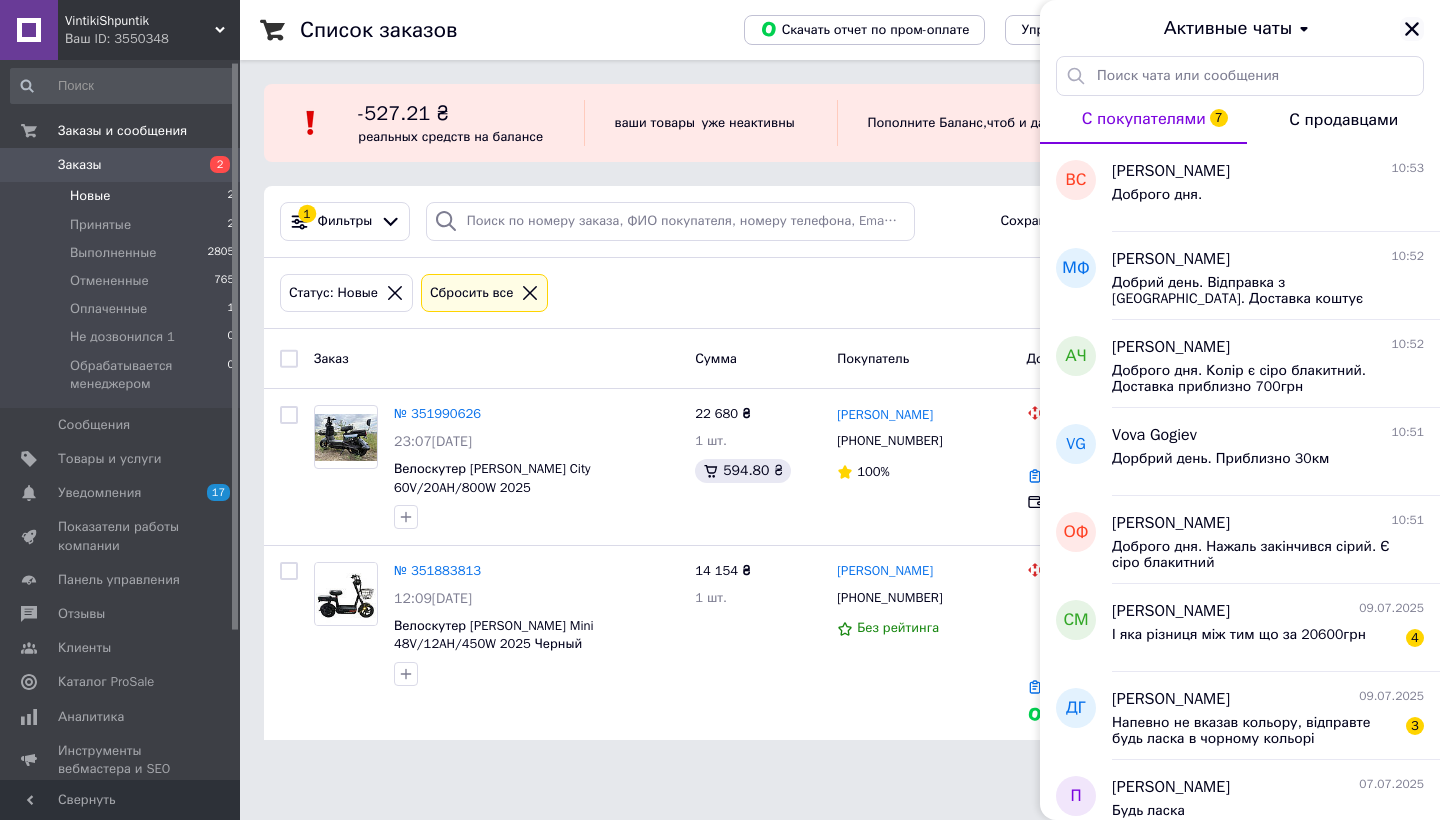 click 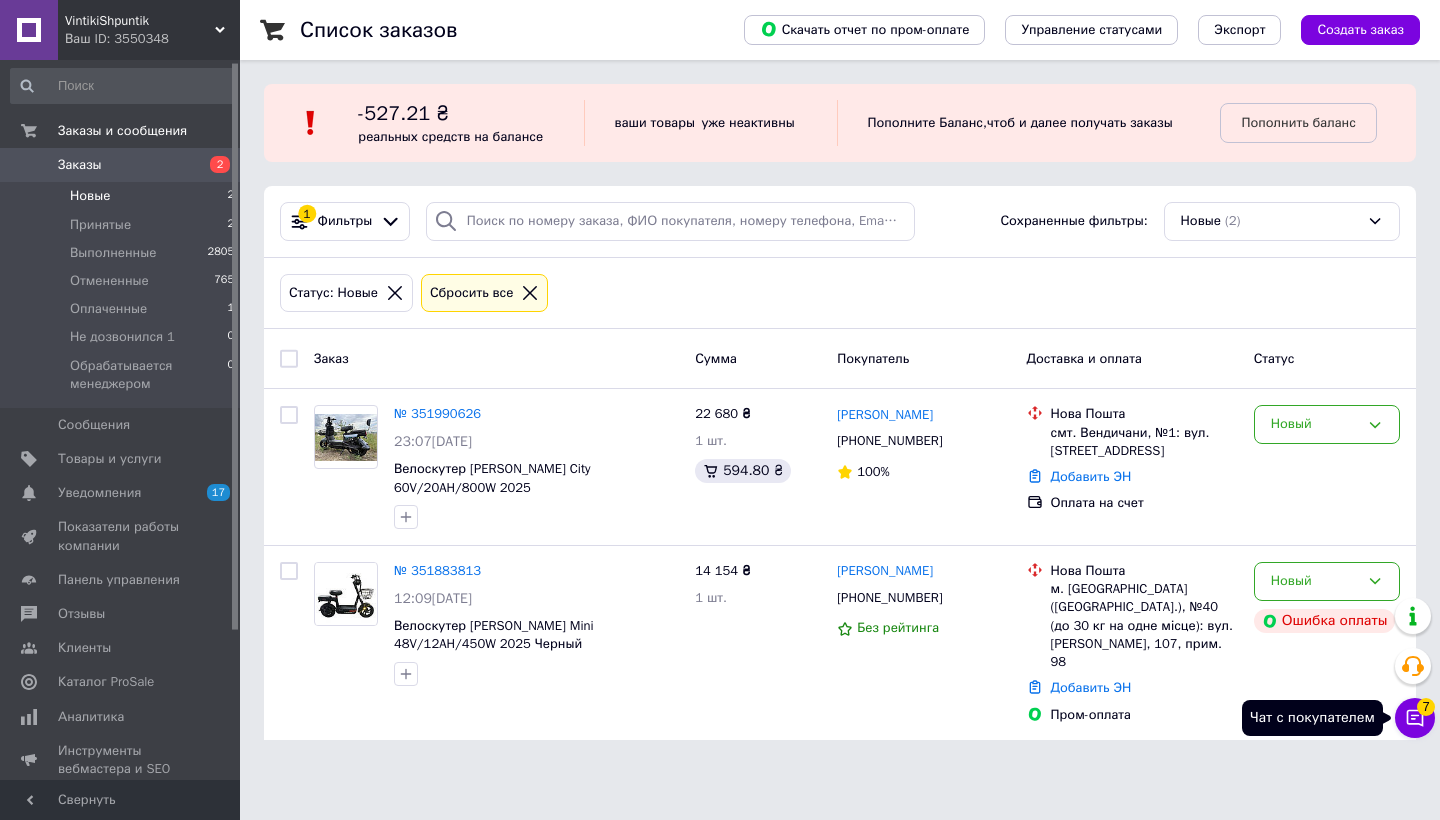 click 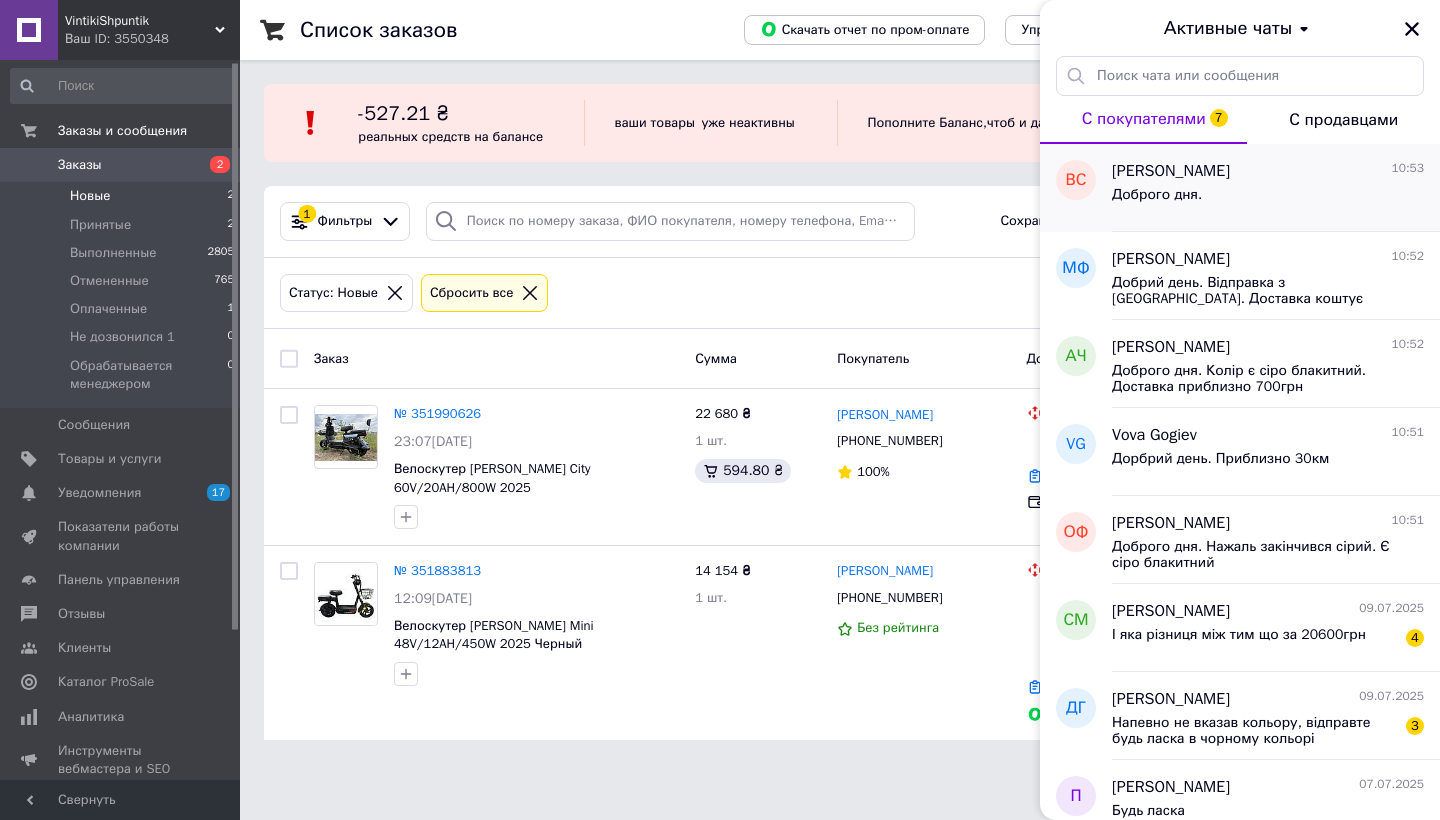 scroll, scrollTop: -1, scrollLeft: 0, axis: vertical 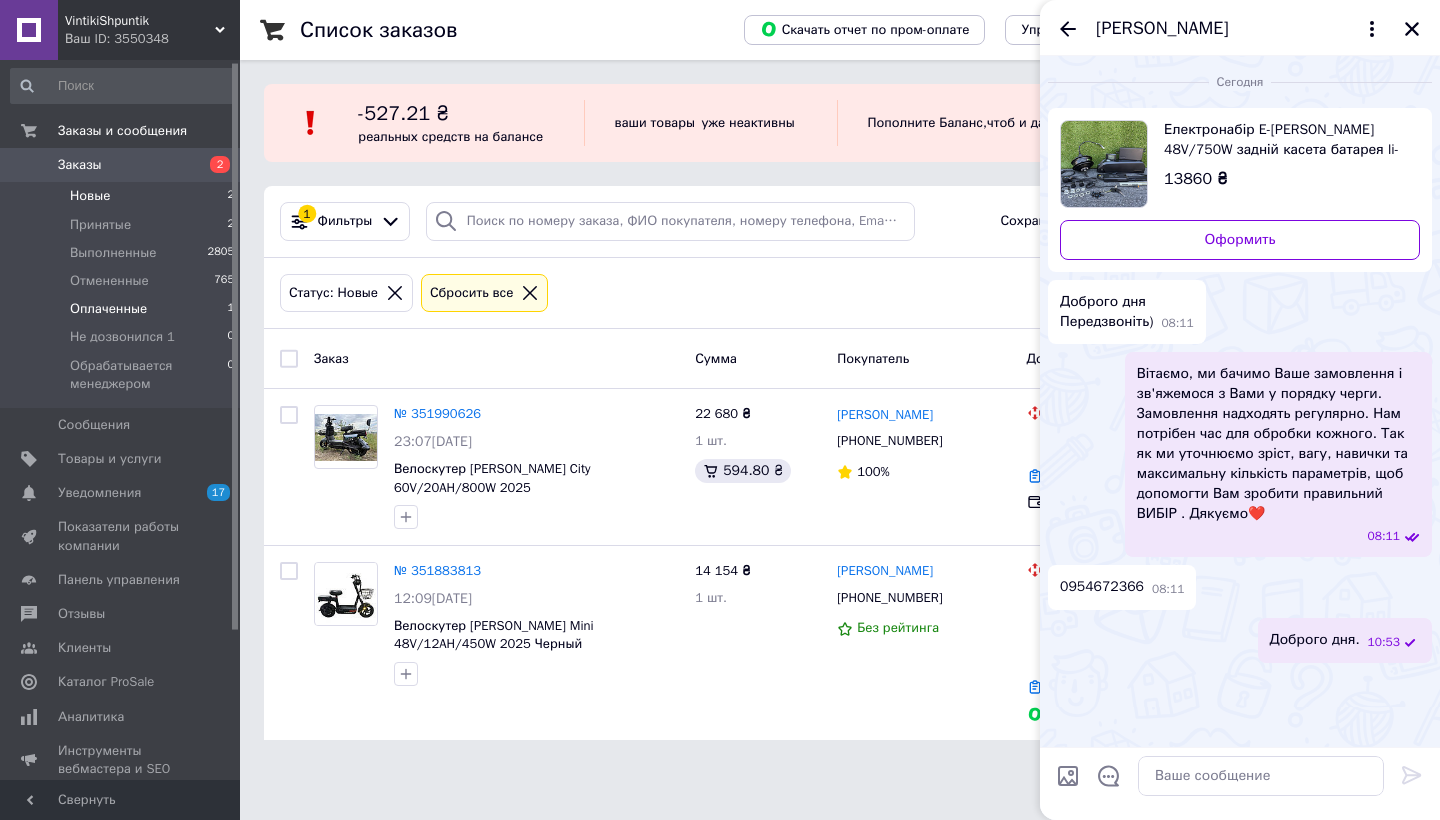 click on "Оплаченные" at bounding box center [108, 309] 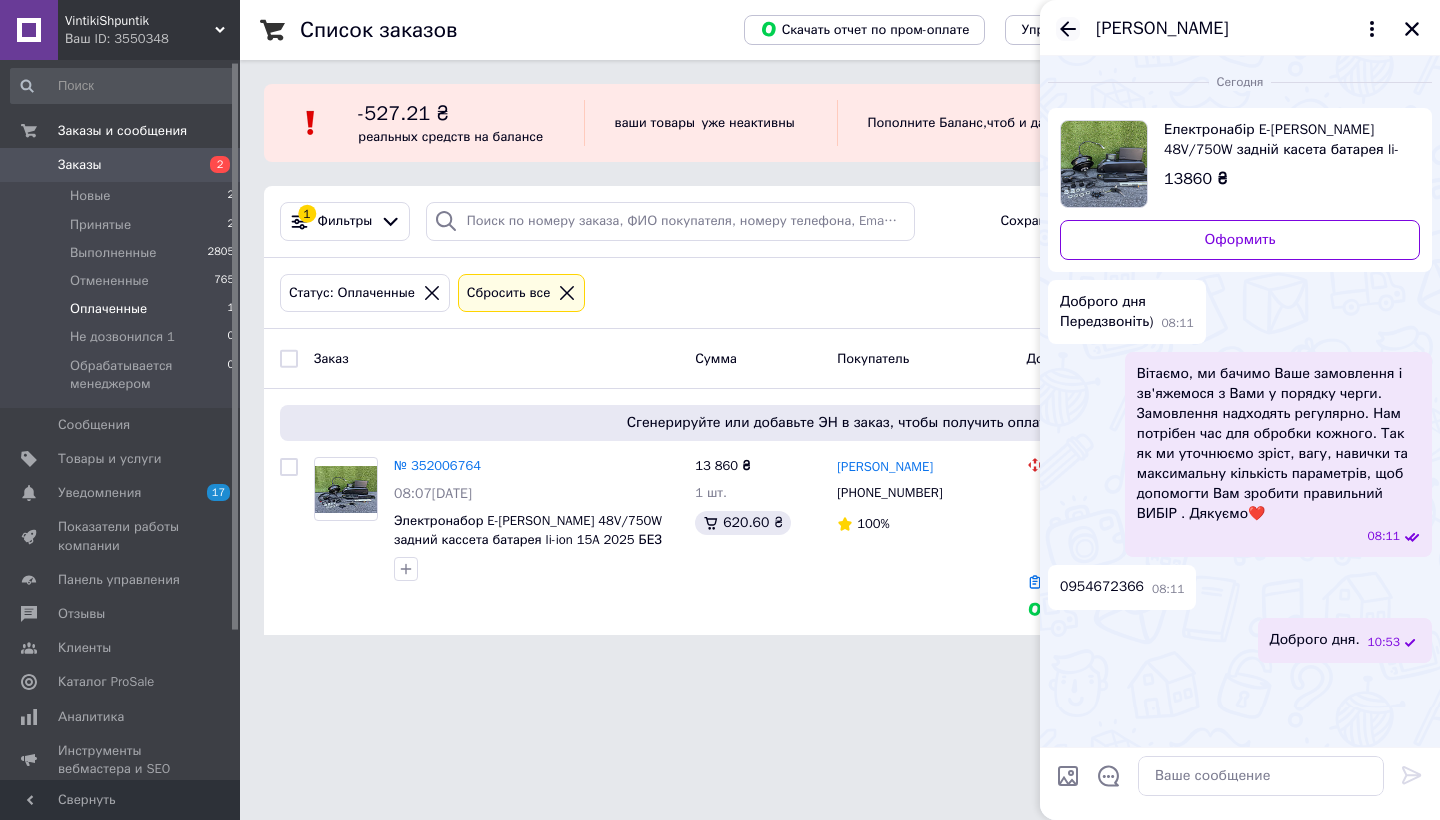 click 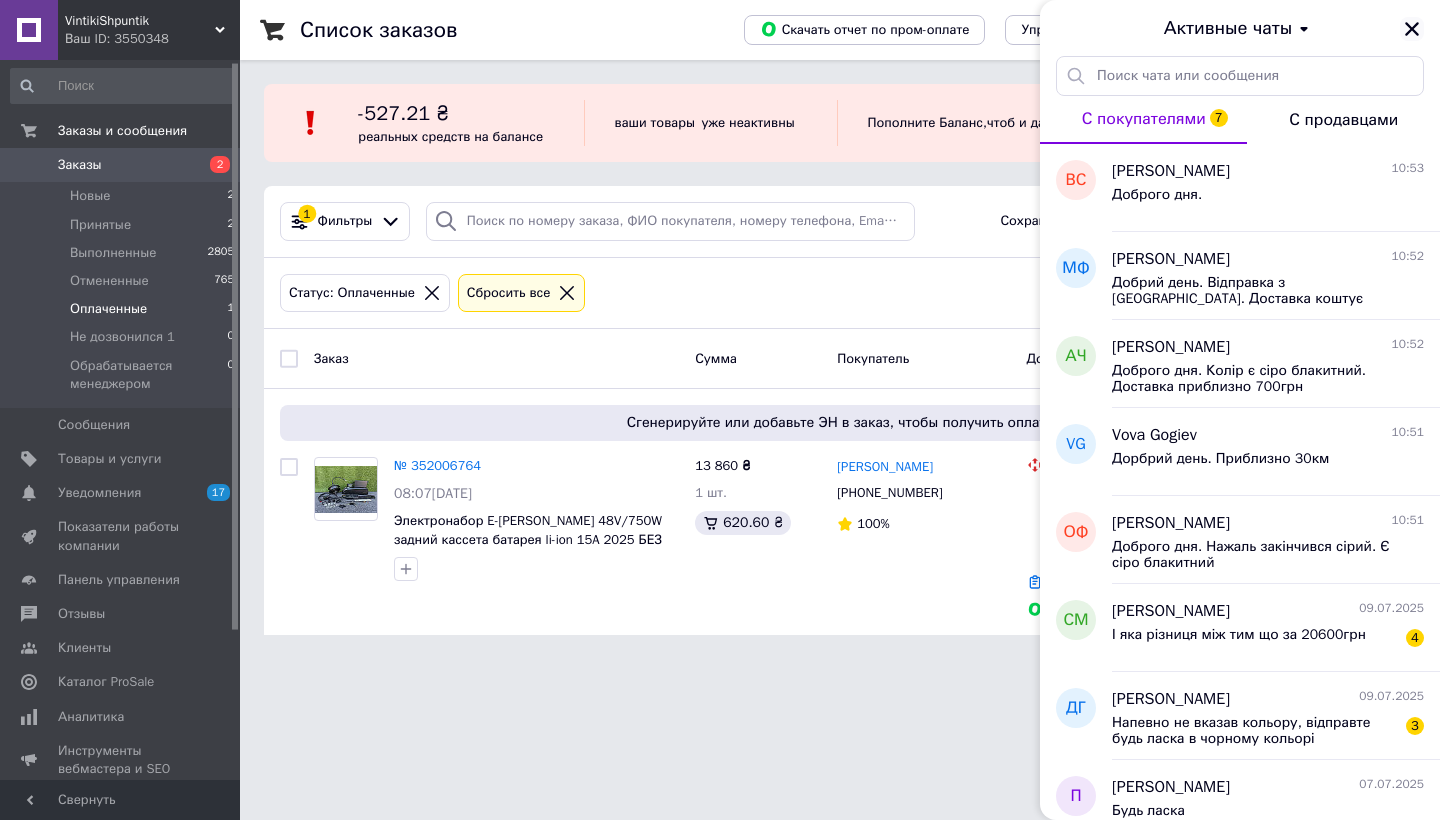 click 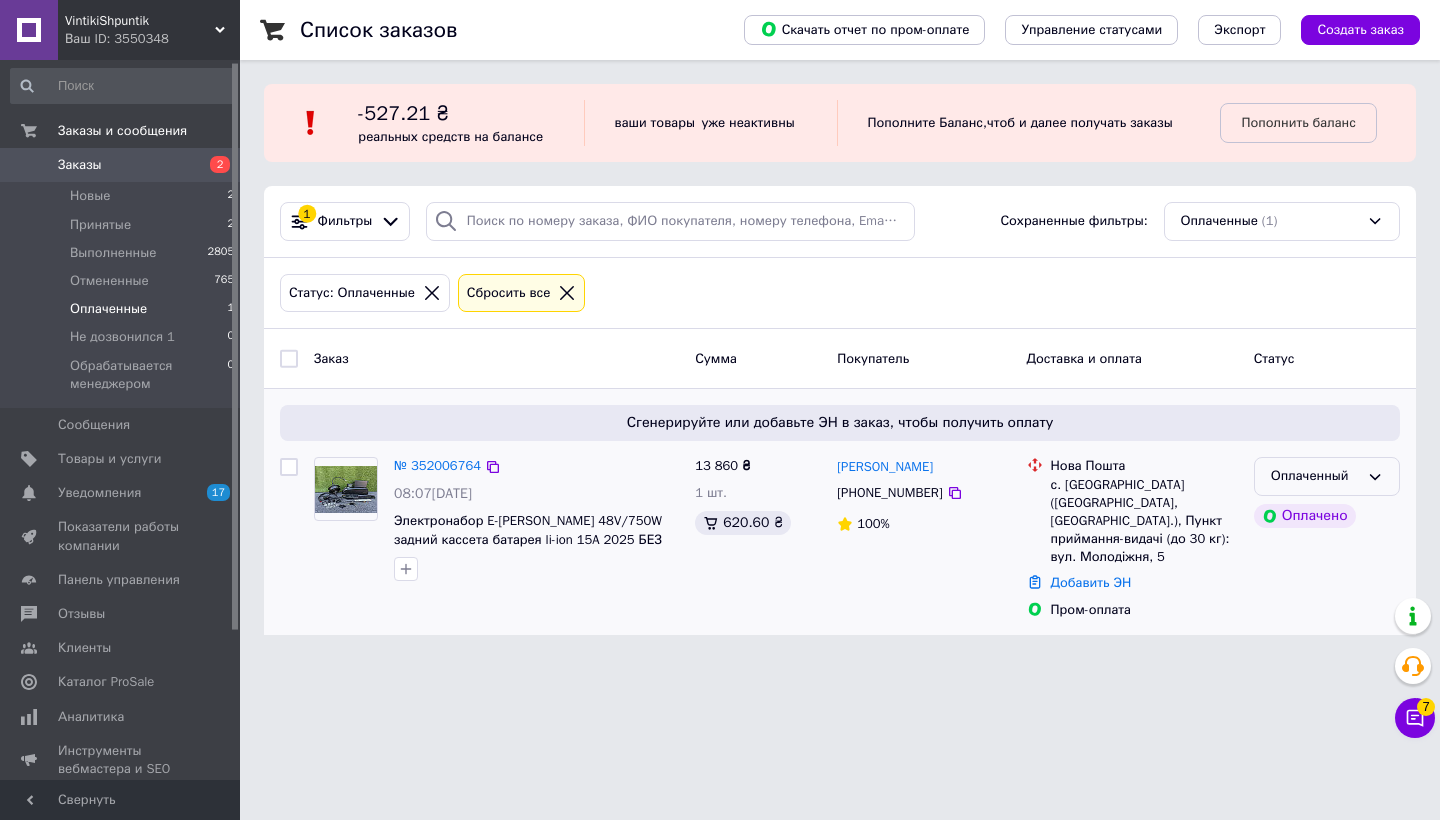 click on "Оплаченный" at bounding box center (1315, 476) 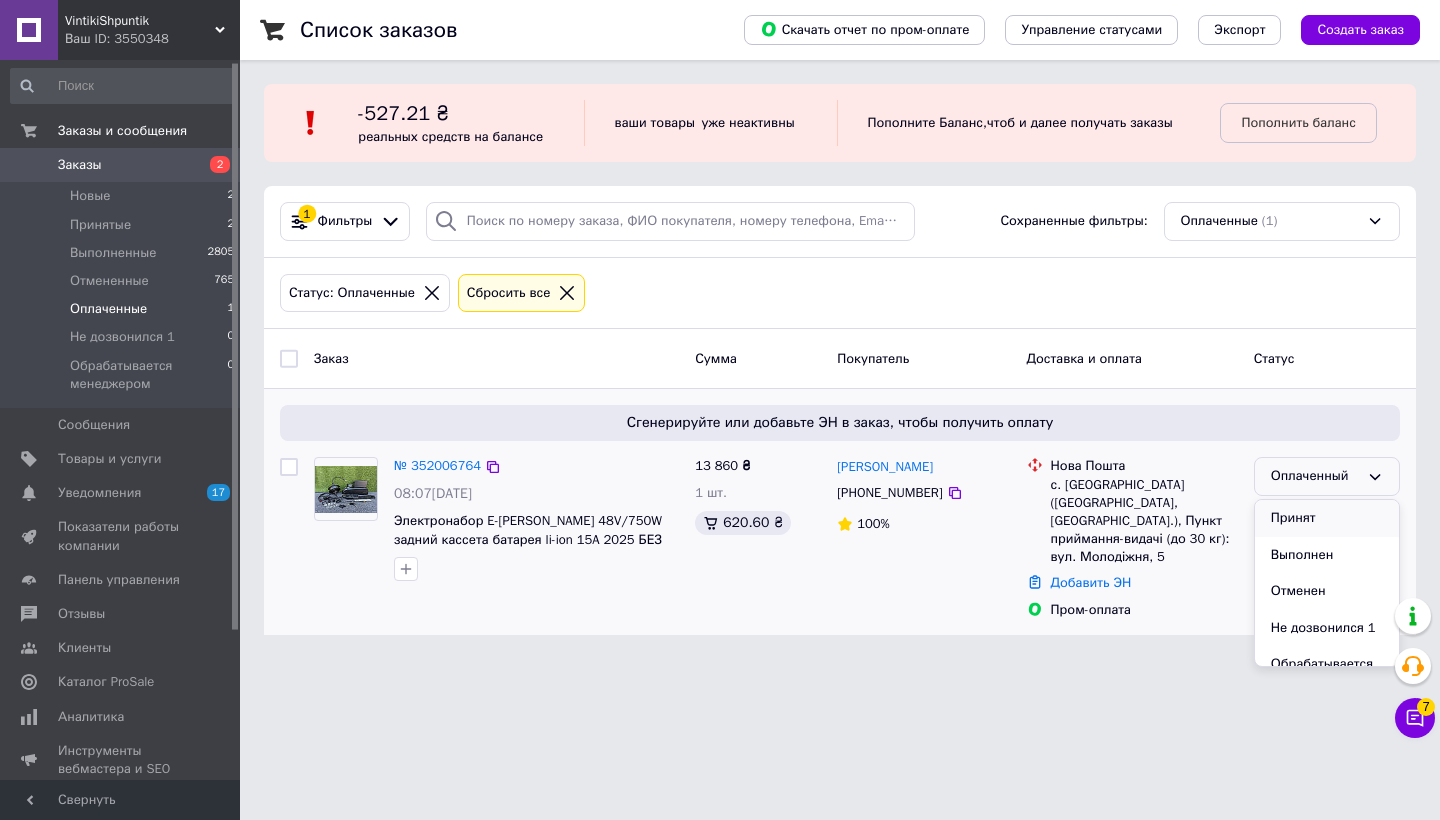 click on "Принят" at bounding box center (1327, 518) 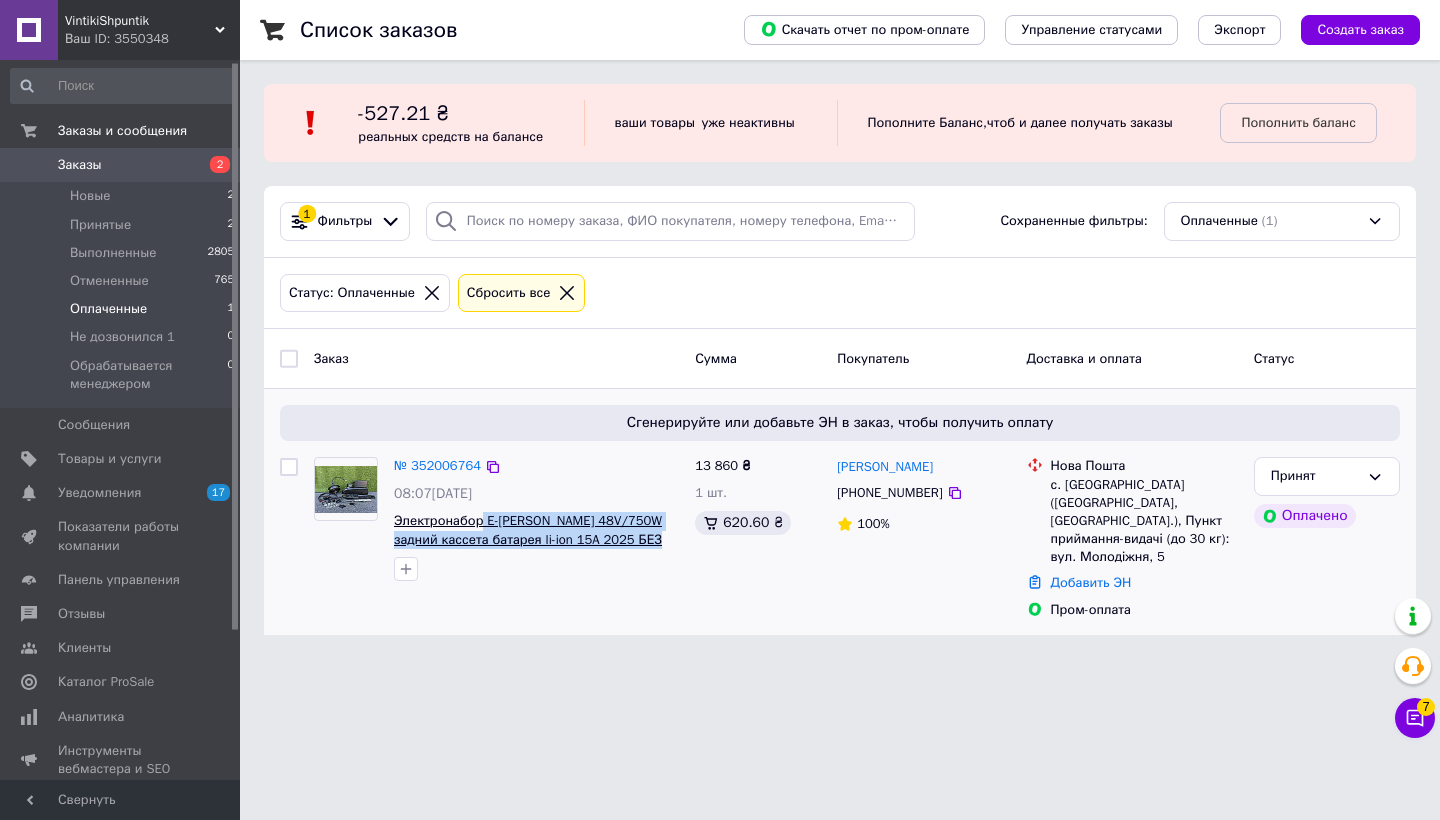 drag, startPoint x: 675, startPoint y: 560, endPoint x: 487, endPoint y: 540, distance: 189.06084 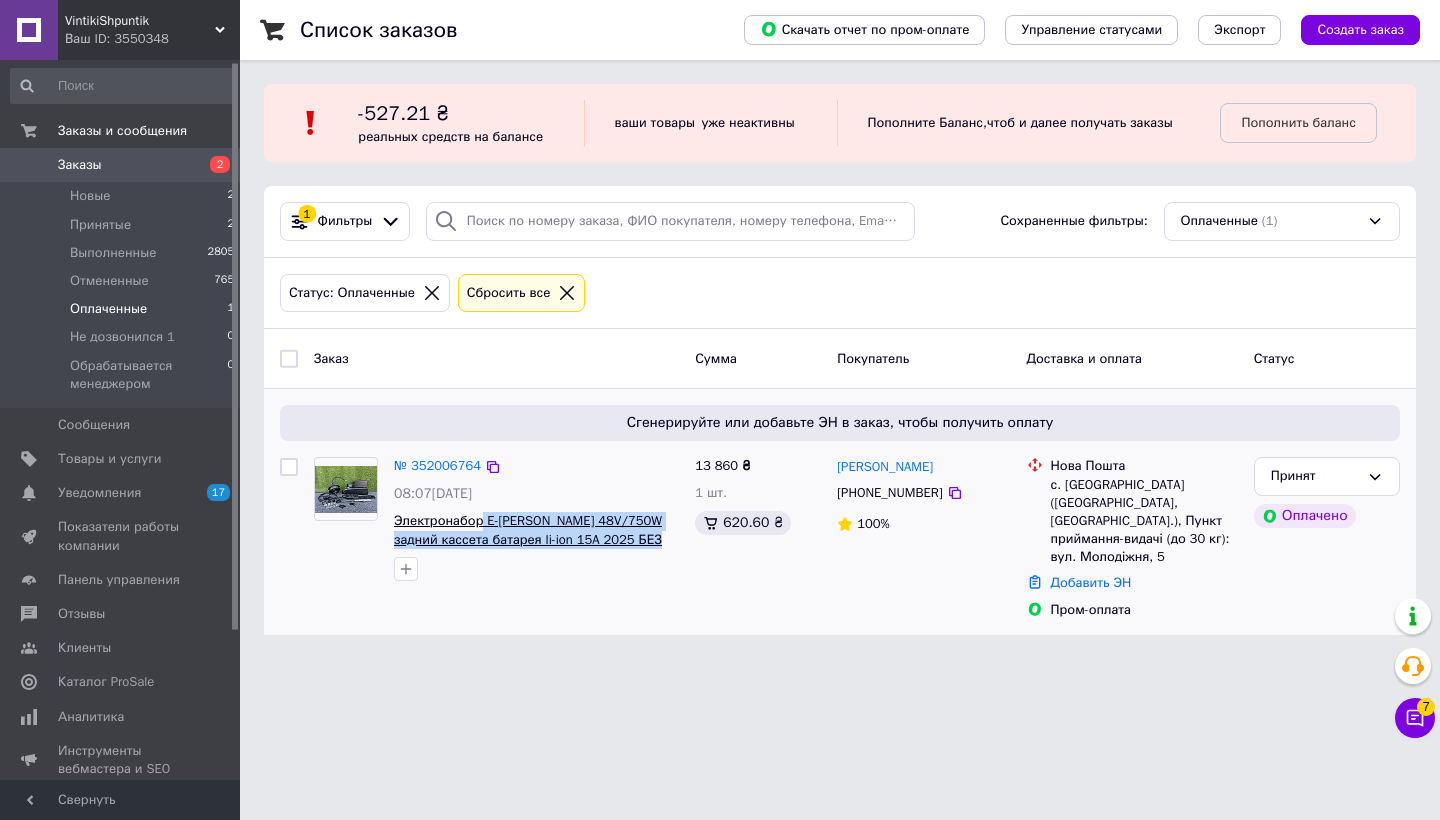 click on "Электронабор E-[PERSON_NAME] 48V/750W задний кассета батарея li-ion 15A 2025 БЕЗ ОБОДА И СПИЦ" at bounding box center (536, 530) 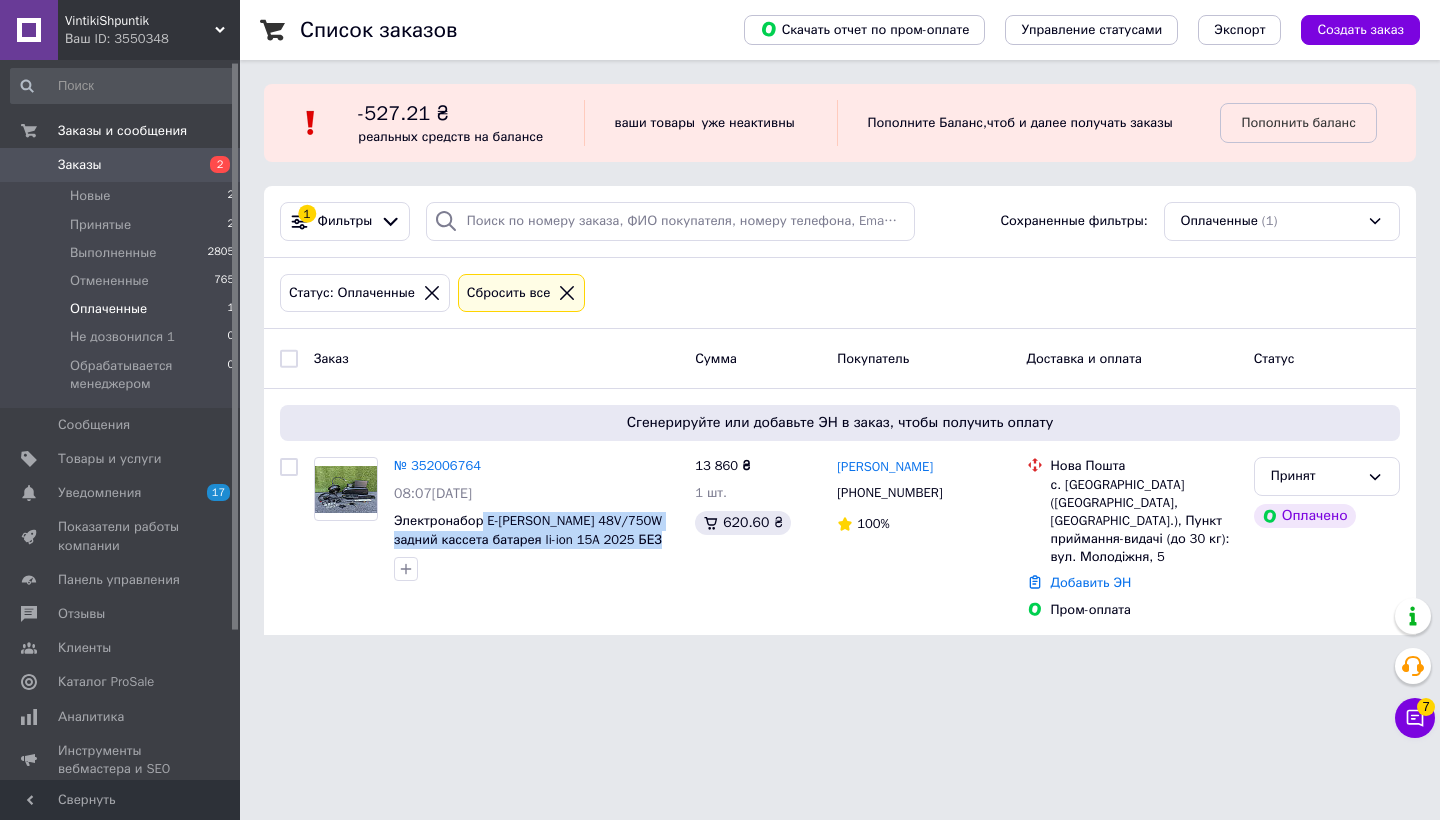 copy on "E-[PERSON_NAME] 48V/750W задний кассета батарея li-ion 15A 2025 БЕЗ ОБОДА" 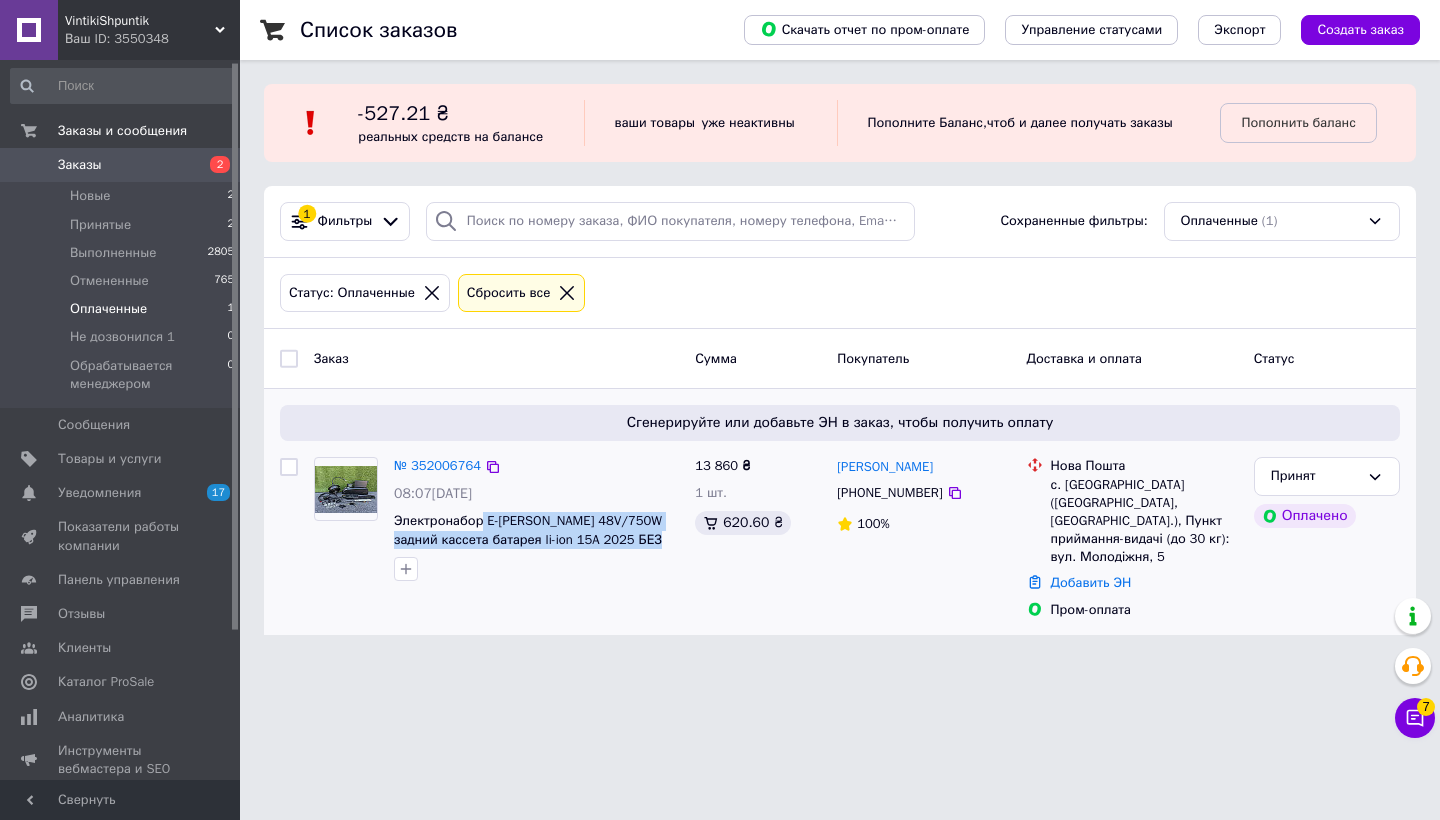 drag, startPoint x: 974, startPoint y: 487, endPoint x: 1062, endPoint y: 515, distance: 92.34717 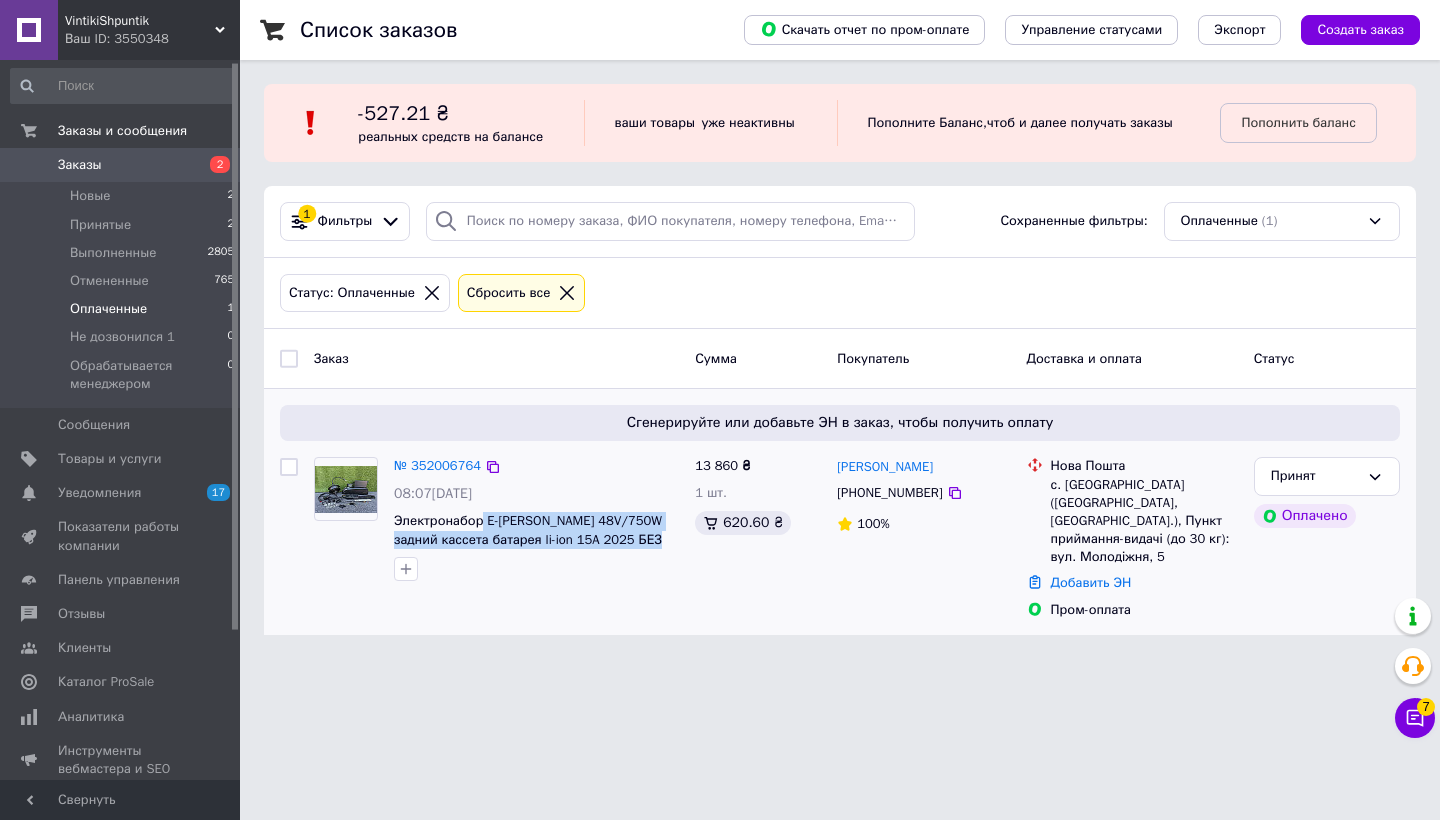 click on "[PERSON_NAME]" at bounding box center (885, 466) 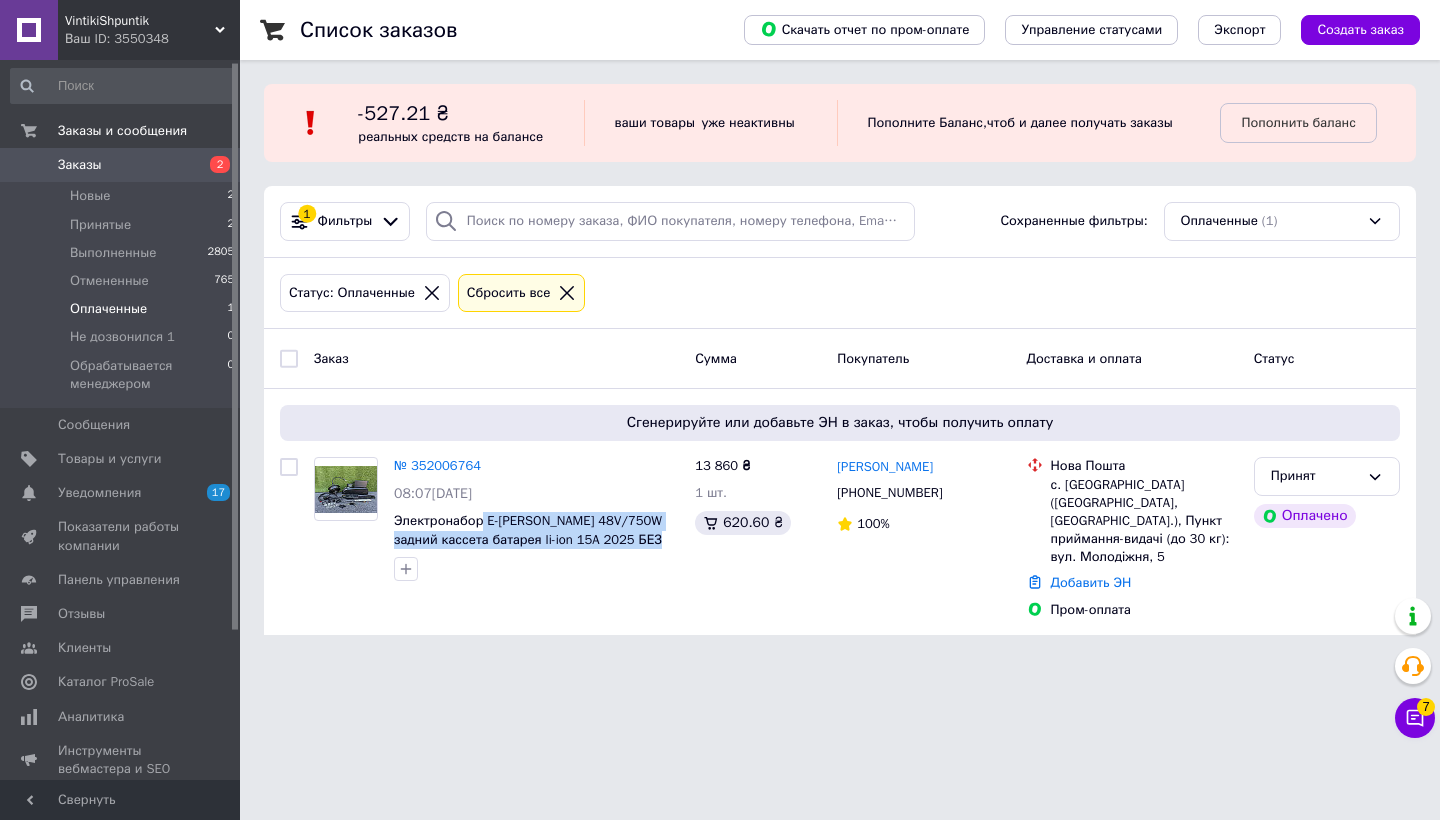 copy on "[PERSON_NAME]" 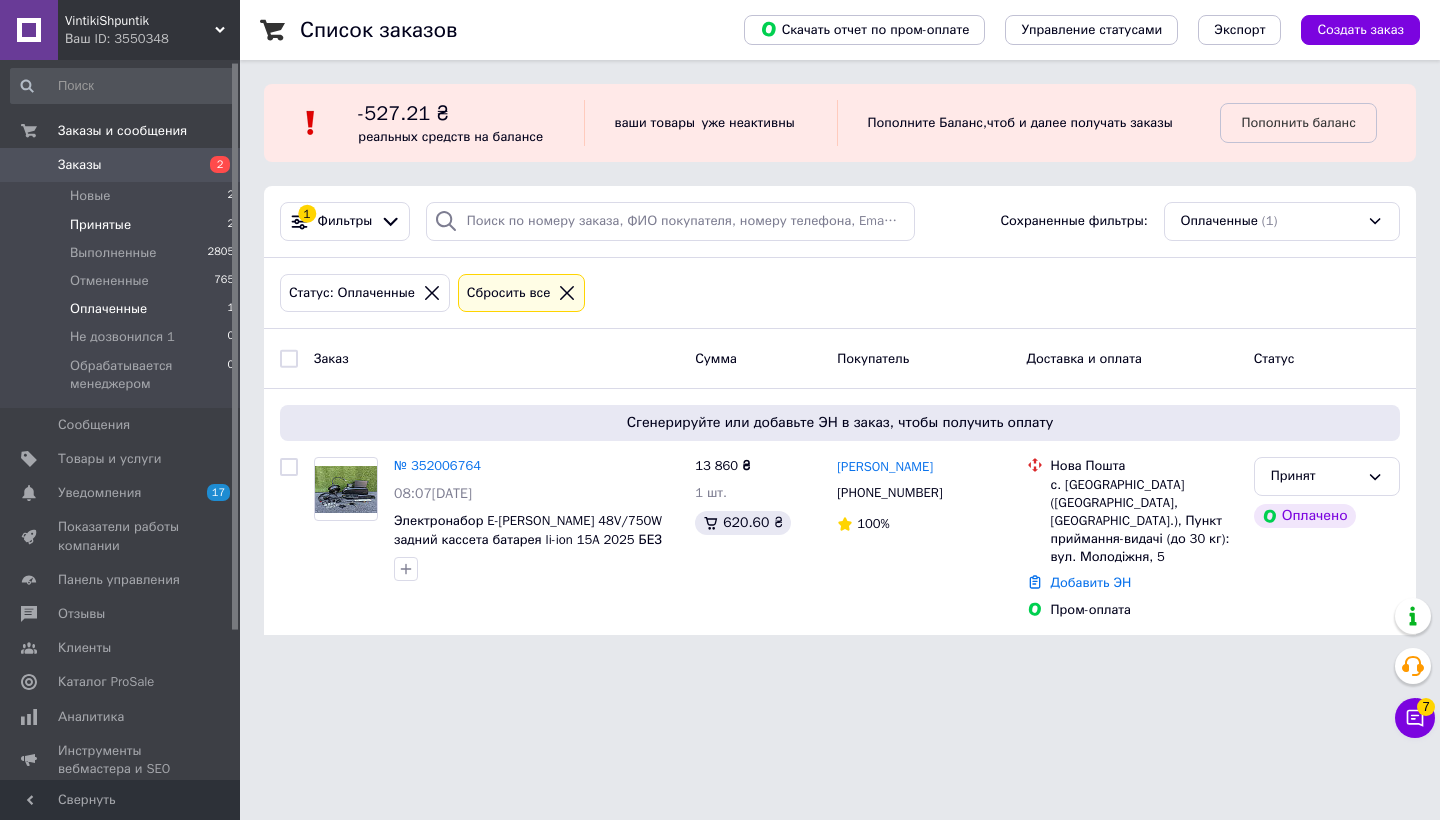 click on "Принятые" at bounding box center [100, 225] 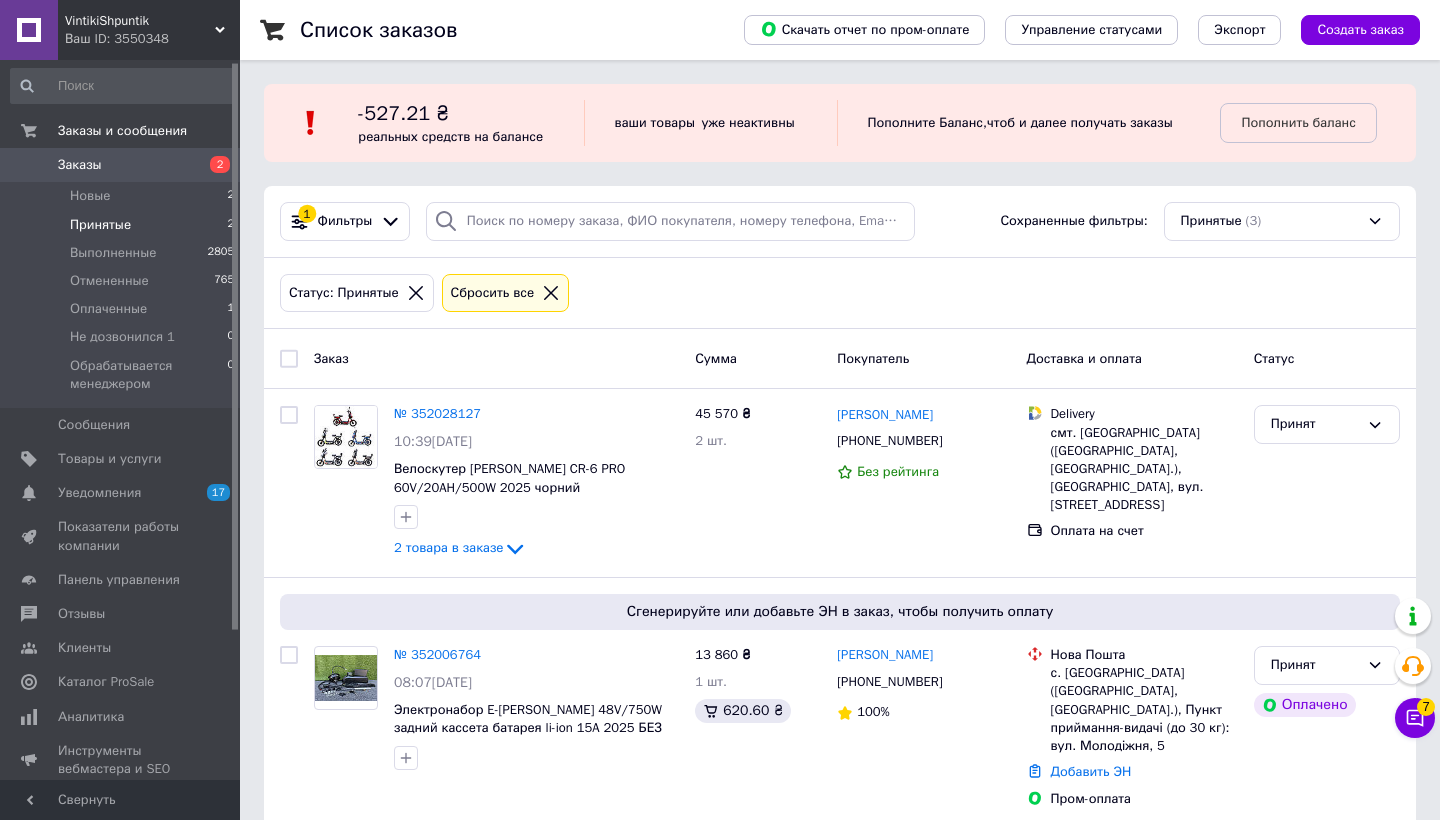 click on "Принятые" at bounding box center [100, 225] 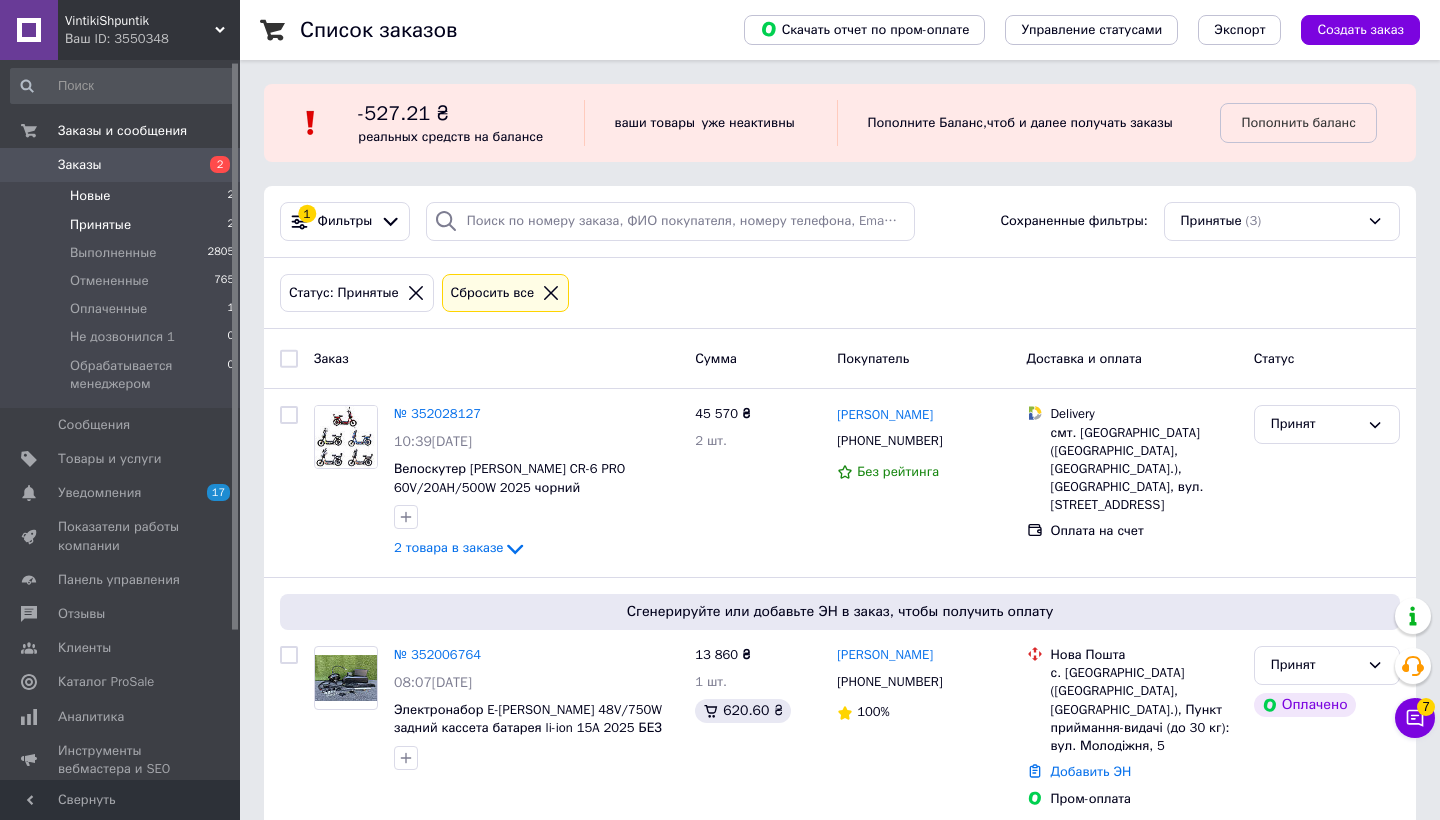 click on "Новые 2" at bounding box center [123, 196] 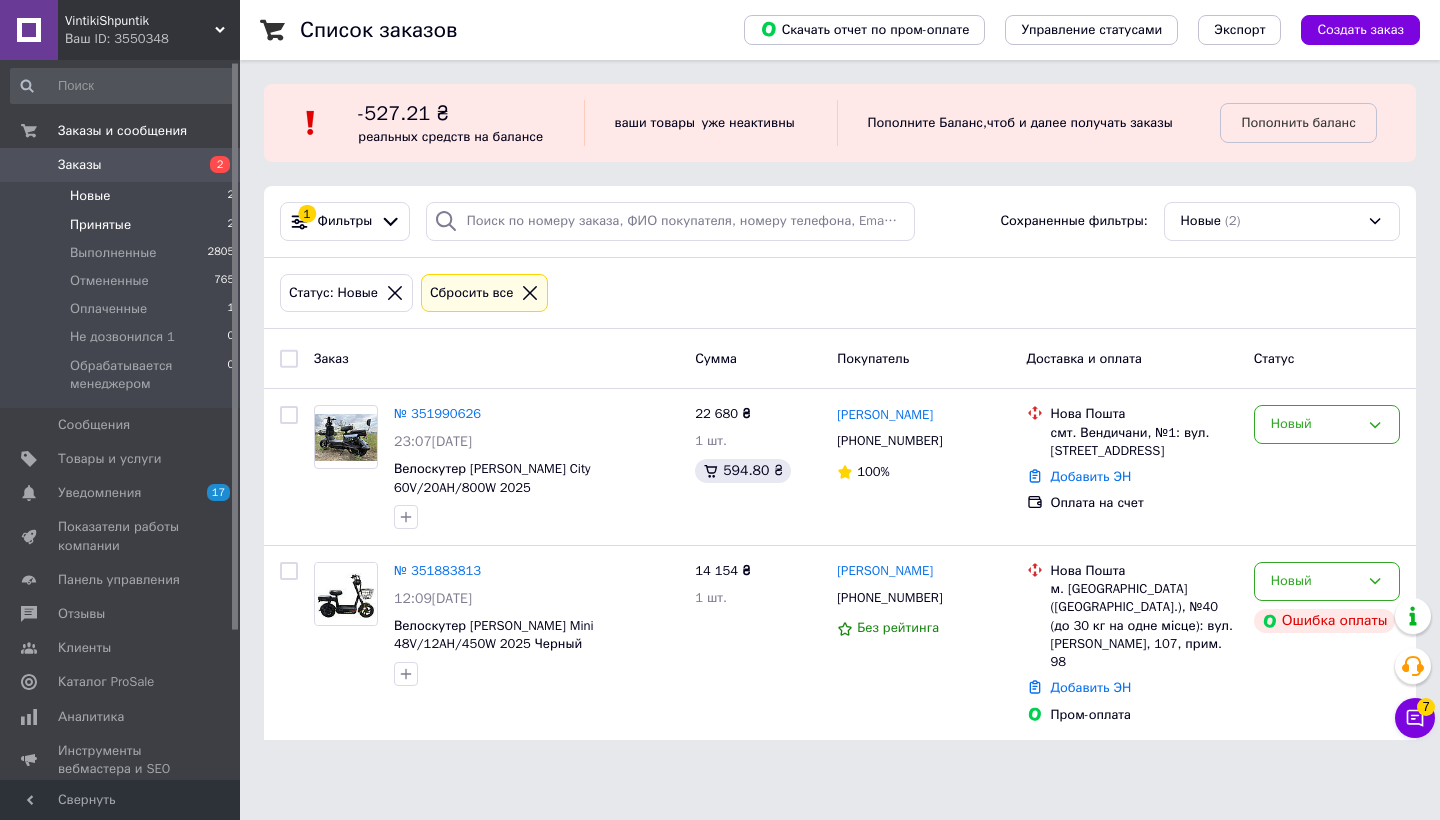 click on "Принятые" at bounding box center [100, 225] 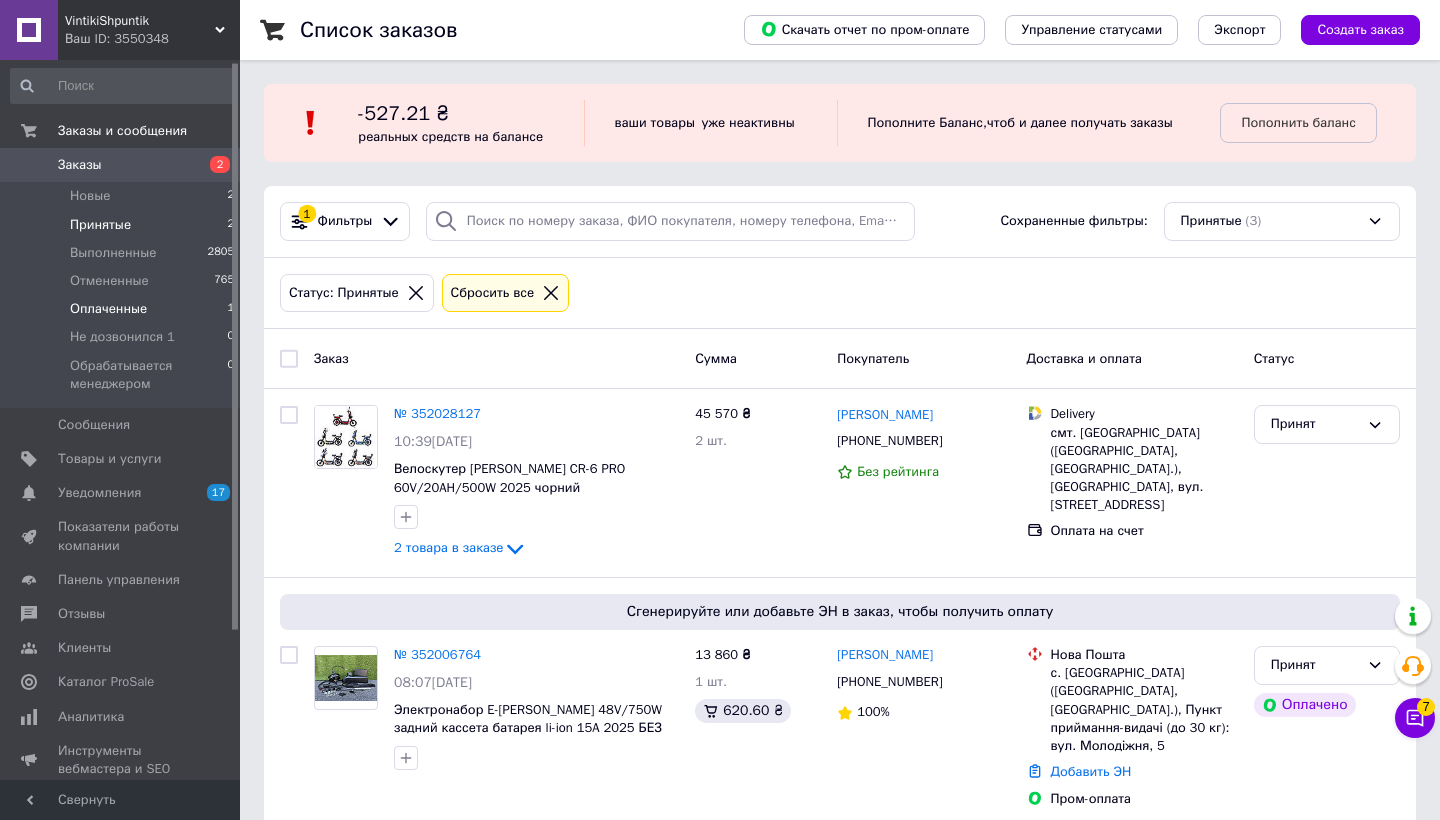click on "Оплаченные" at bounding box center [108, 309] 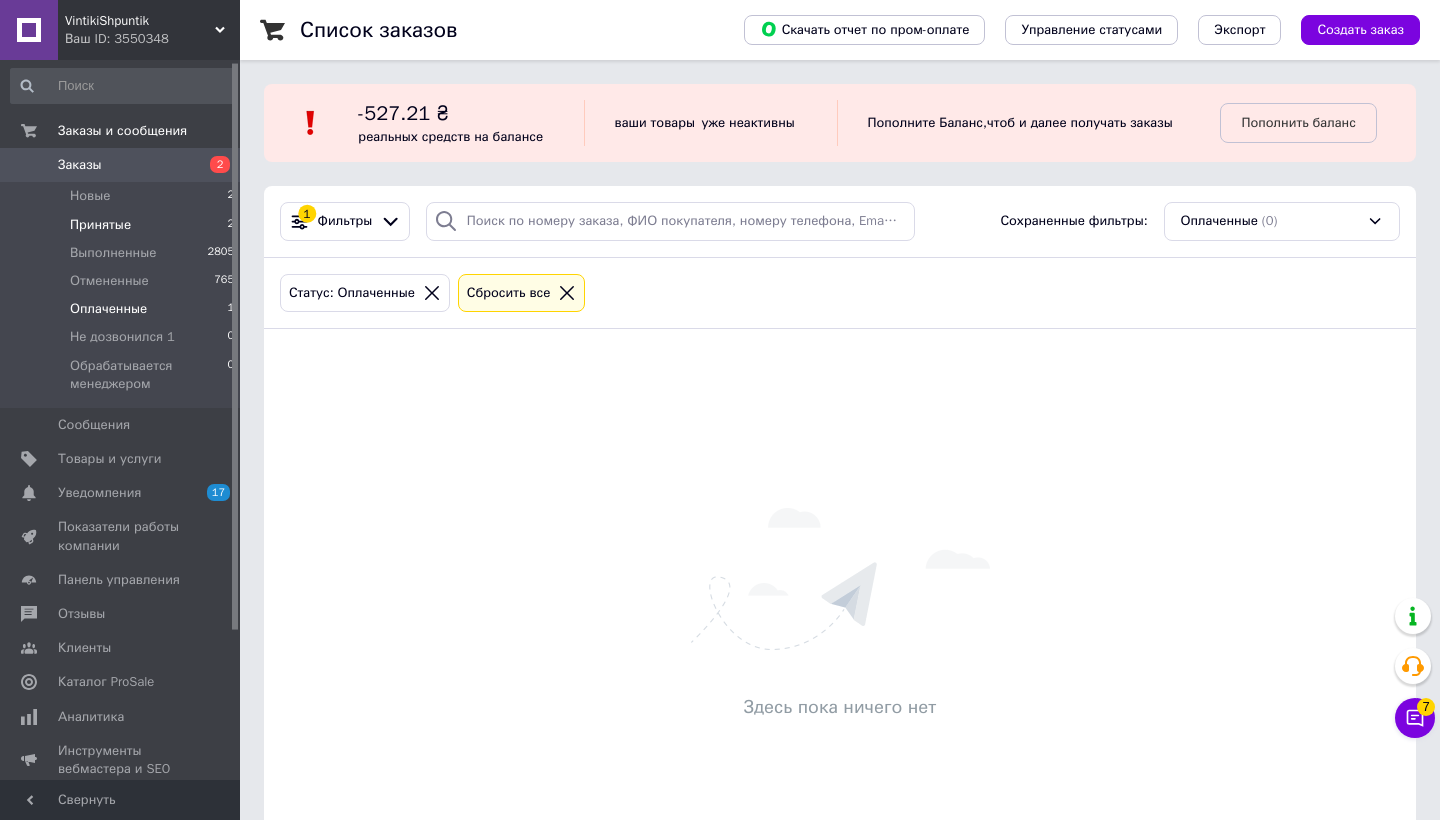 click on "Принятые" at bounding box center (100, 225) 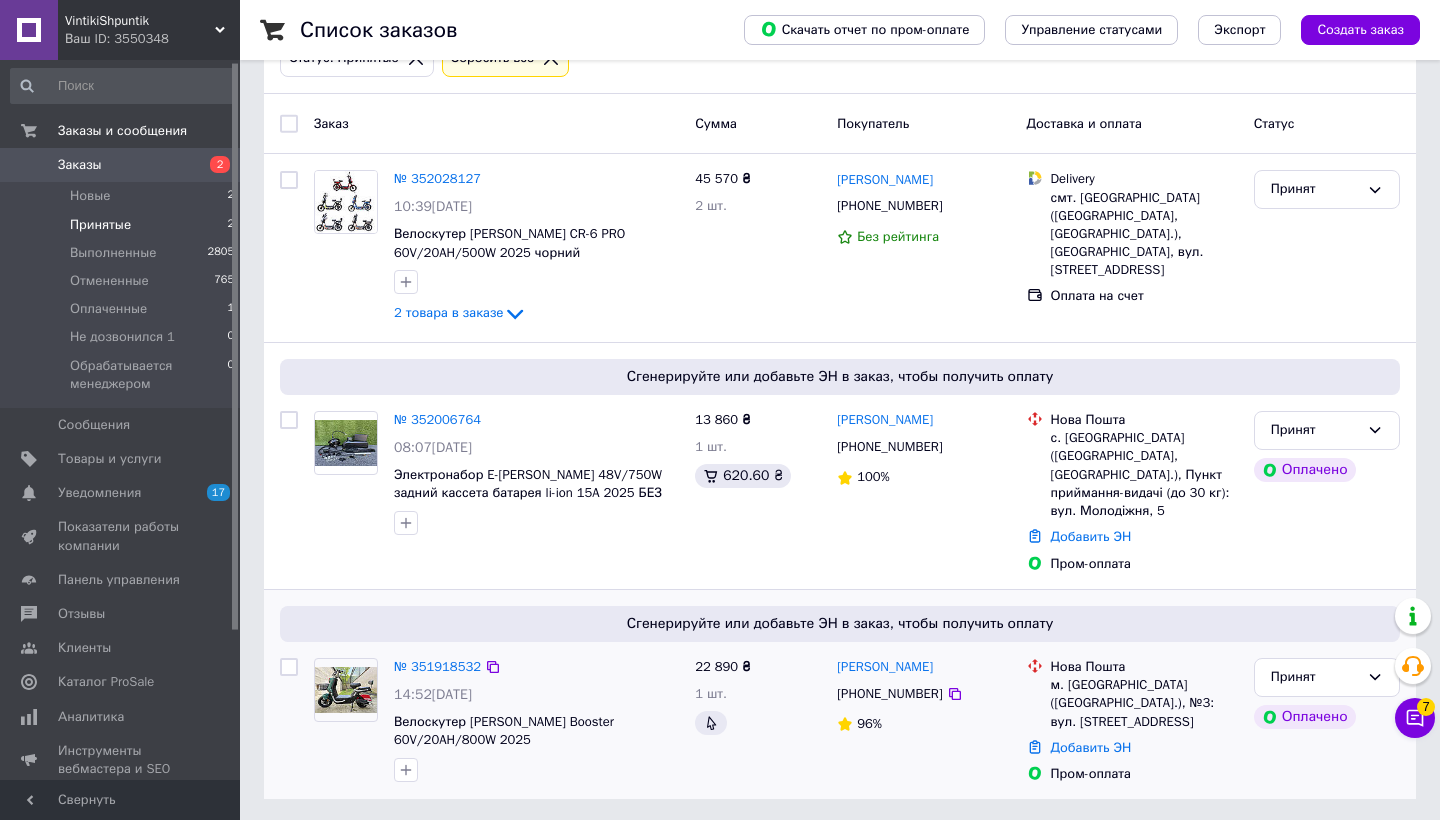 scroll, scrollTop: 233, scrollLeft: 0, axis: vertical 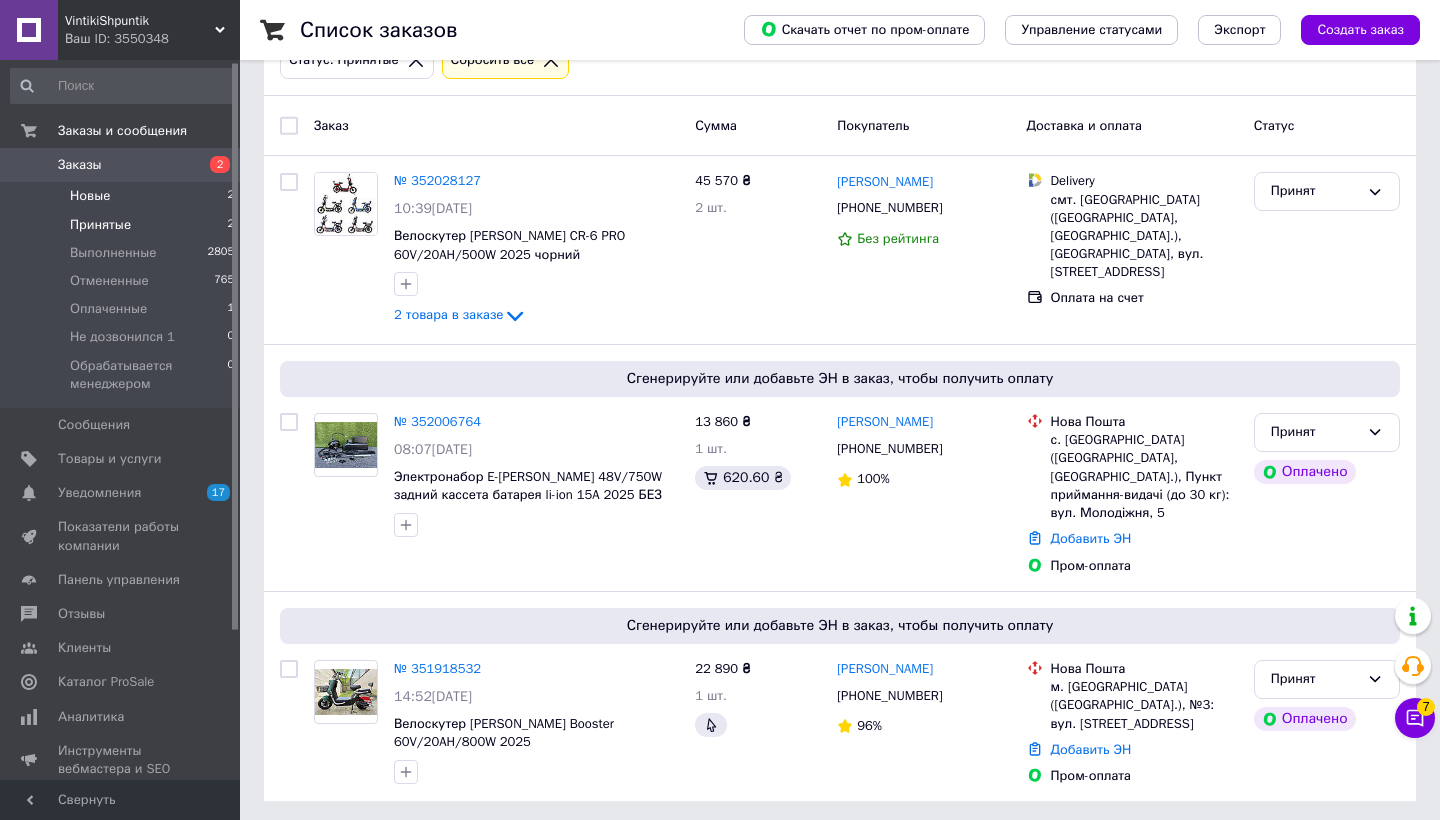 click on "Новые 2" at bounding box center (123, 196) 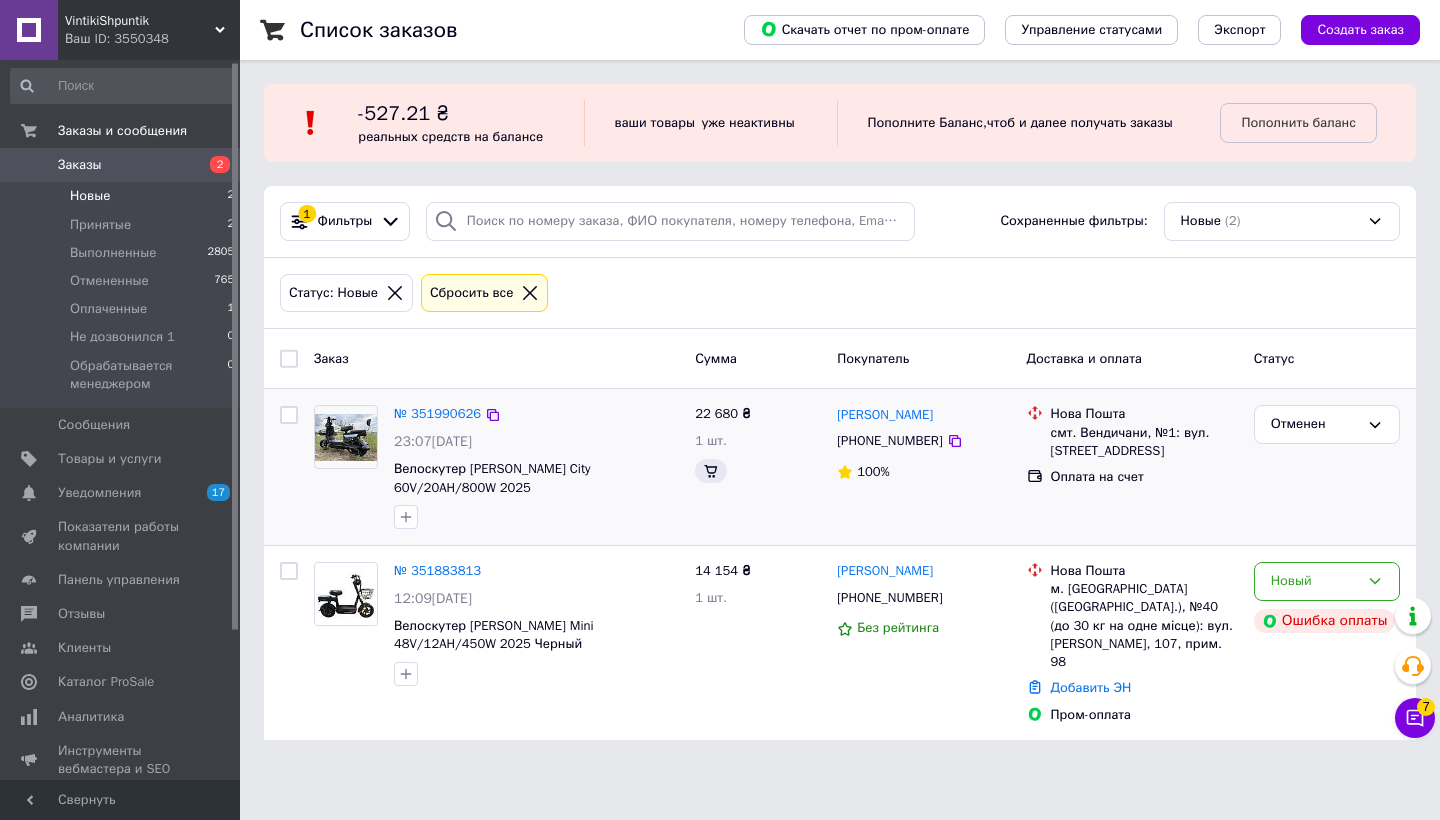 scroll, scrollTop: 0, scrollLeft: 0, axis: both 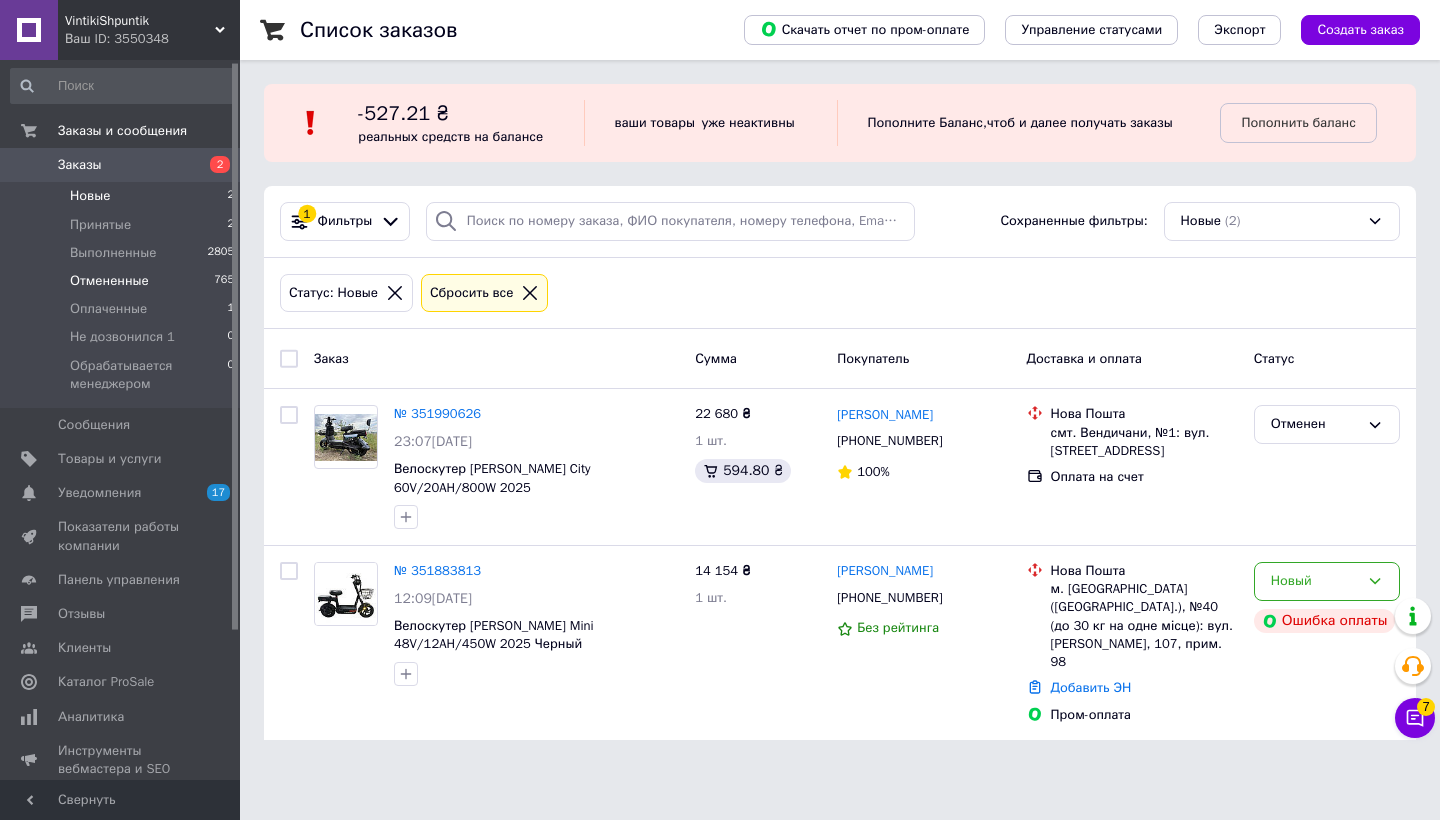 click on "Отмененные" at bounding box center (109, 281) 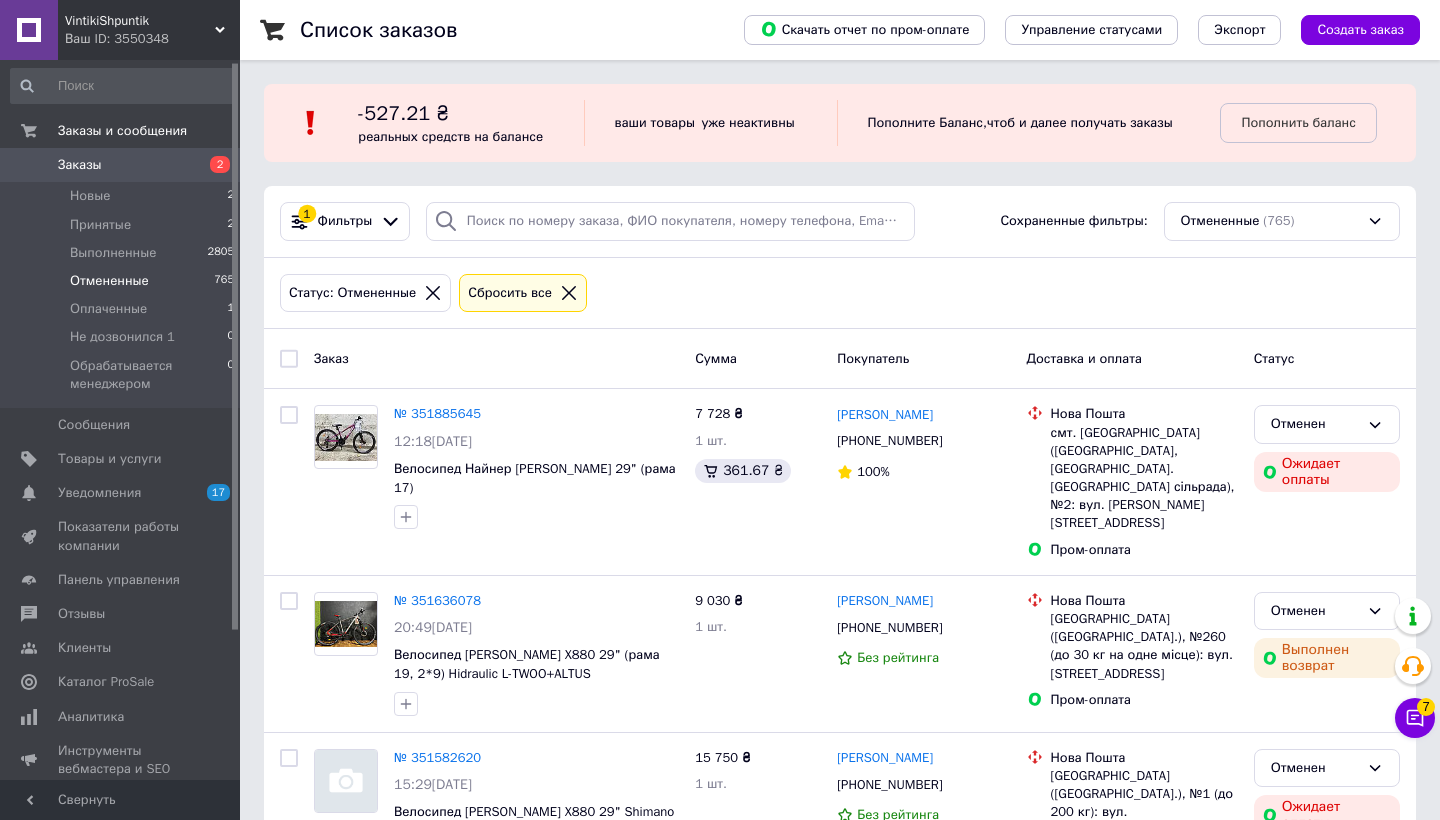 scroll, scrollTop: 0, scrollLeft: 0, axis: both 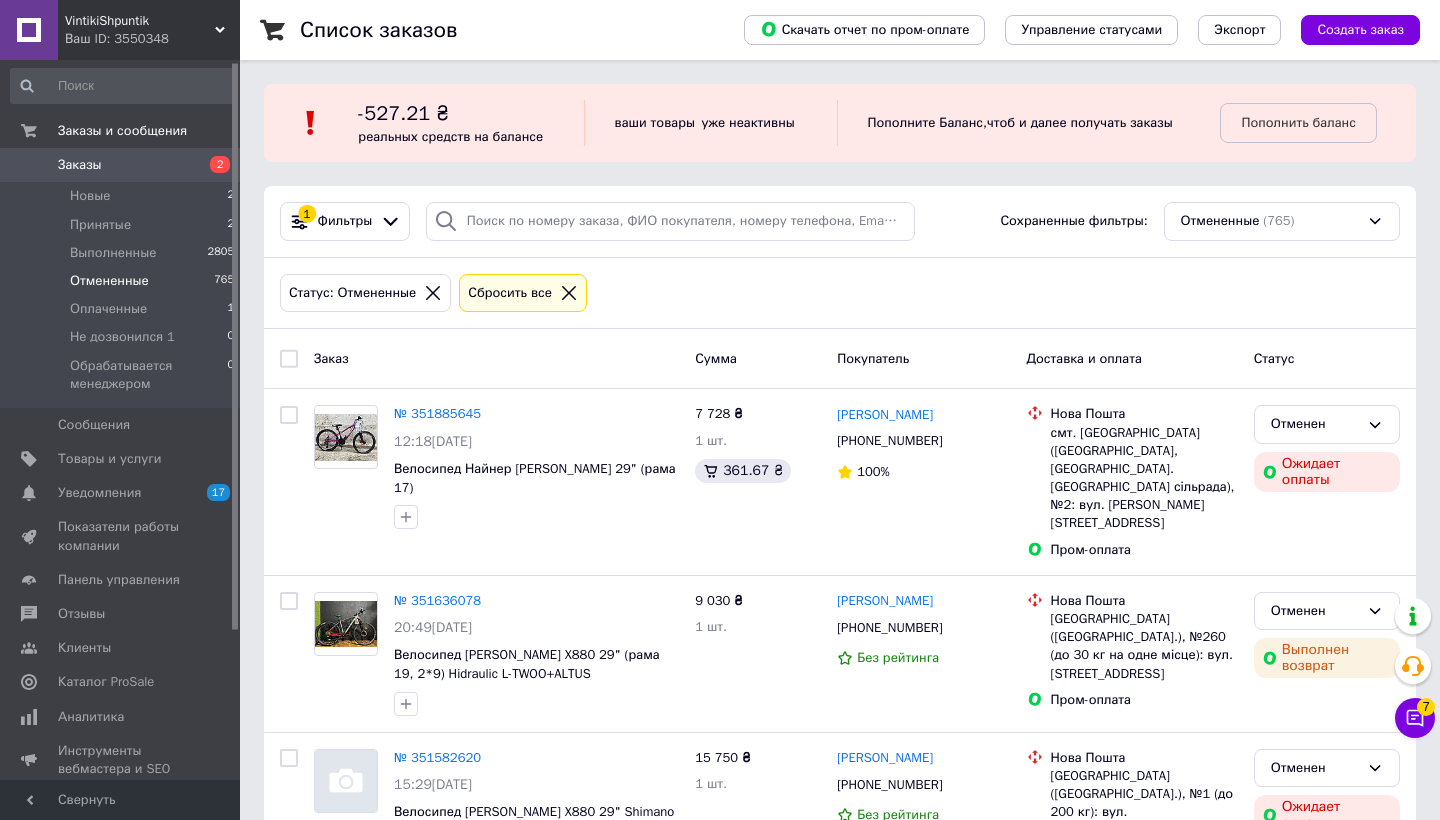 click on "Заказы" at bounding box center (121, 165) 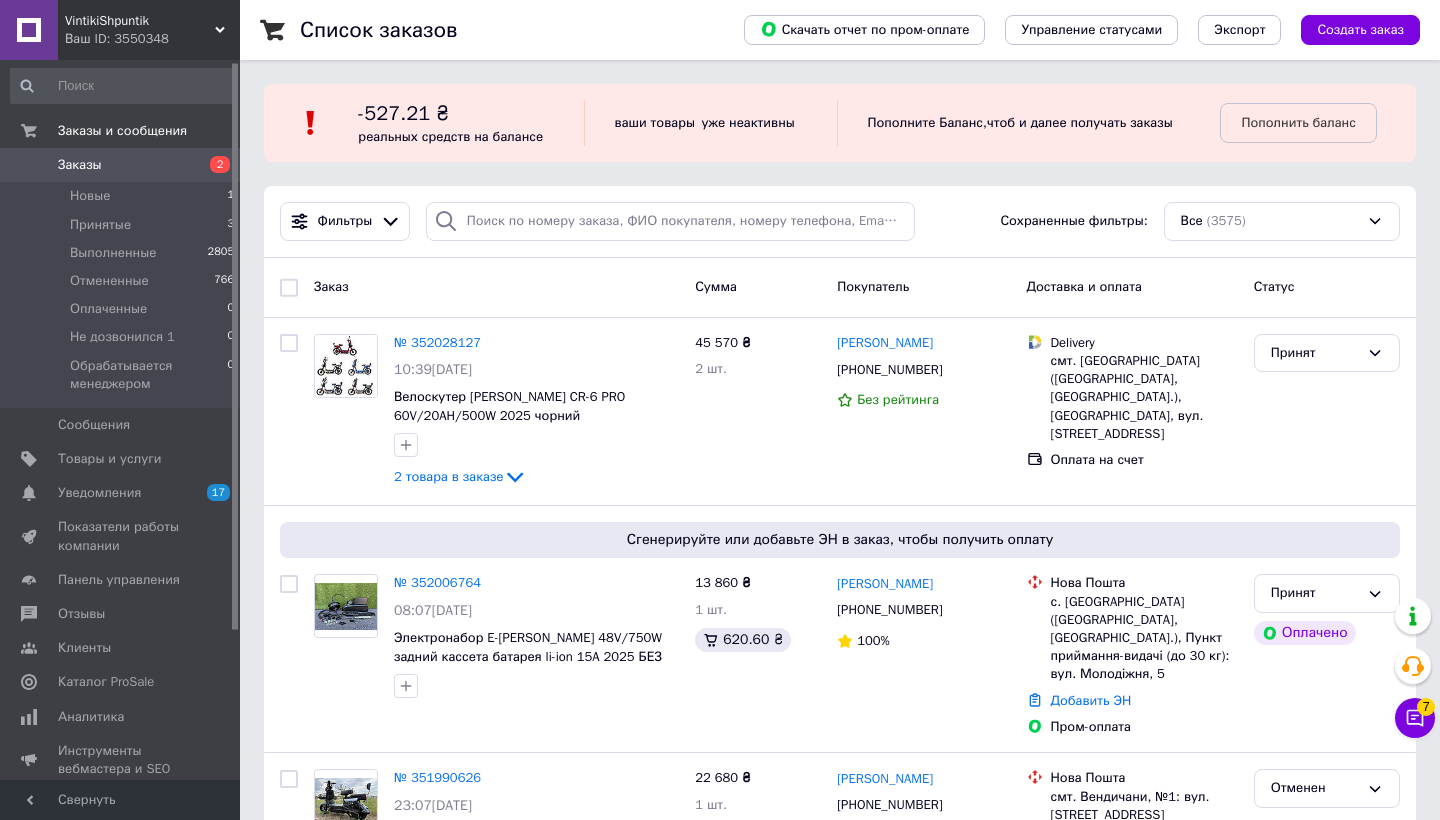 scroll, scrollTop: 0, scrollLeft: 0, axis: both 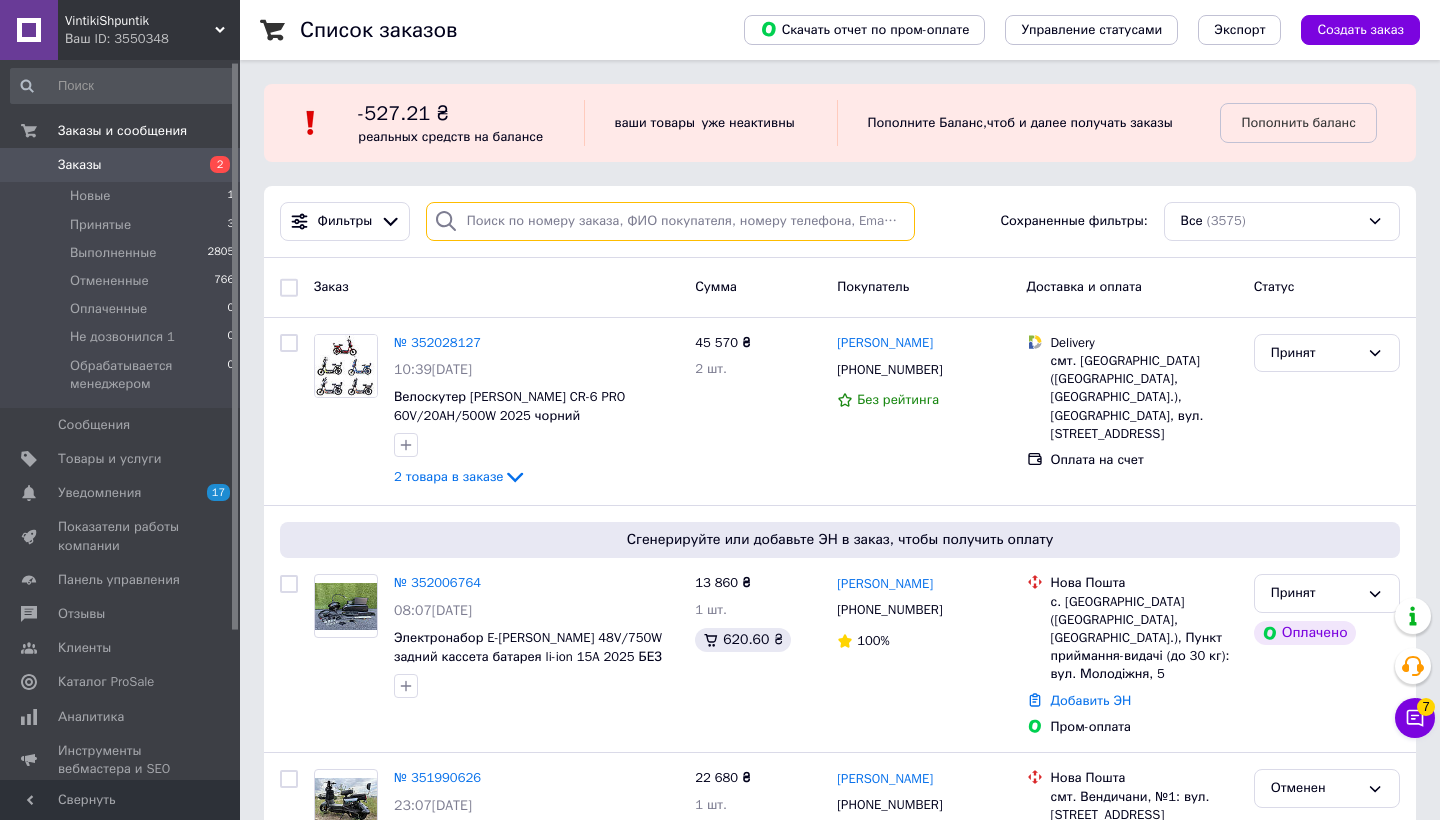 drag, startPoint x: 516, startPoint y: 243, endPoint x: 582, endPoint y: 232, distance: 66.910385 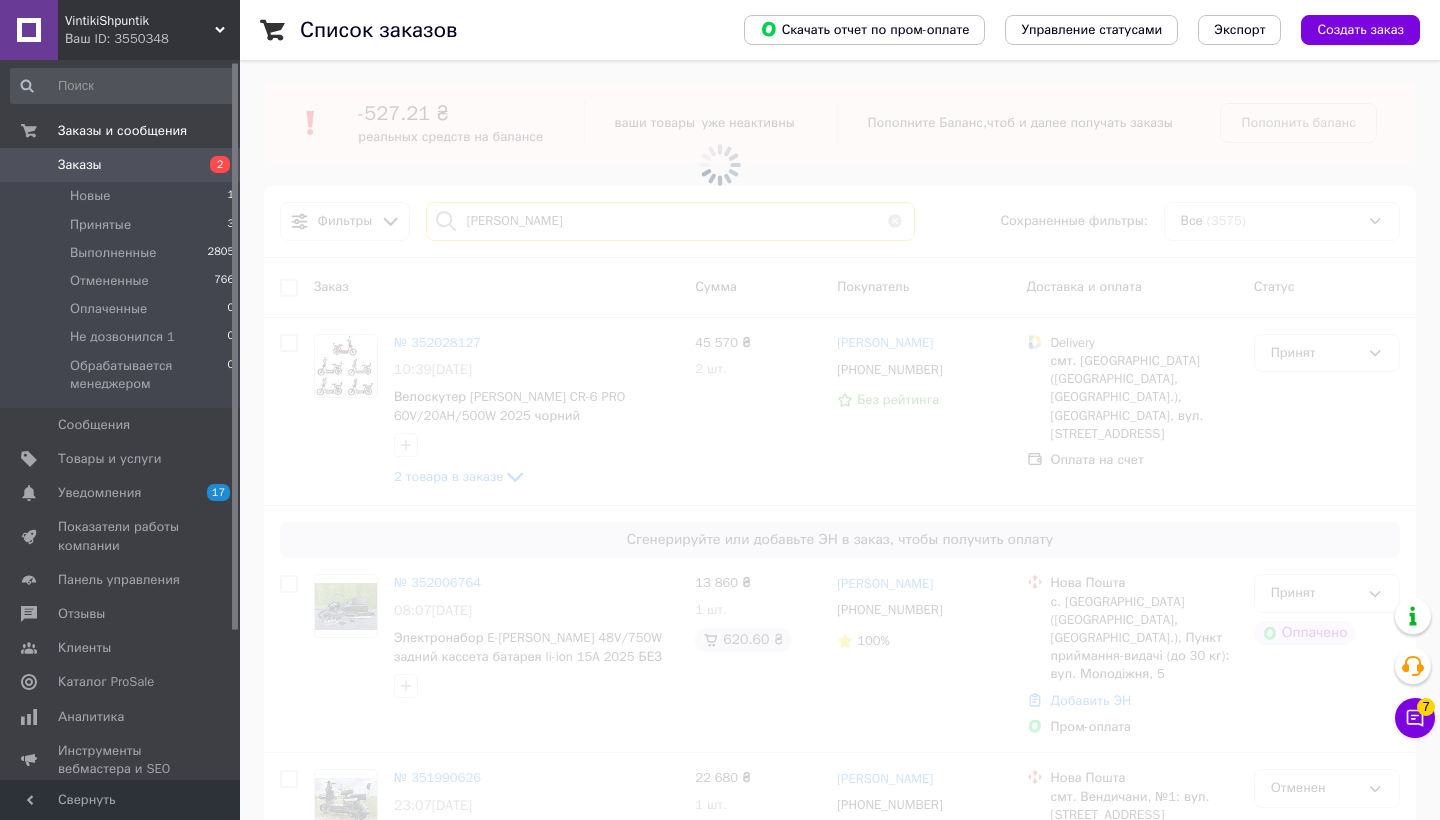 type on "[PERSON_NAME]" 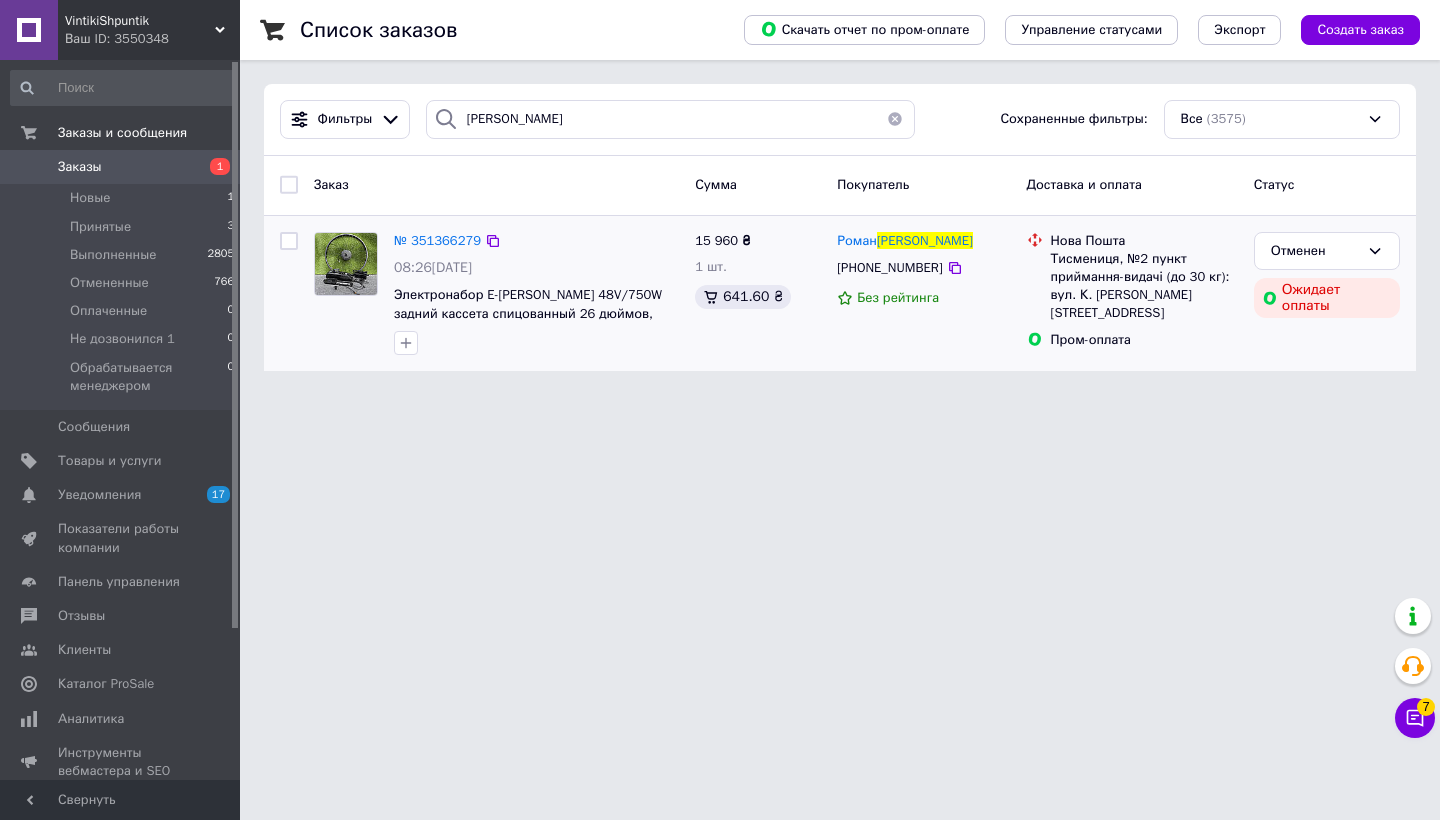 scroll, scrollTop: 0, scrollLeft: 0, axis: both 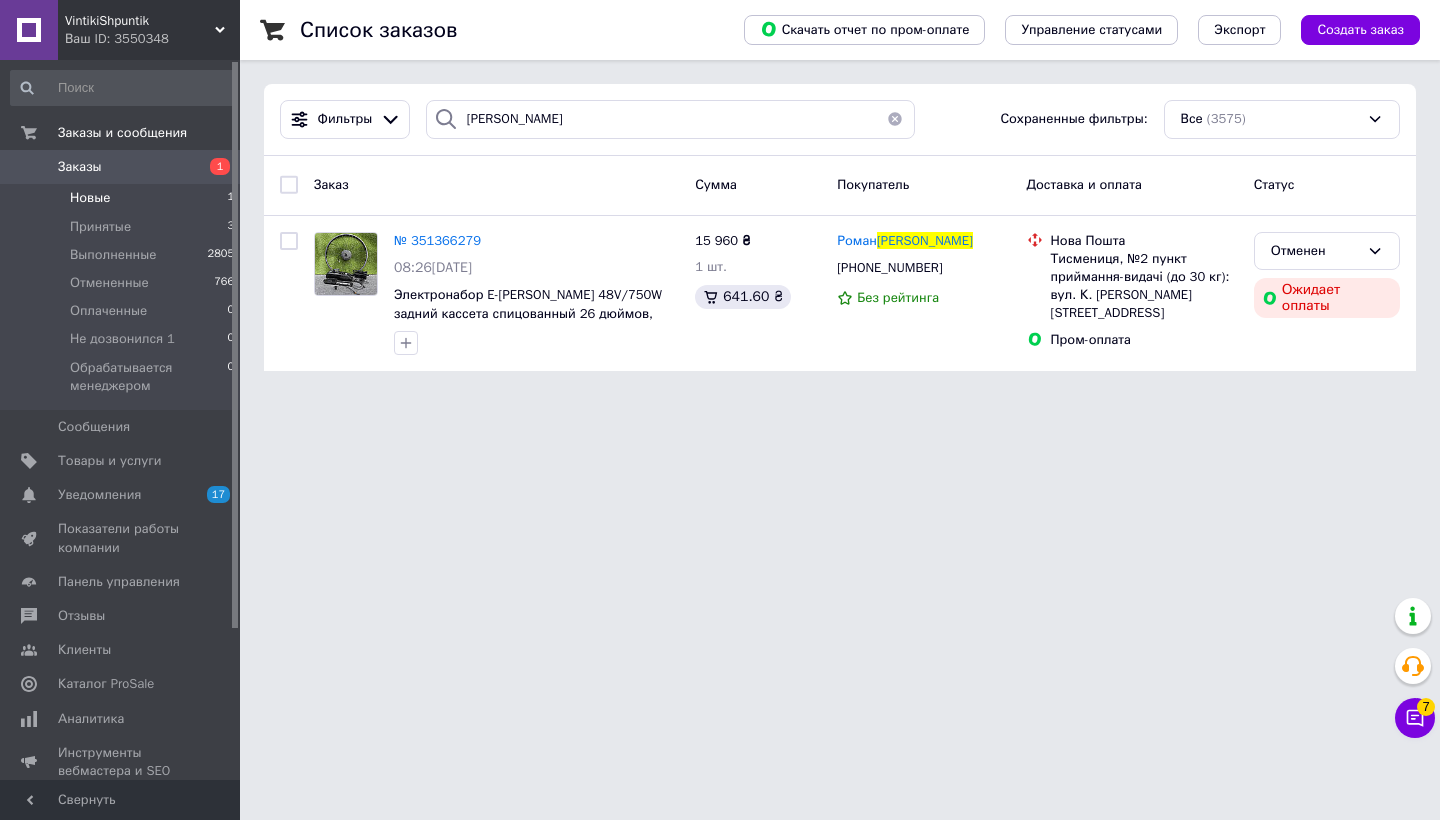 click on "Новые" at bounding box center (90, 198) 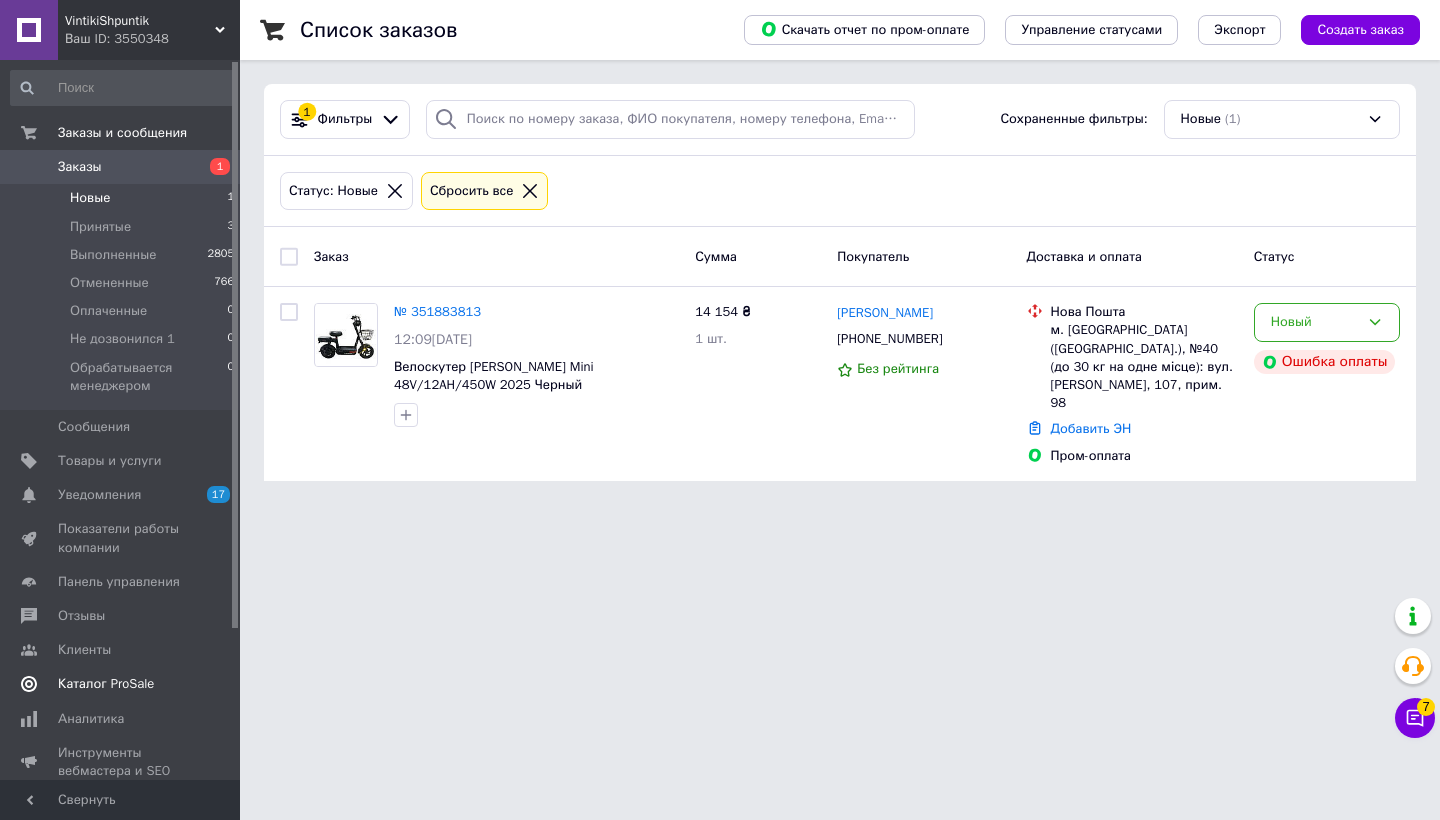 click on "Каталог ProSale" at bounding box center (106, 684) 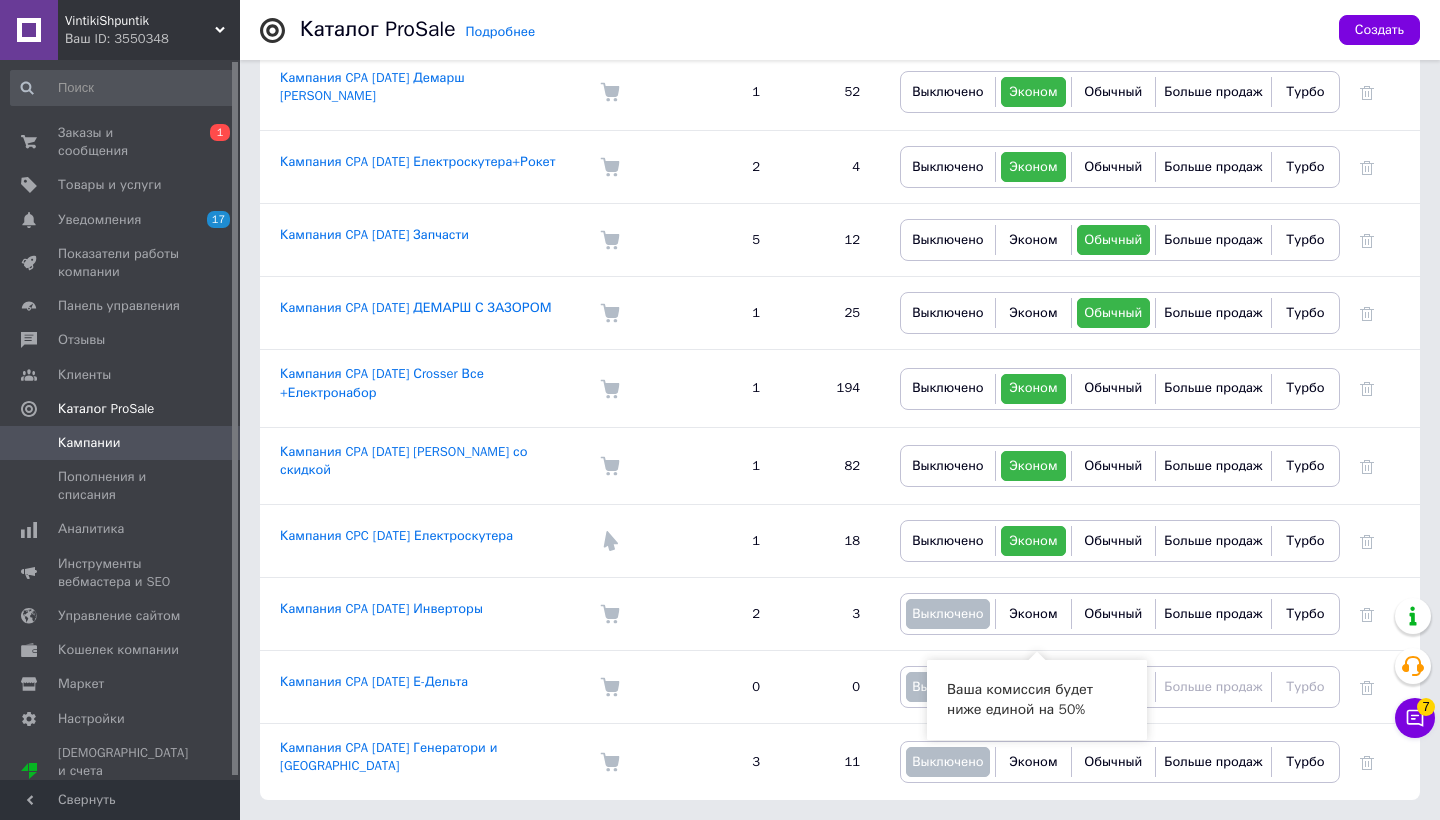 scroll, scrollTop: 435, scrollLeft: 0, axis: vertical 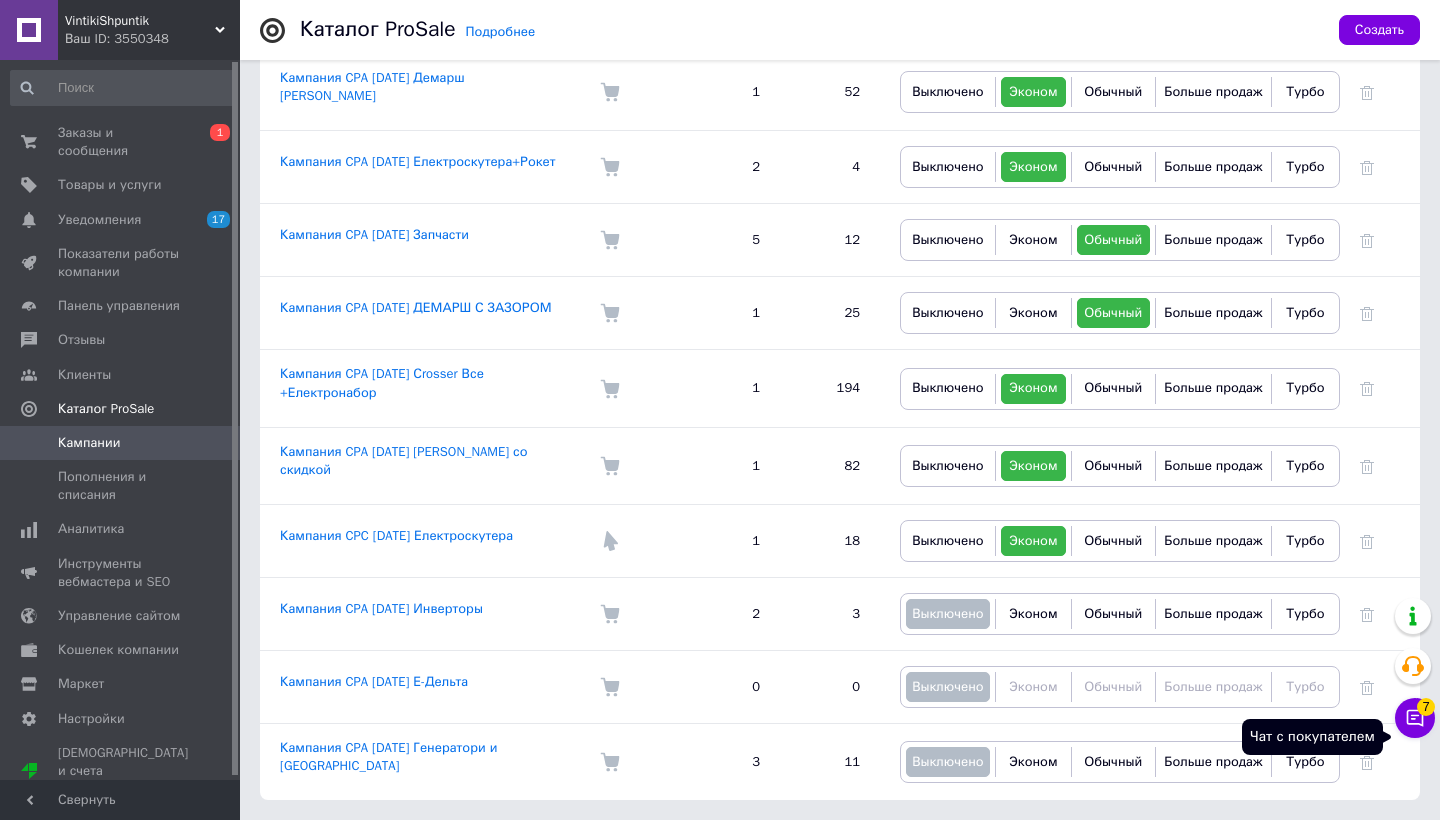 click 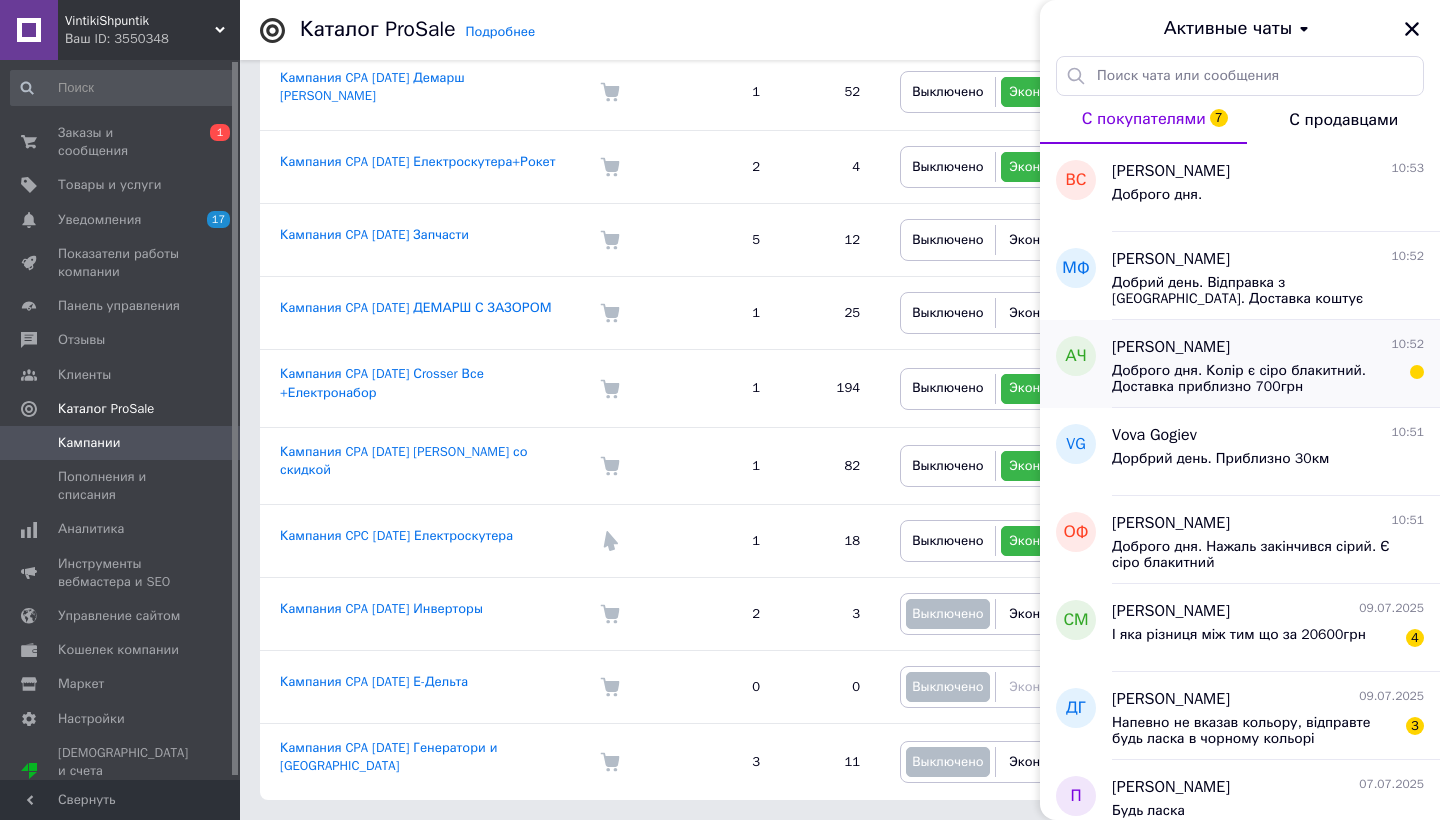 click on "Доброго дня. Колір є сіро блакитний. Доставка приблизно 700грн" at bounding box center (1254, 379) 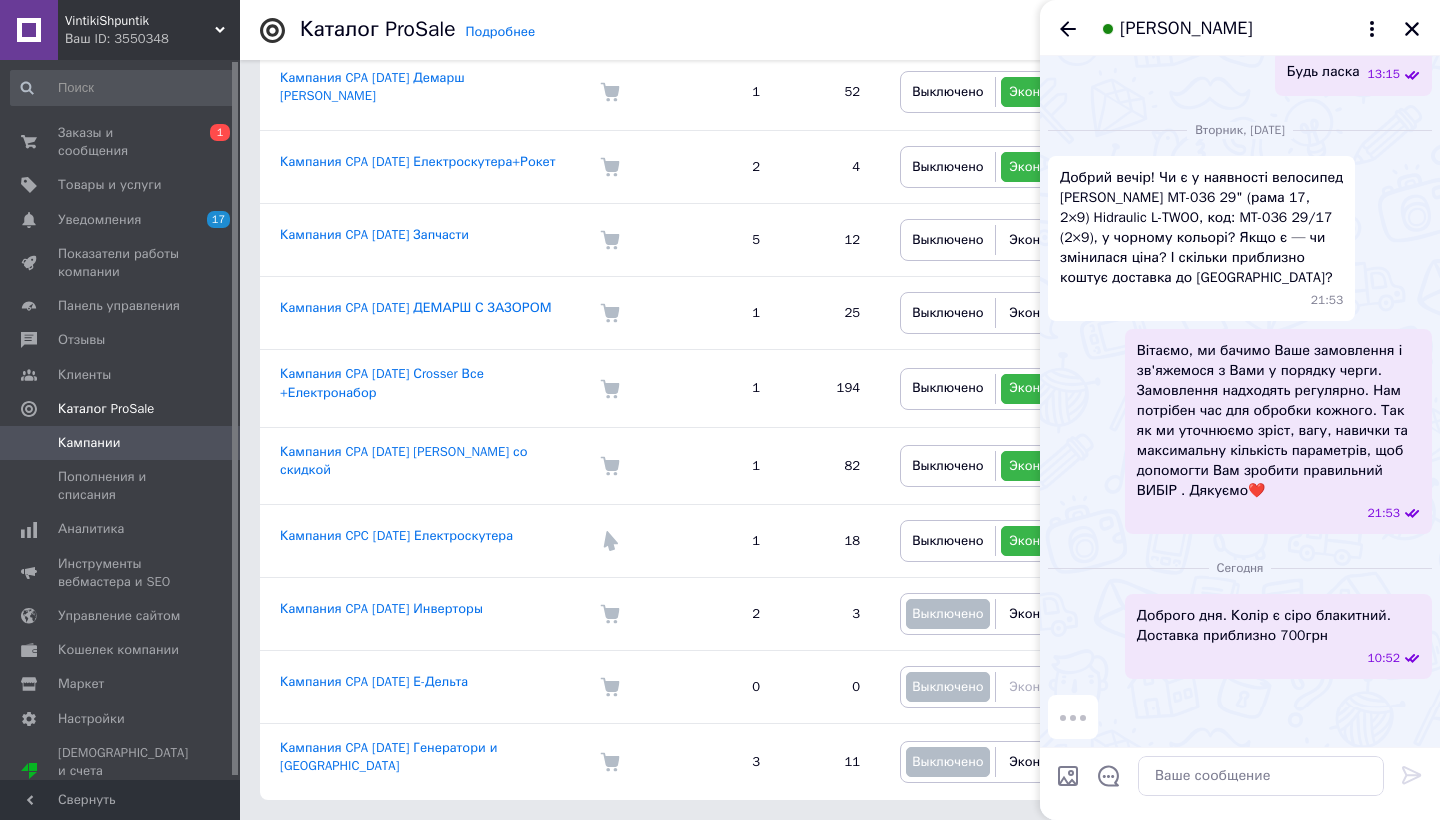 scroll, scrollTop: 448, scrollLeft: 0, axis: vertical 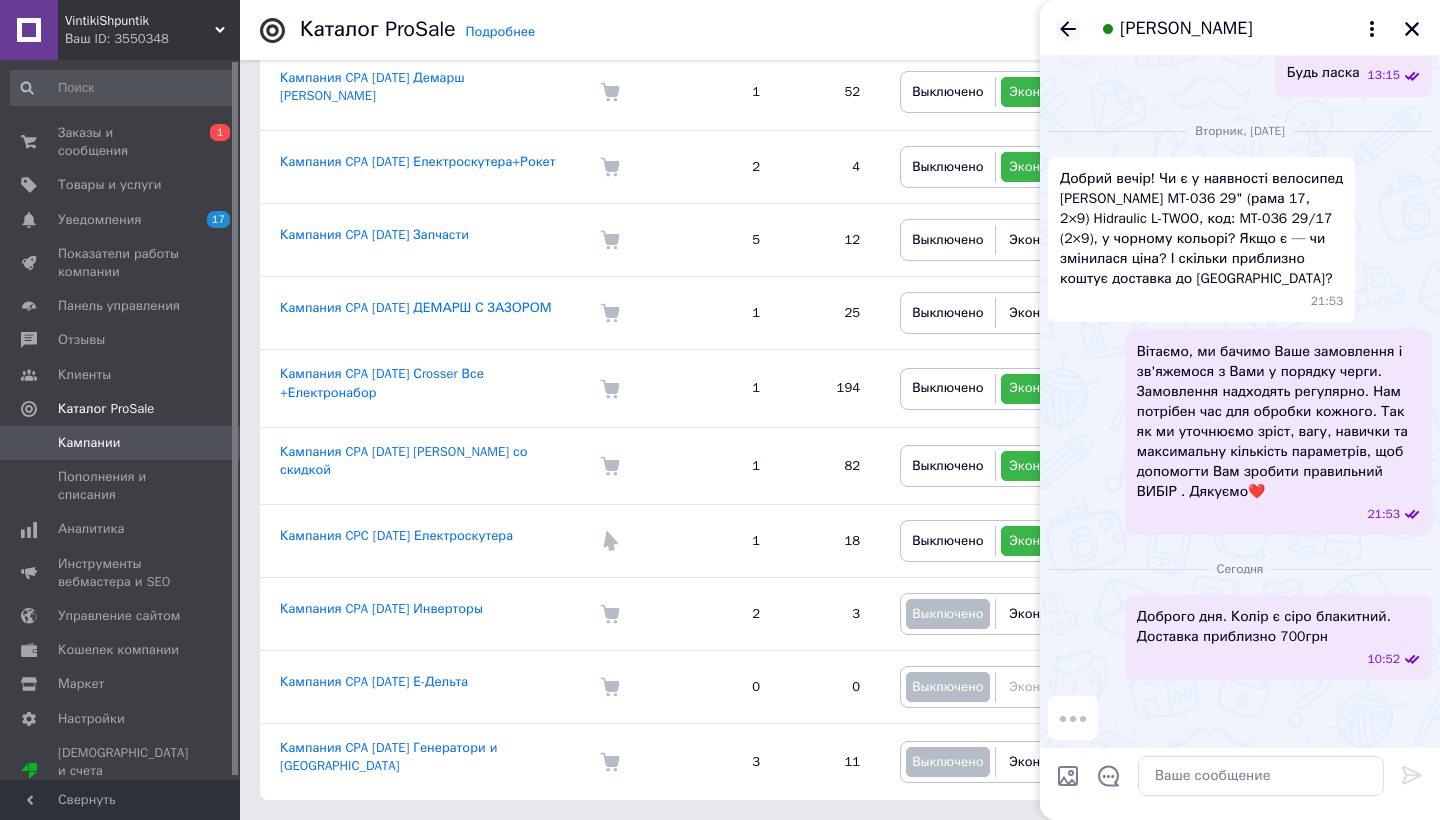 click 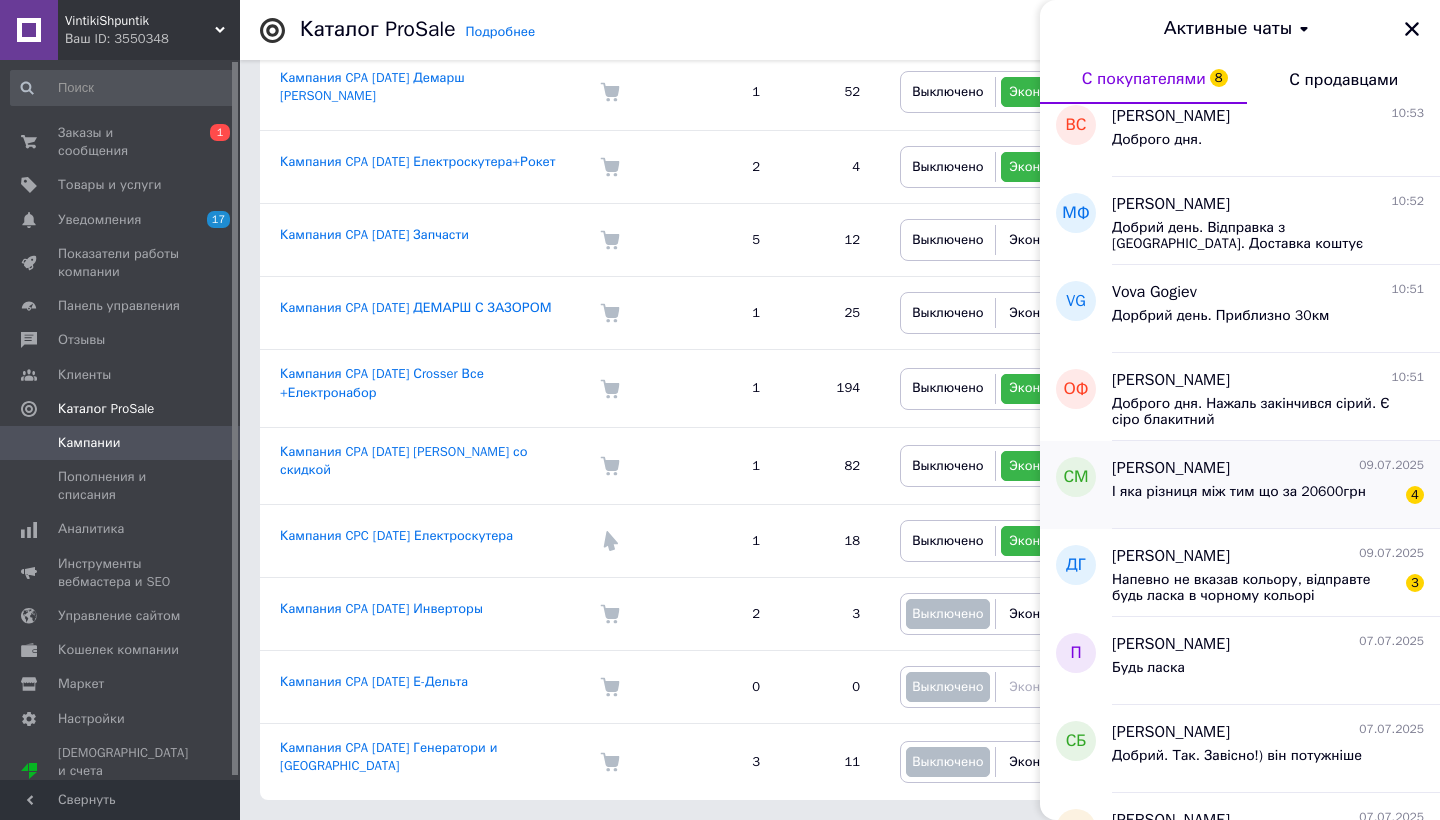 scroll, scrollTop: 115, scrollLeft: 0, axis: vertical 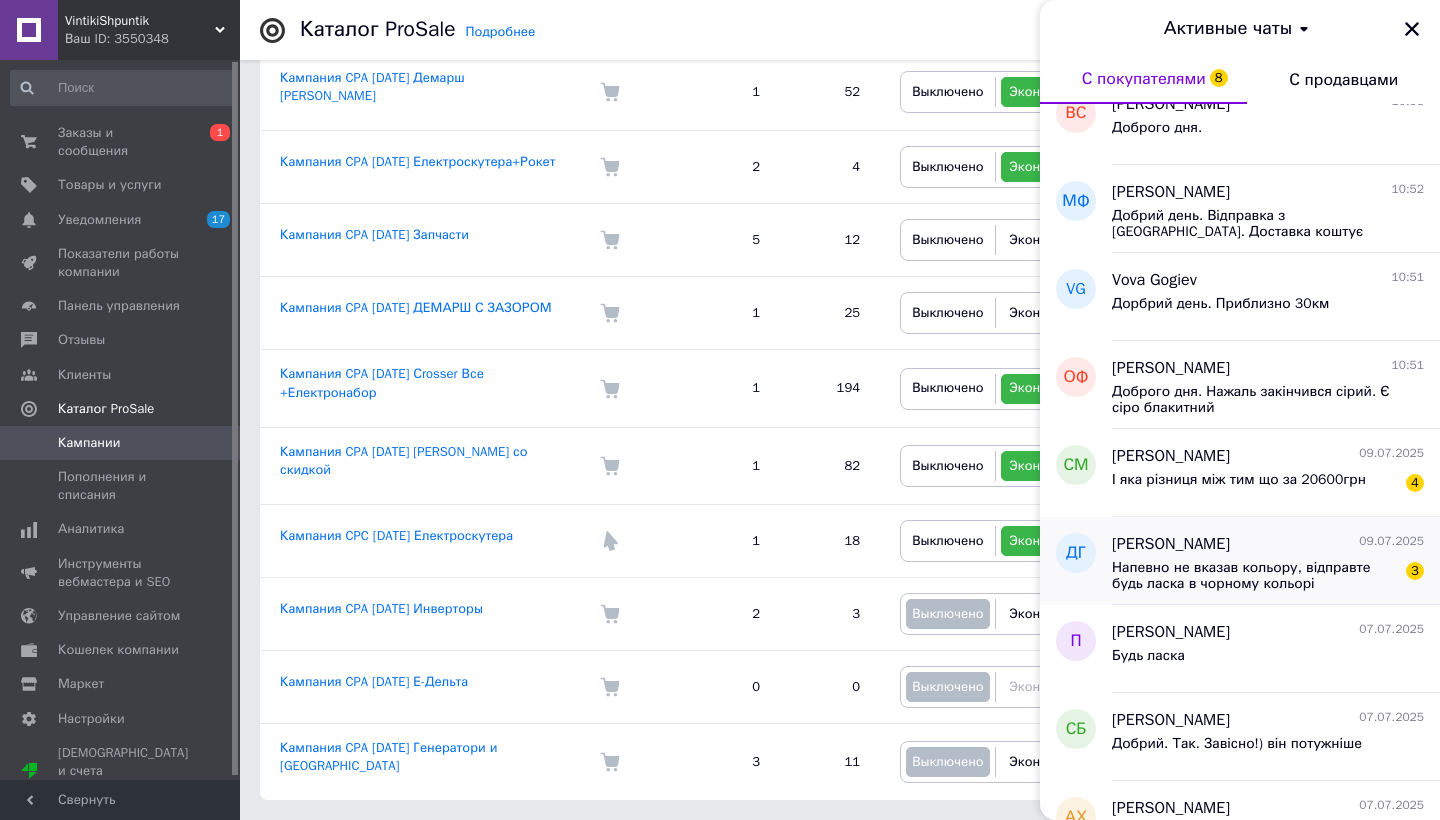 click on "Напевно не вказав кольору, відправте будь ласка в чорному кольорі" at bounding box center (1254, 576) 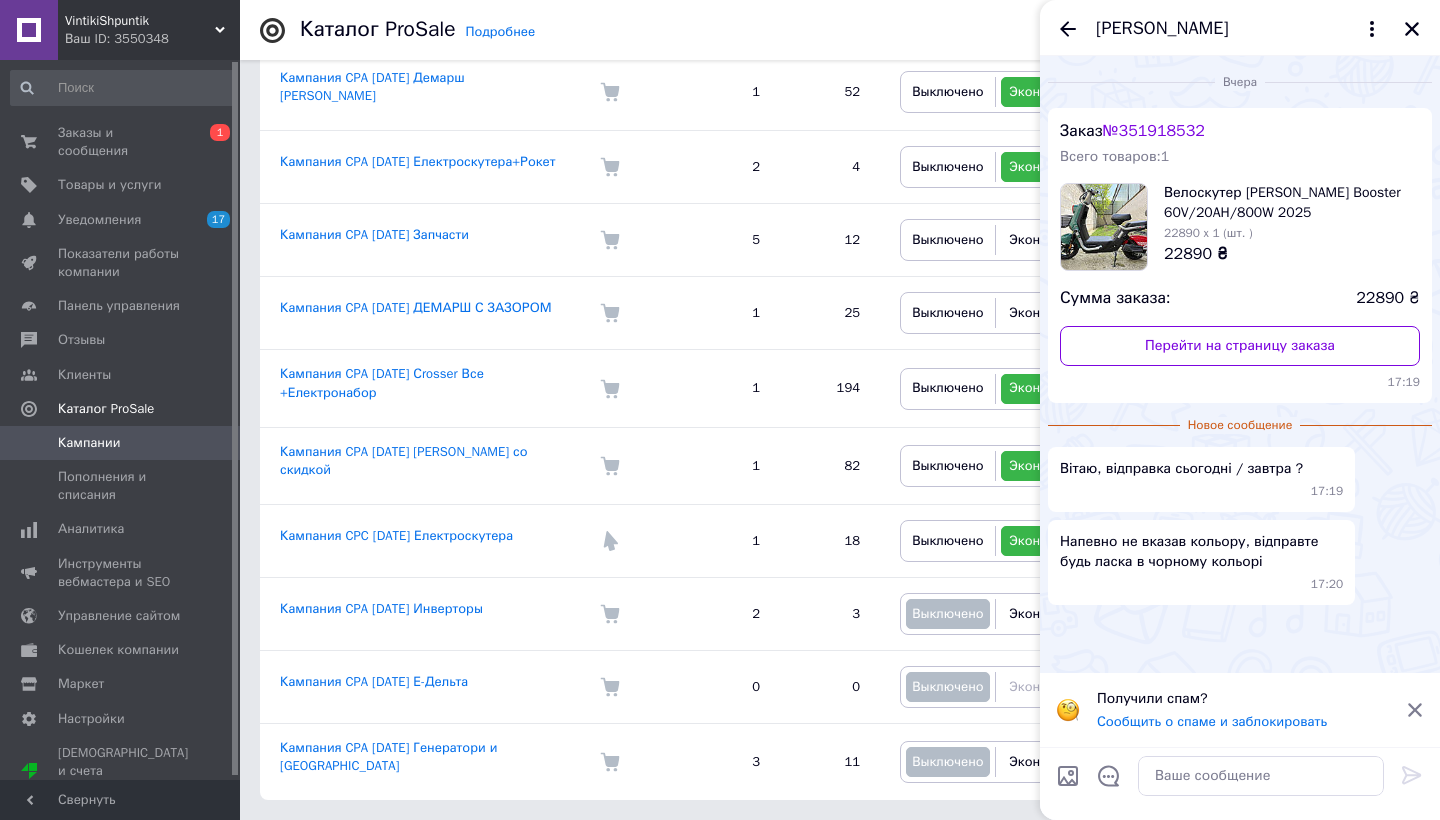scroll, scrollTop: 435, scrollLeft: 0, axis: vertical 